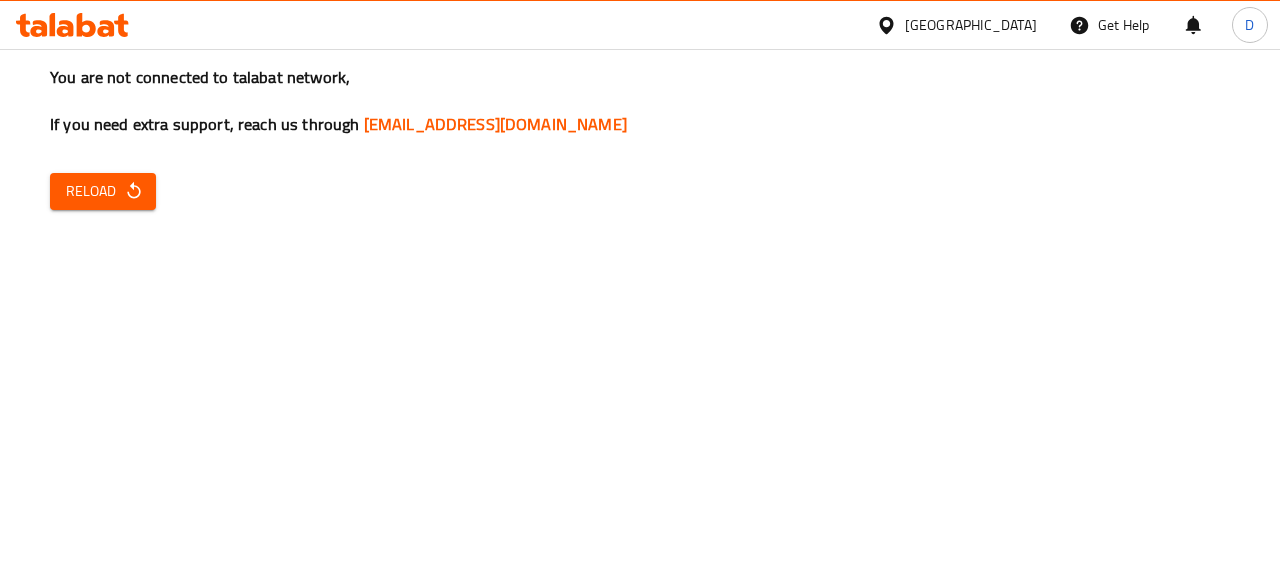scroll, scrollTop: 0, scrollLeft: 0, axis: both 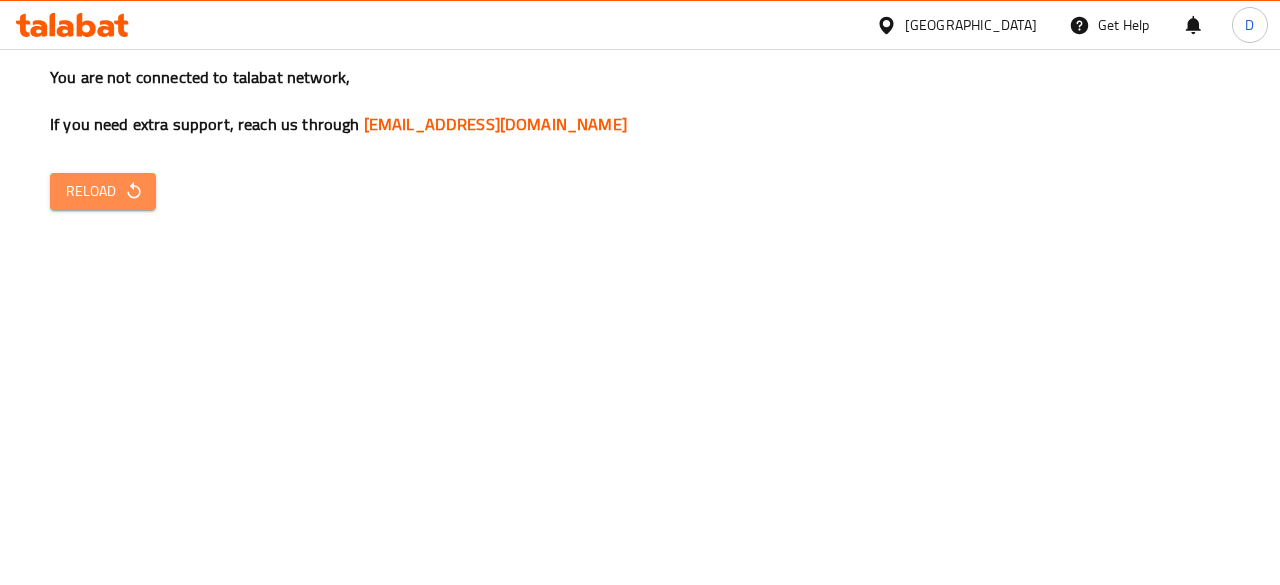 click on "Reload" at bounding box center (103, 191) 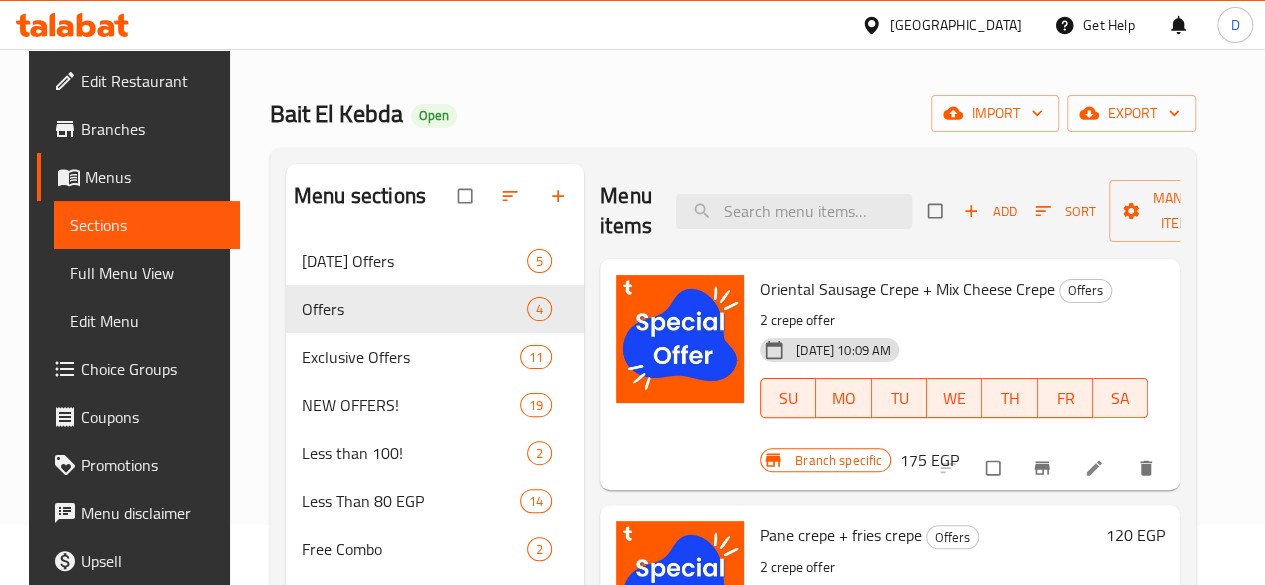scroll, scrollTop: 0, scrollLeft: 0, axis: both 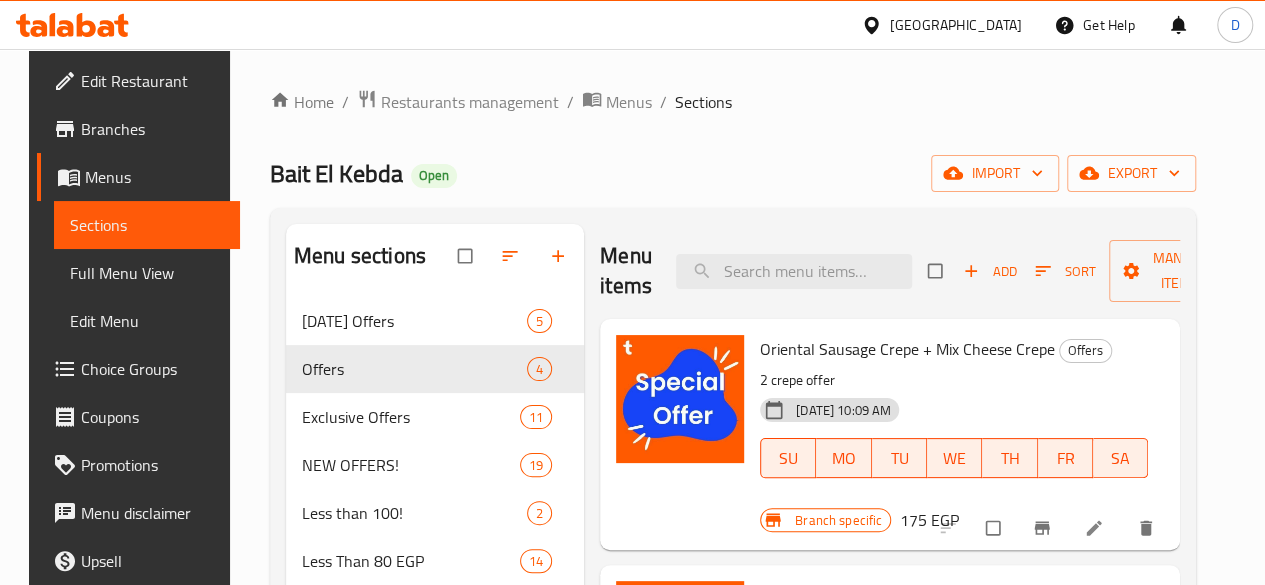 click 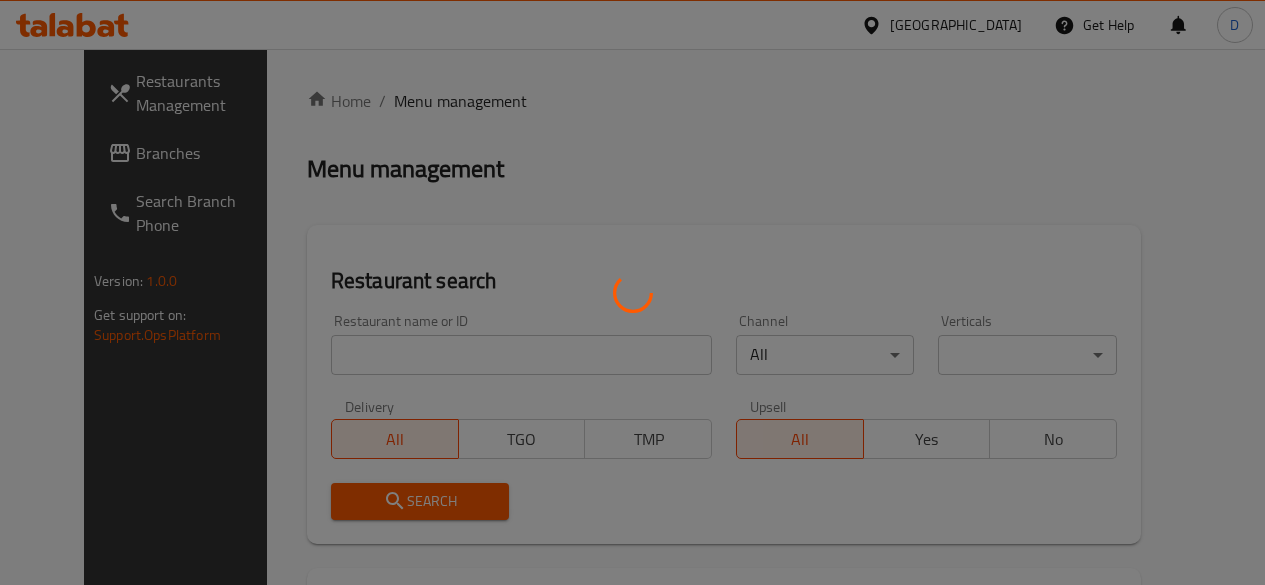 scroll, scrollTop: 0, scrollLeft: 0, axis: both 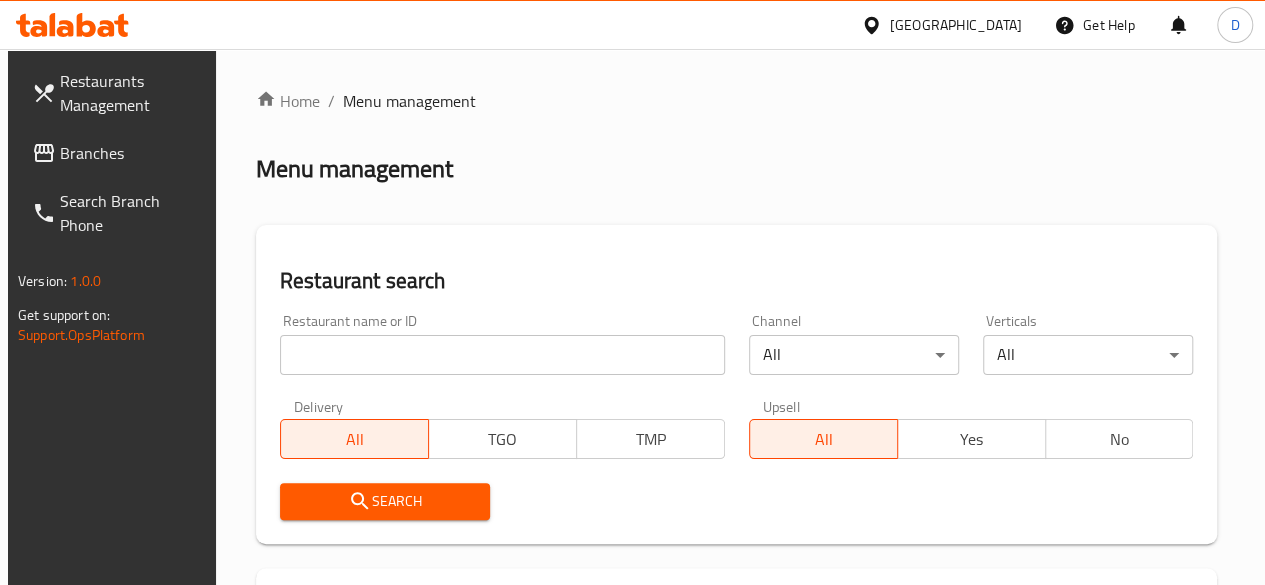 click on "Home / Menu management Menu management Restaurant search Restaurant name or ID Restaurant name or ID Channel All ​ Verticals All ​ Delivery All TGO TMP Upsell All Yes No   Search Restaurants list   40277 record(s) ID sorted ascending Name (En) Name (Ar) Ref. Name Logo Branches Open Busy Closed POS group Status Action 500000 Antika Restaurant مطعم أنتيكا 1 1 0 0 HIDDEN 500001 Crave كرييف 1 1 0 0 HIDDEN 500002 Egy Vendor 1 Egy Vendor 1 1 1 0 0 HIDDEN 500003 Abou El sid Abou El sid 1 0 0 0 INACTIVE 500004 Moro's Take Away موروز تيك اواي 1 0 0 0 INACTIVE 500005 B Fresco B Fresco 1 0 0 0 INACTIVE 500006 Lujo's Fresh Junk لوجو فريش جانك 1 0 0 0 INACTIVE 500007 Mizan - Maadi ميزان - المعادى 1 0 0 0 INACTIVE 500008 Tartouss طرطوس 1 0 0 0 INACTIVE 500009 Vassoio Vassoio 1 0 0 0 INACTIVE Rows per page: 10 1-10 of 40277" at bounding box center (737, 643) 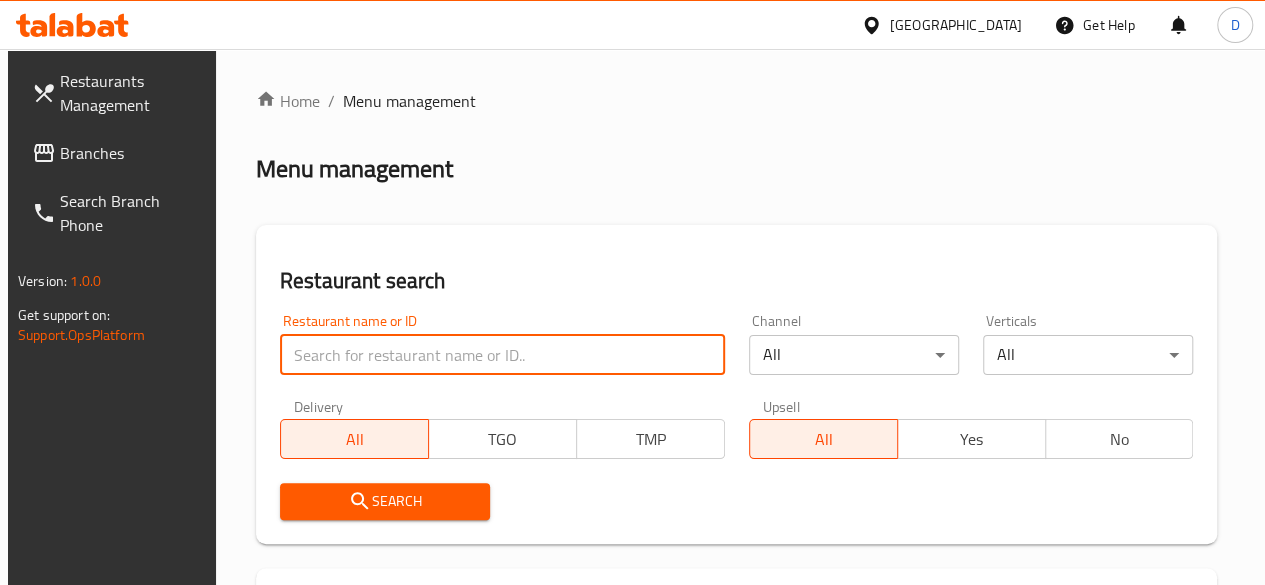 click at bounding box center (502, 355) 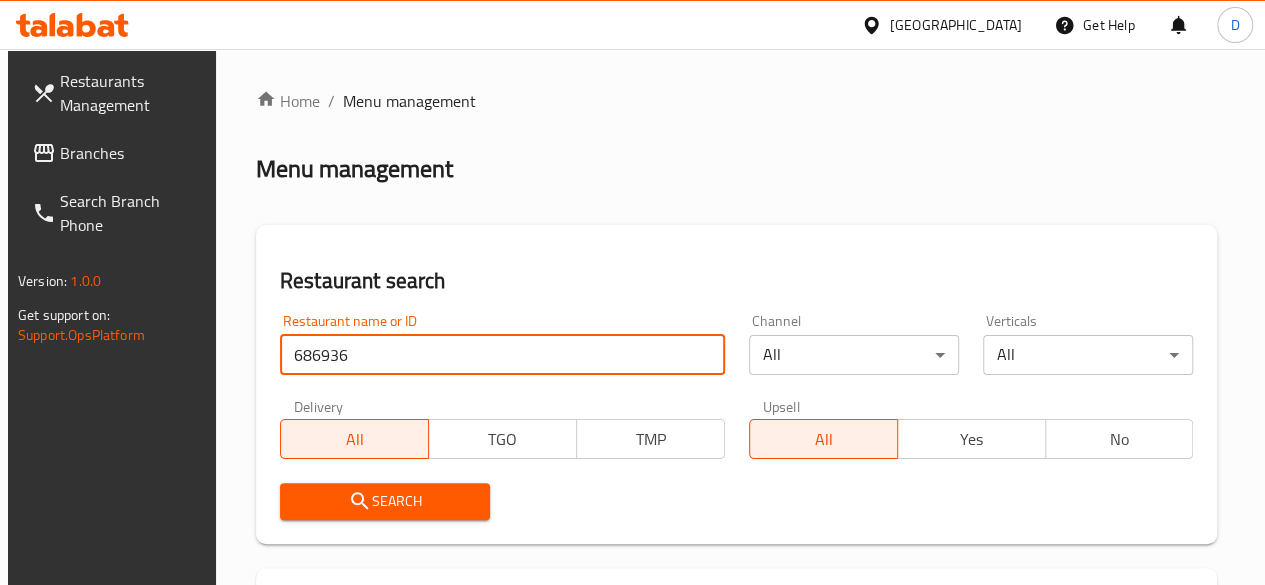 type on "686936" 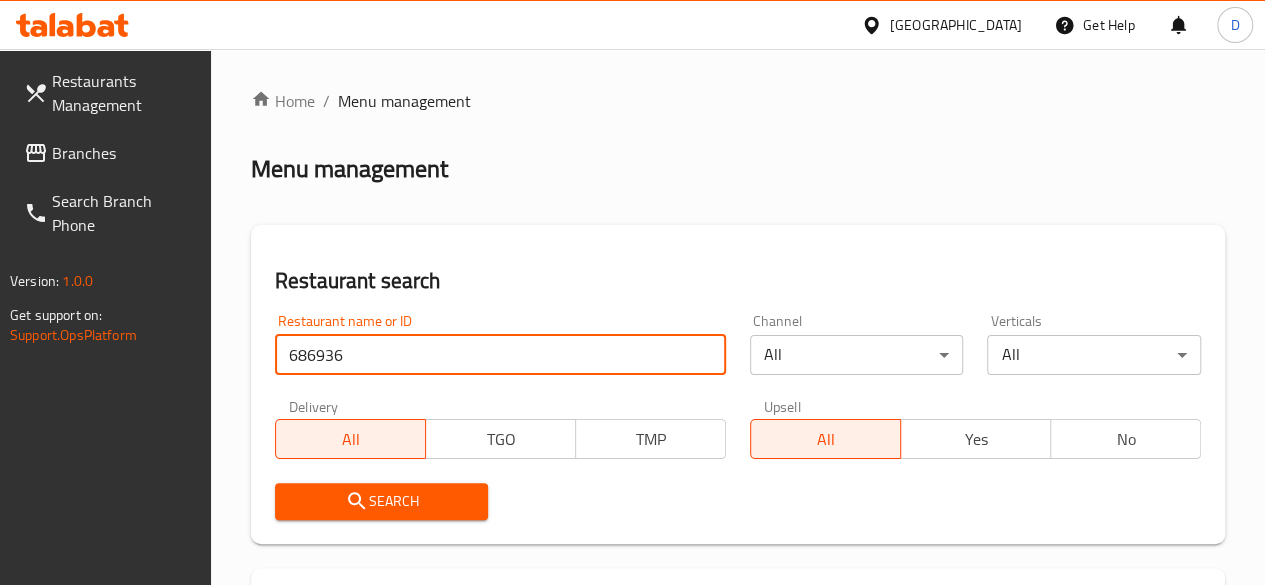 scroll, scrollTop: 307, scrollLeft: 0, axis: vertical 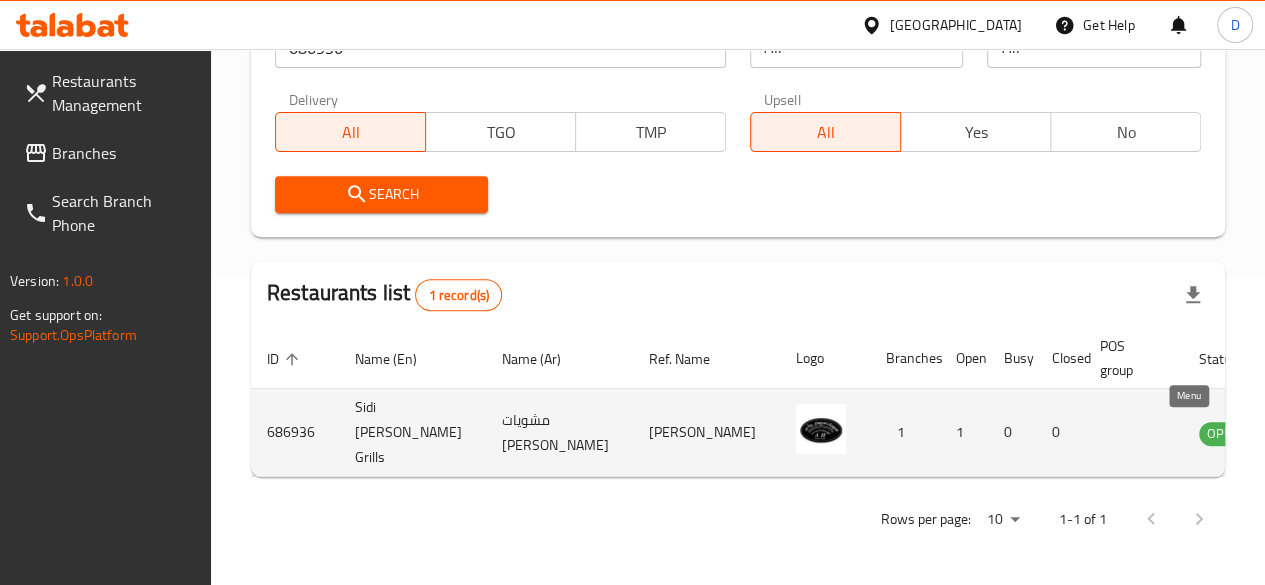 click 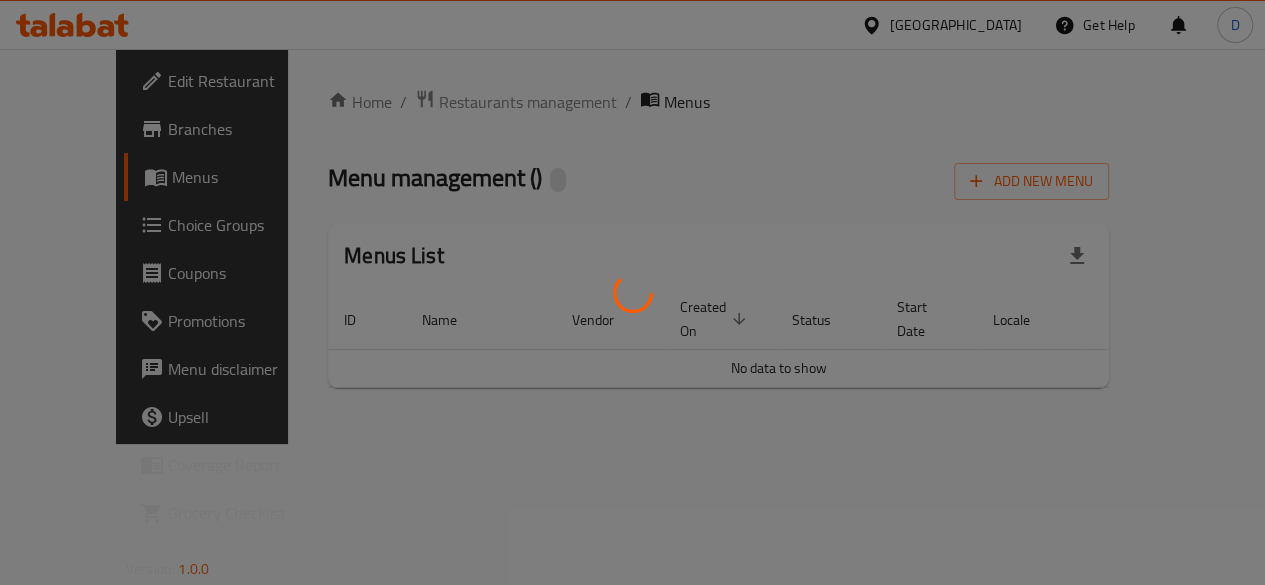 scroll, scrollTop: 0, scrollLeft: 0, axis: both 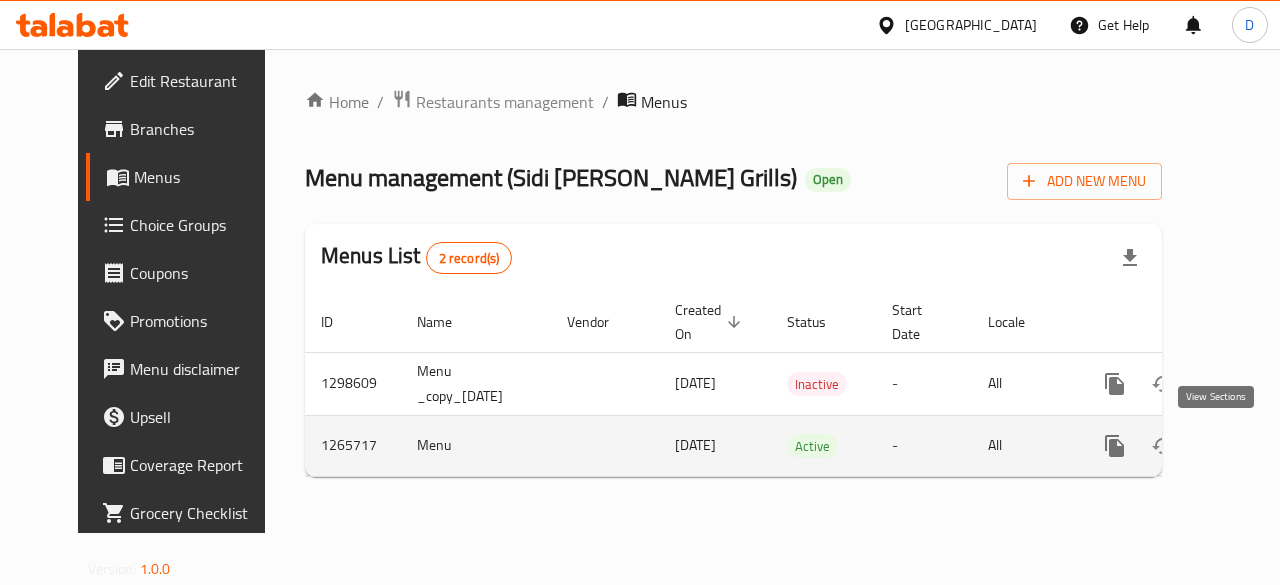 click at bounding box center (1259, 446) 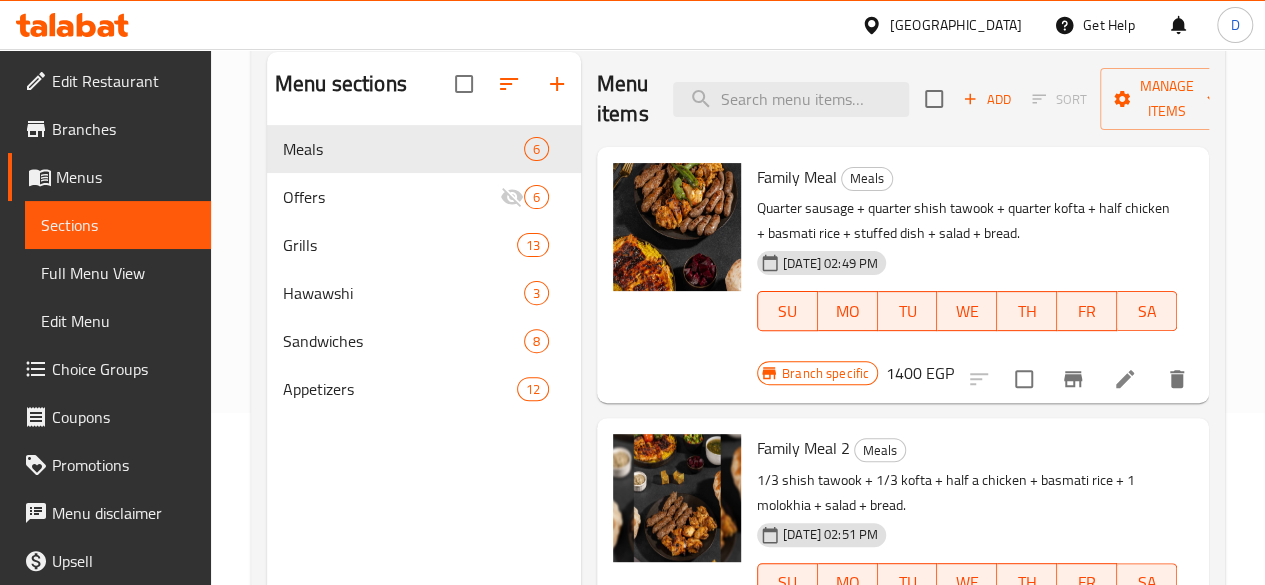 scroll, scrollTop: 0, scrollLeft: 0, axis: both 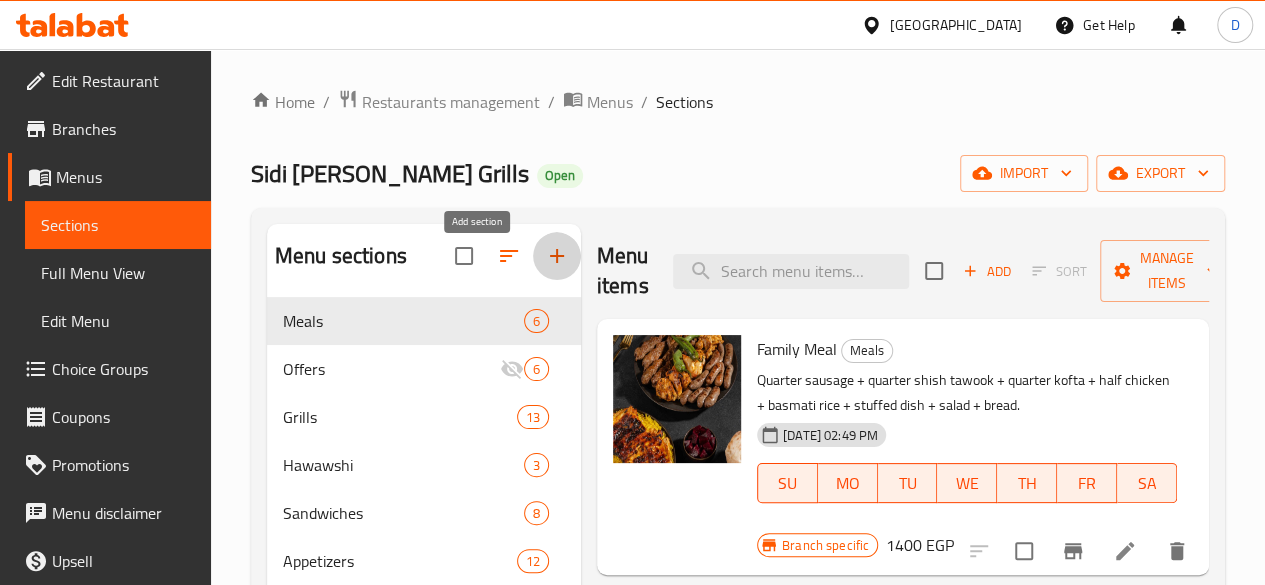 click 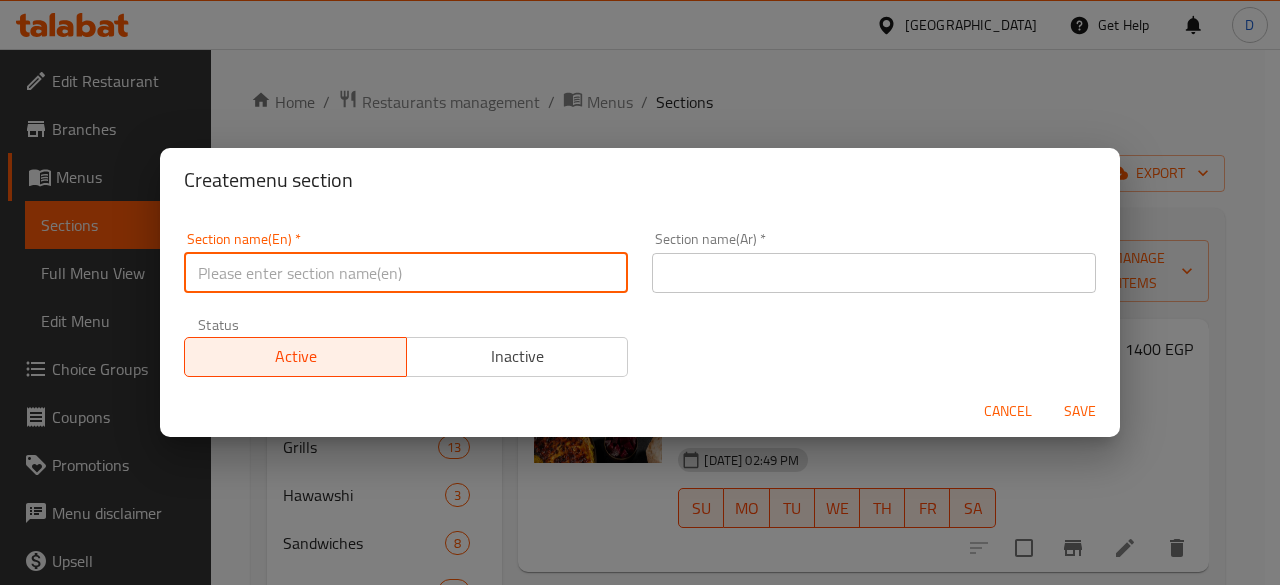 click at bounding box center (406, 273) 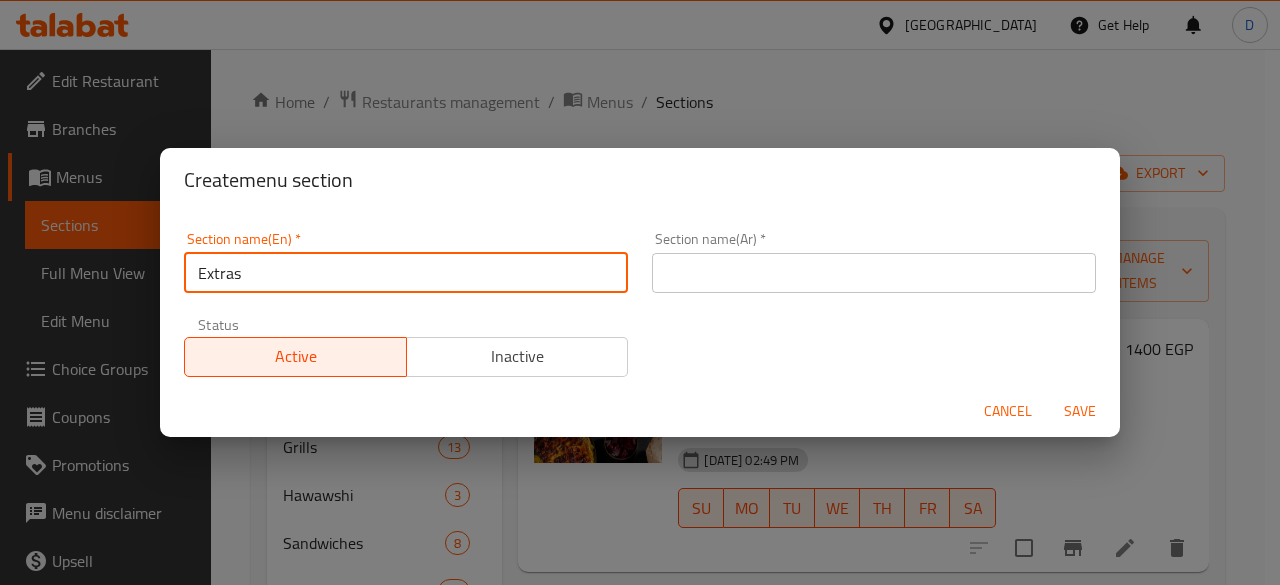 type on "Extras" 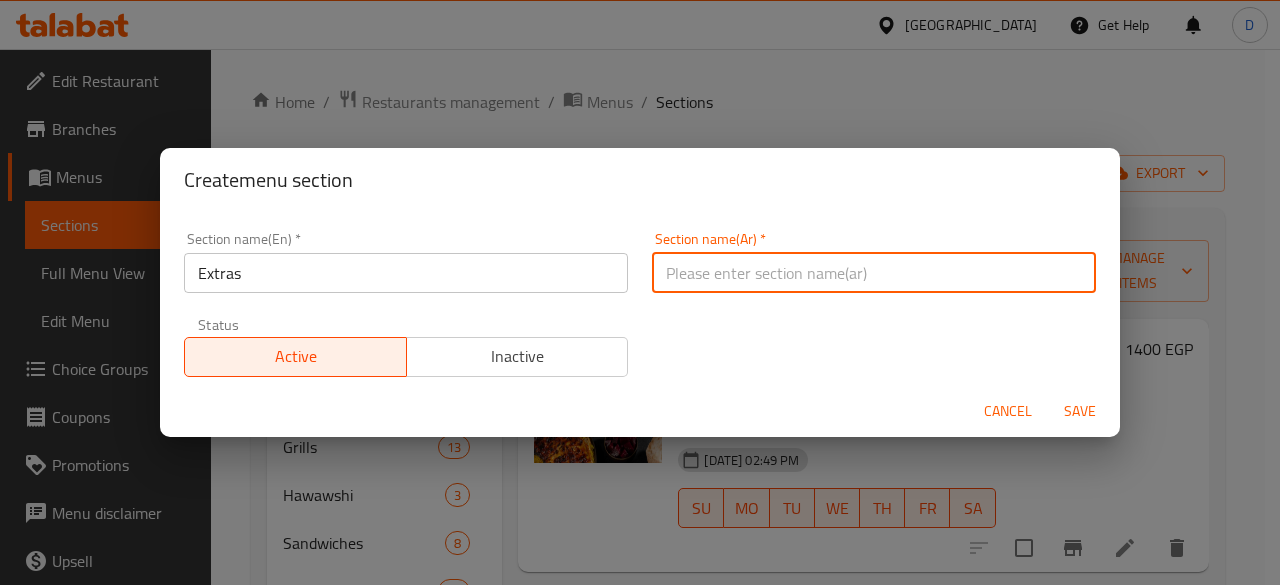 click at bounding box center (874, 273) 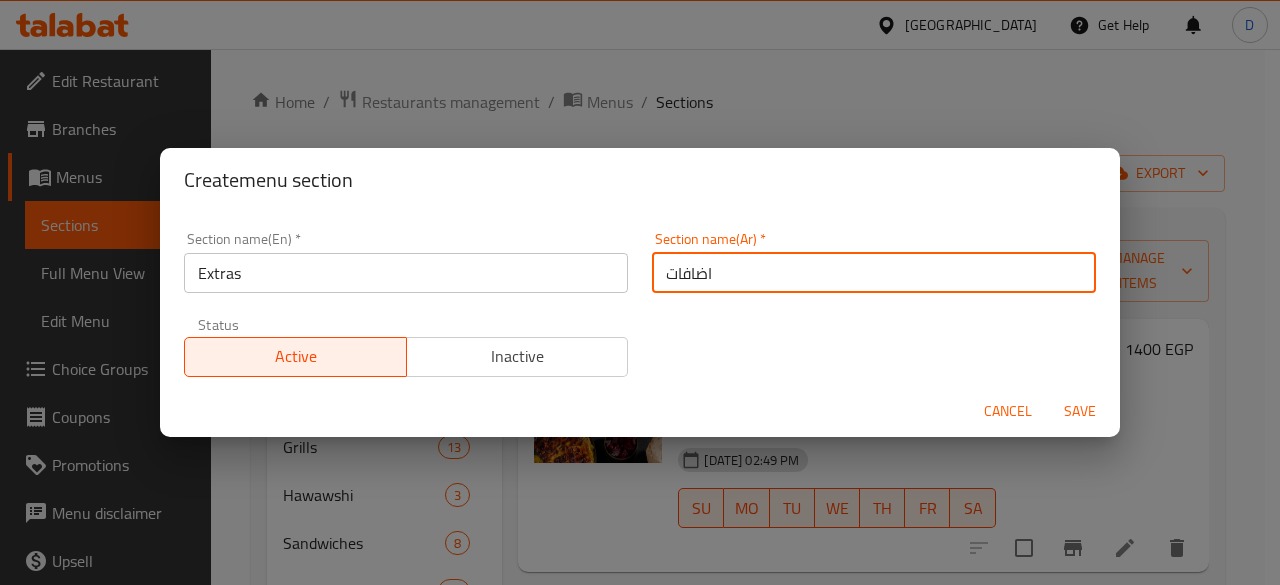 type on "اضافات" 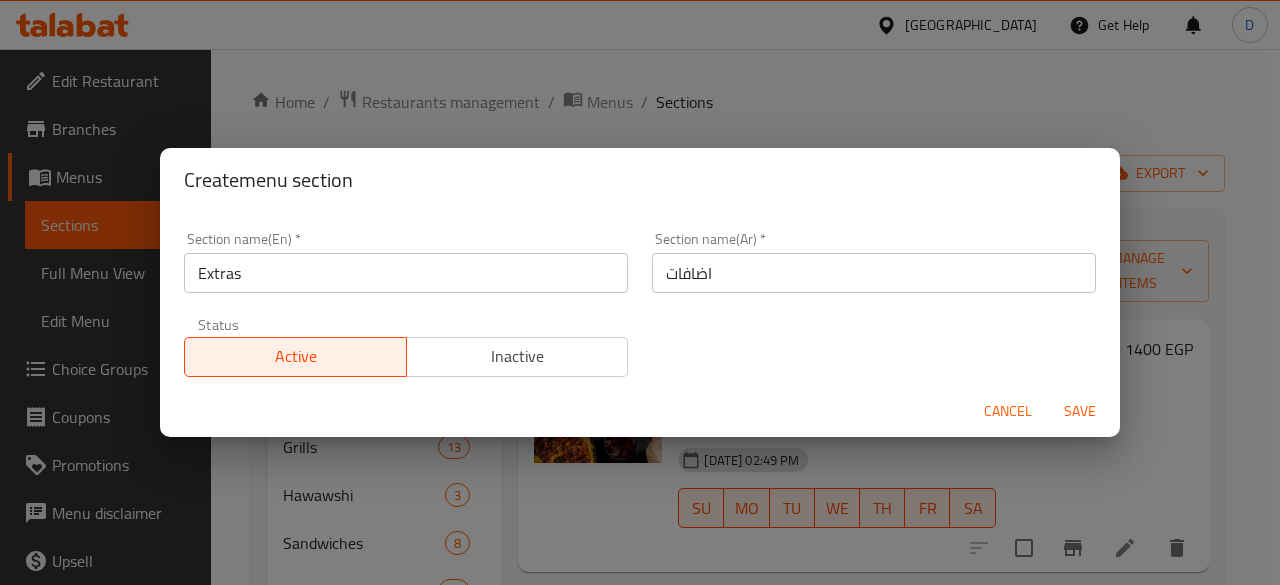 click on "Cancel Save" at bounding box center [640, 411] 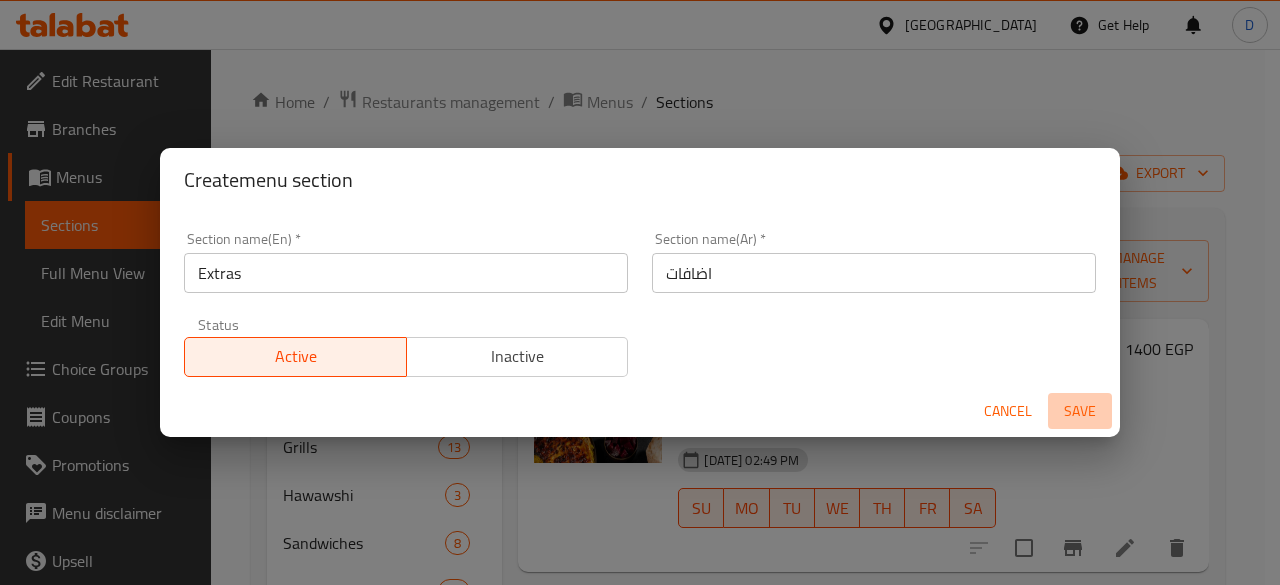 click on "Save" at bounding box center (1080, 411) 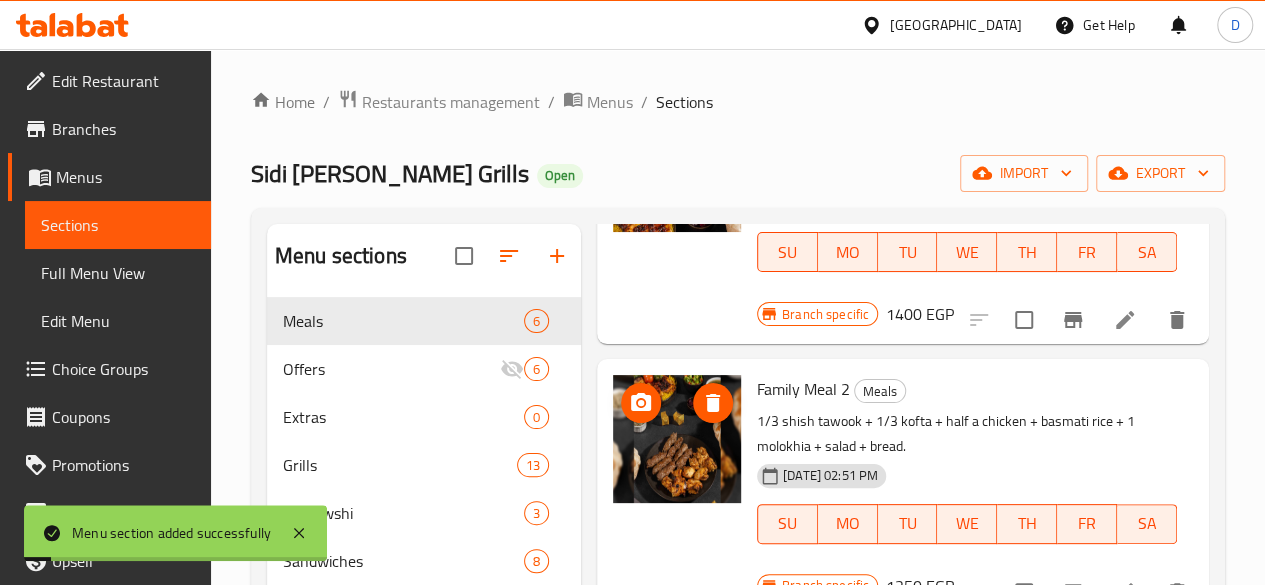 scroll, scrollTop: 229, scrollLeft: 0, axis: vertical 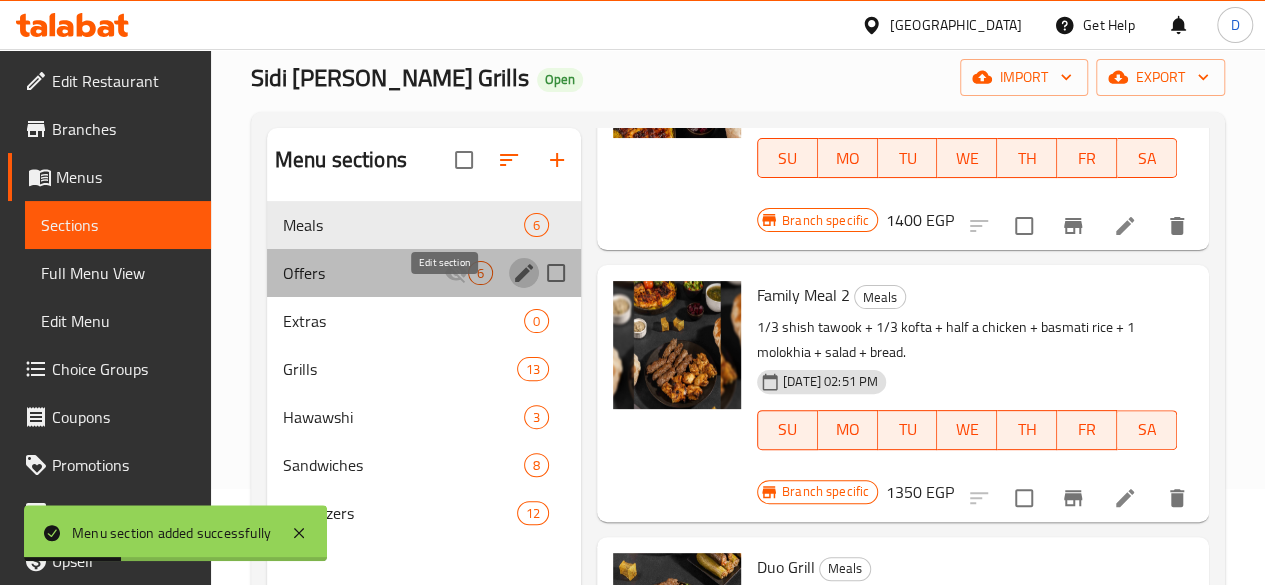 click 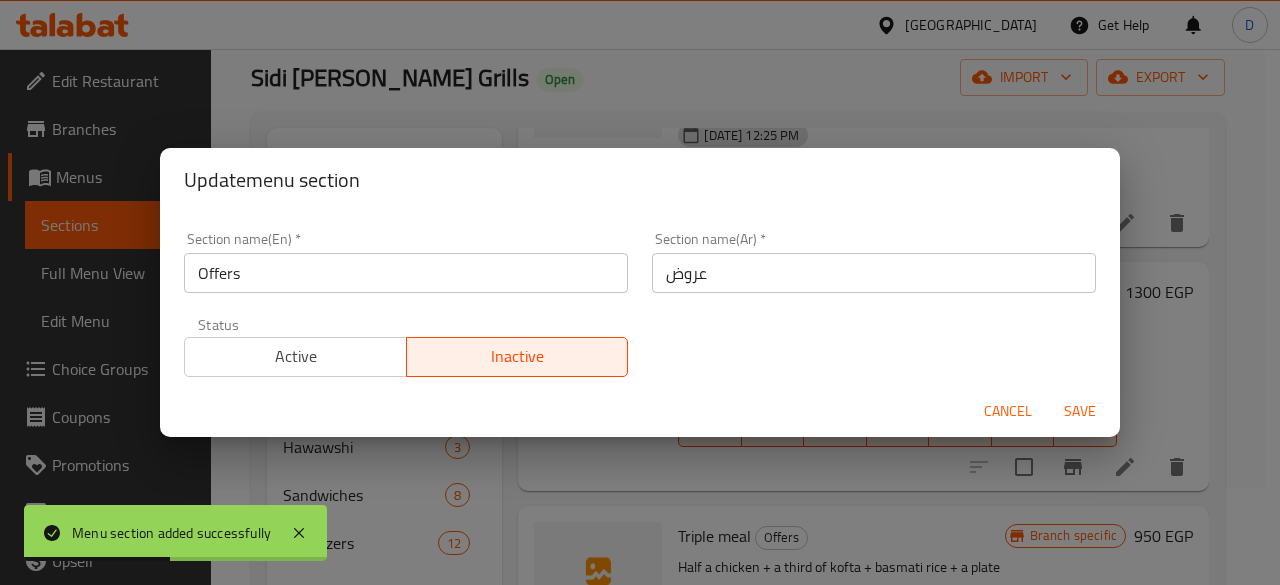 click on "Cancel" at bounding box center (1008, 411) 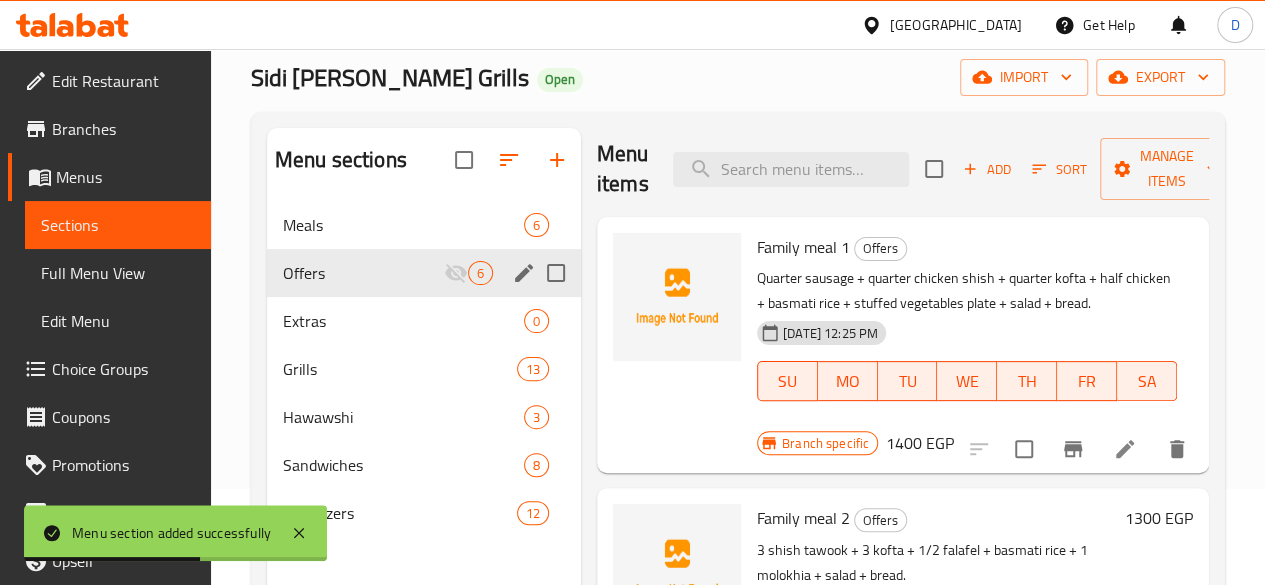 scroll, scrollTop: 0, scrollLeft: 0, axis: both 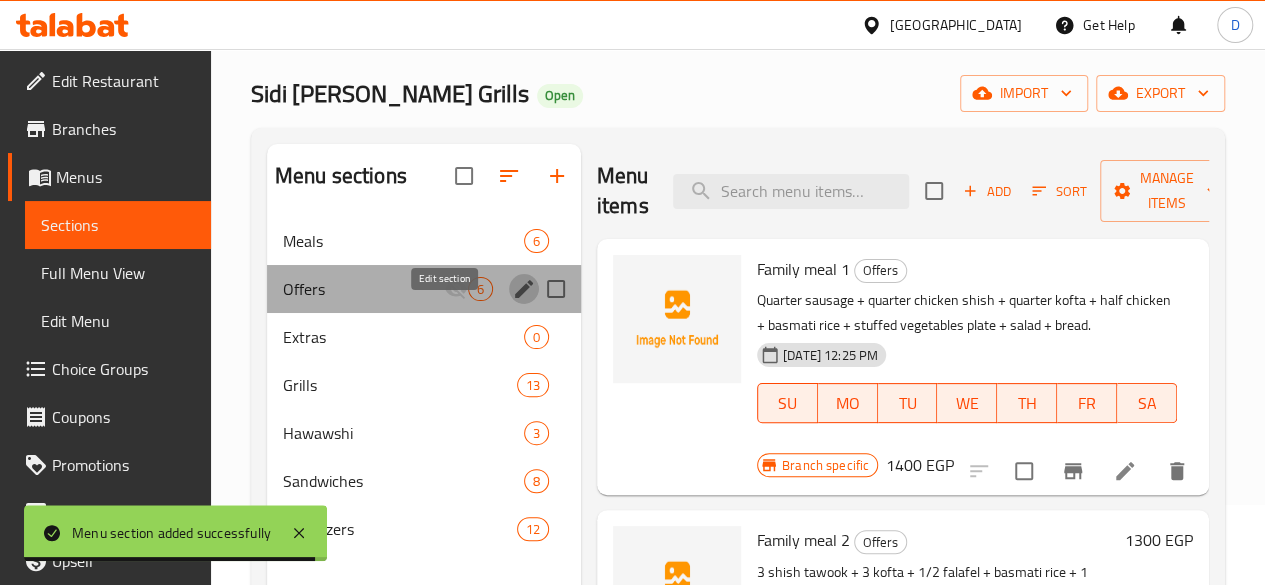click 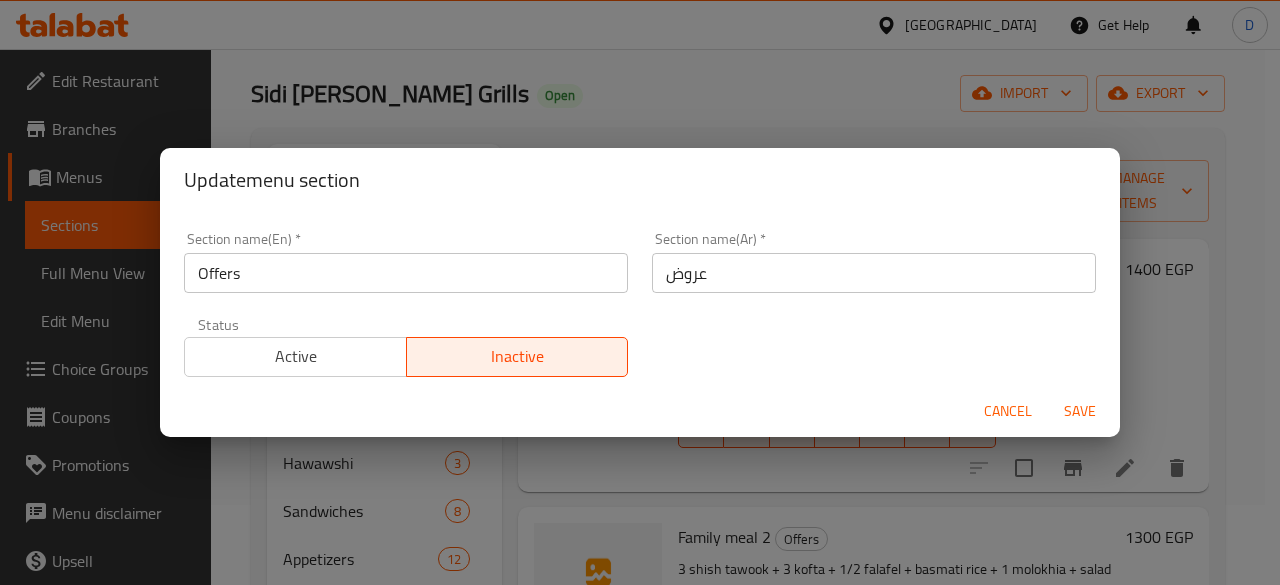 drag, startPoint x: 340, startPoint y: 327, endPoint x: 338, endPoint y: 344, distance: 17.117243 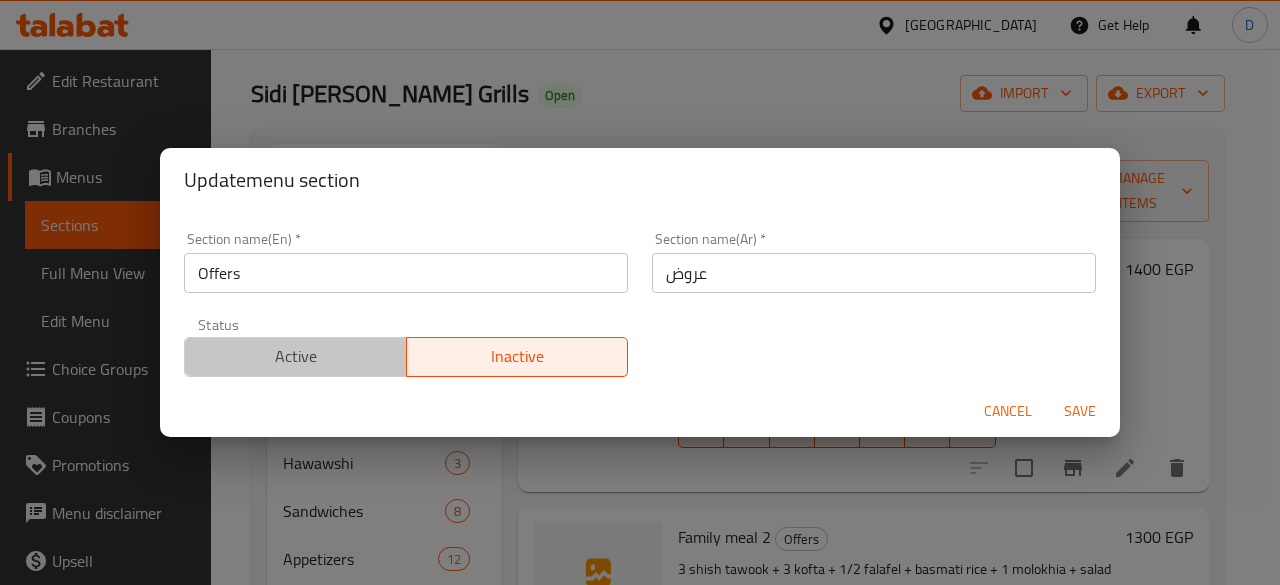 click on "Active" at bounding box center [296, 356] 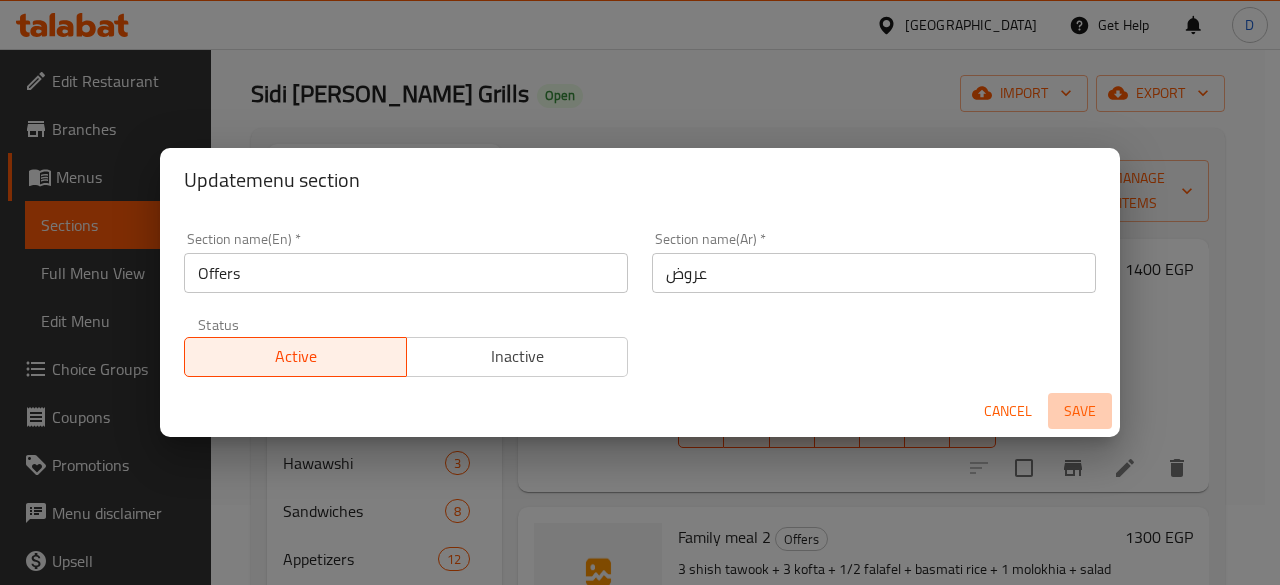 click on "Save" at bounding box center [1080, 411] 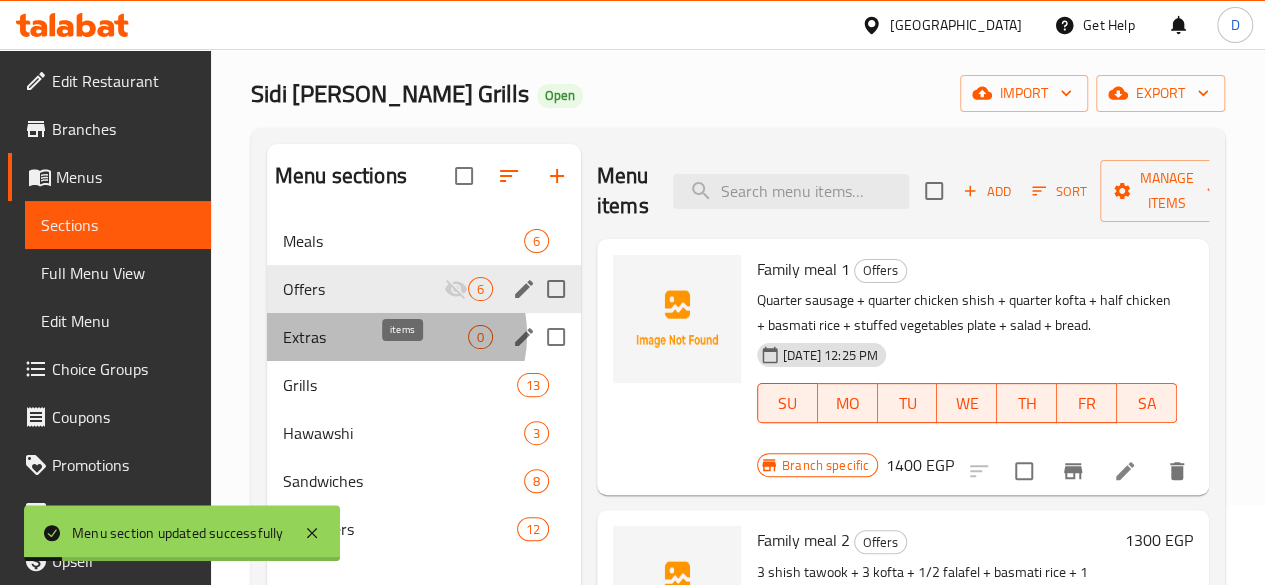 click on "0" at bounding box center (480, 337) 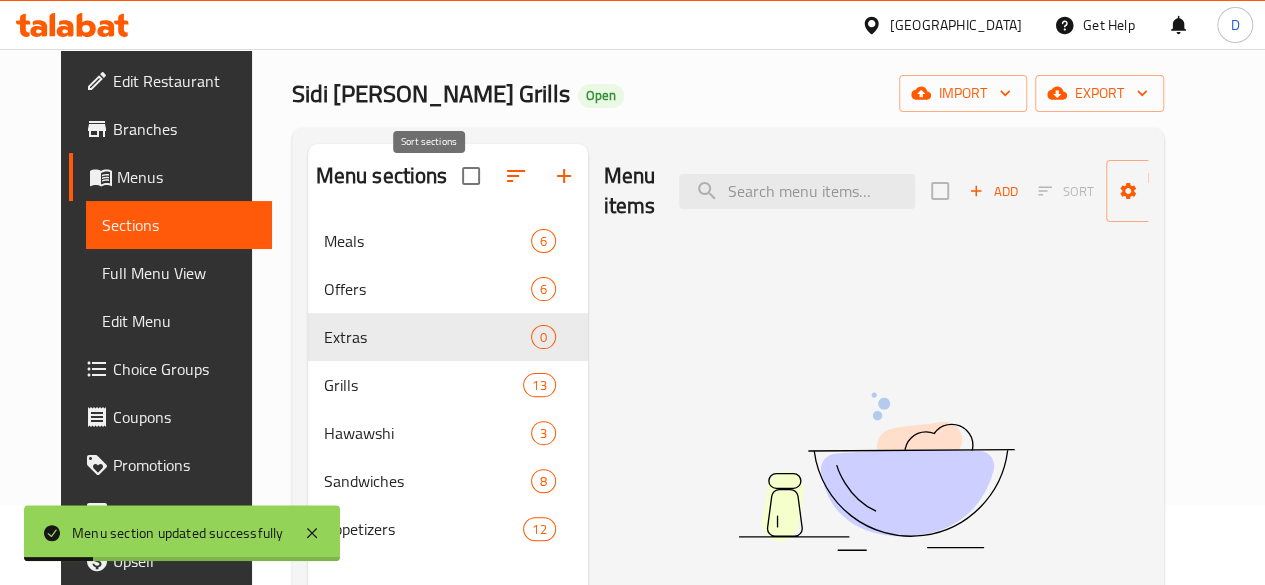 click 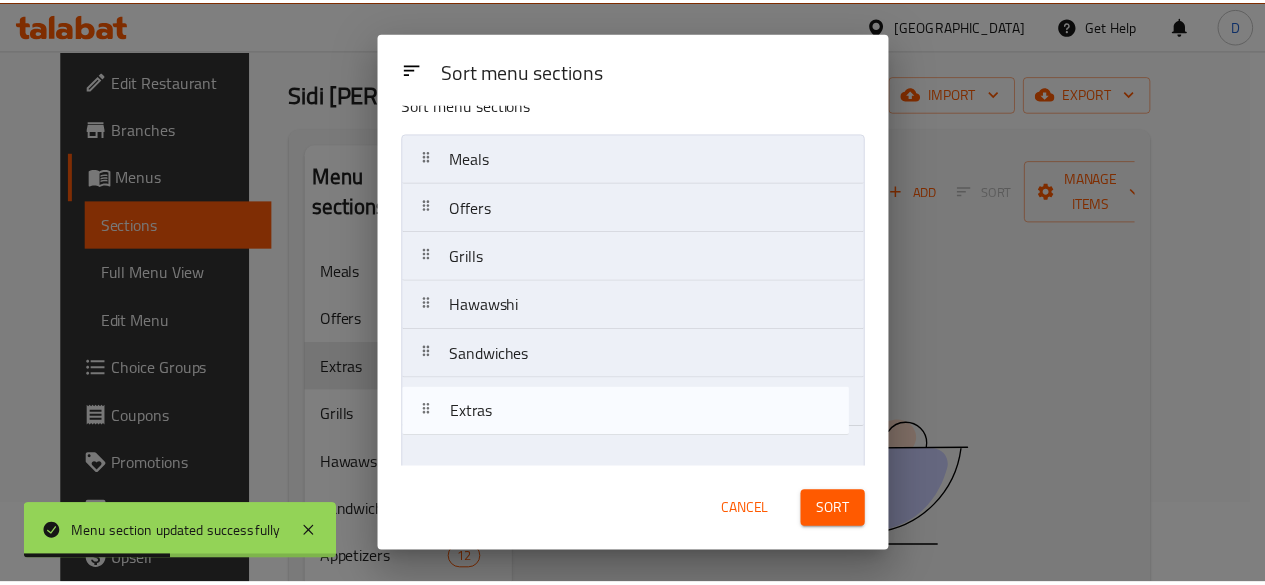 scroll, scrollTop: 42, scrollLeft: 0, axis: vertical 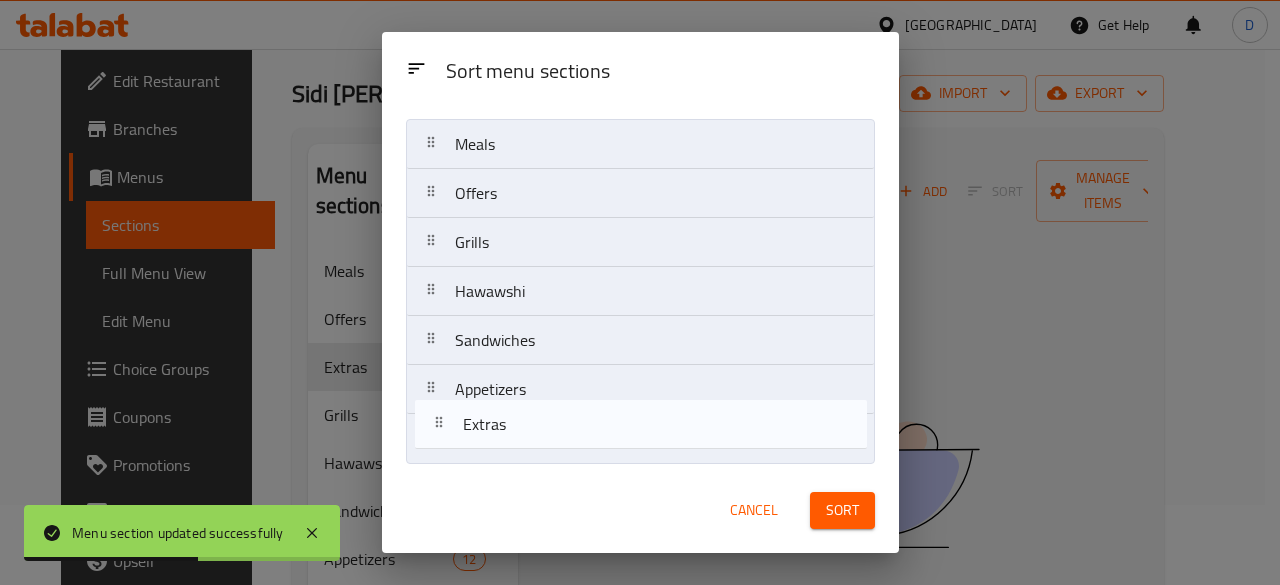 drag, startPoint x: 432, startPoint y: 282, endPoint x: 438, endPoint y: 446, distance: 164.10973 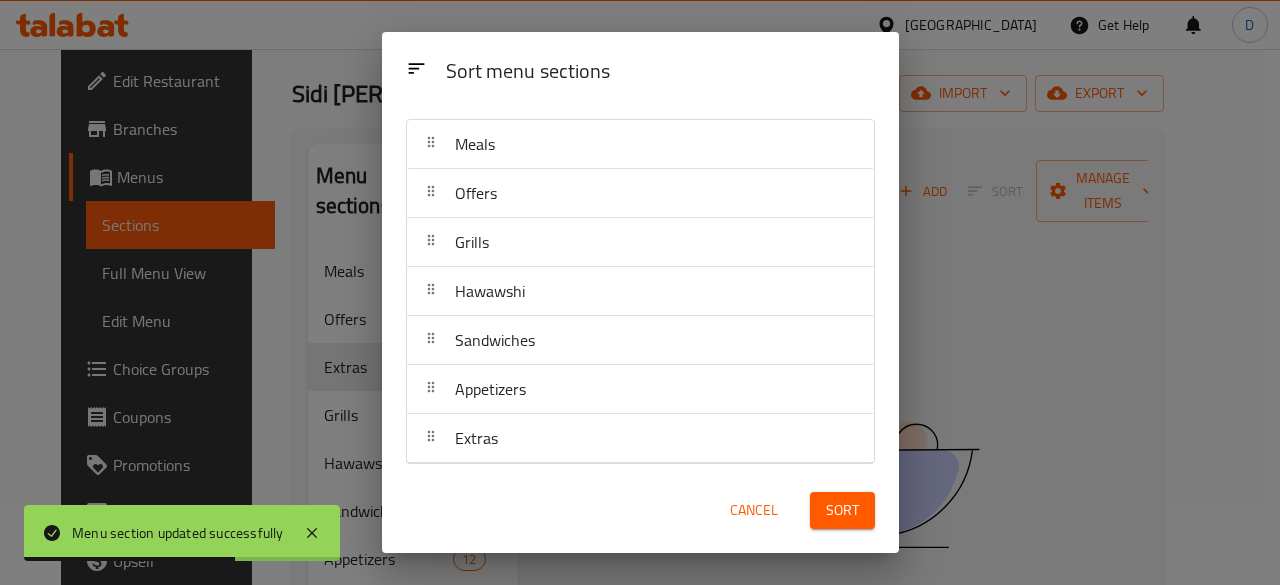 click on "Sort" at bounding box center (842, 510) 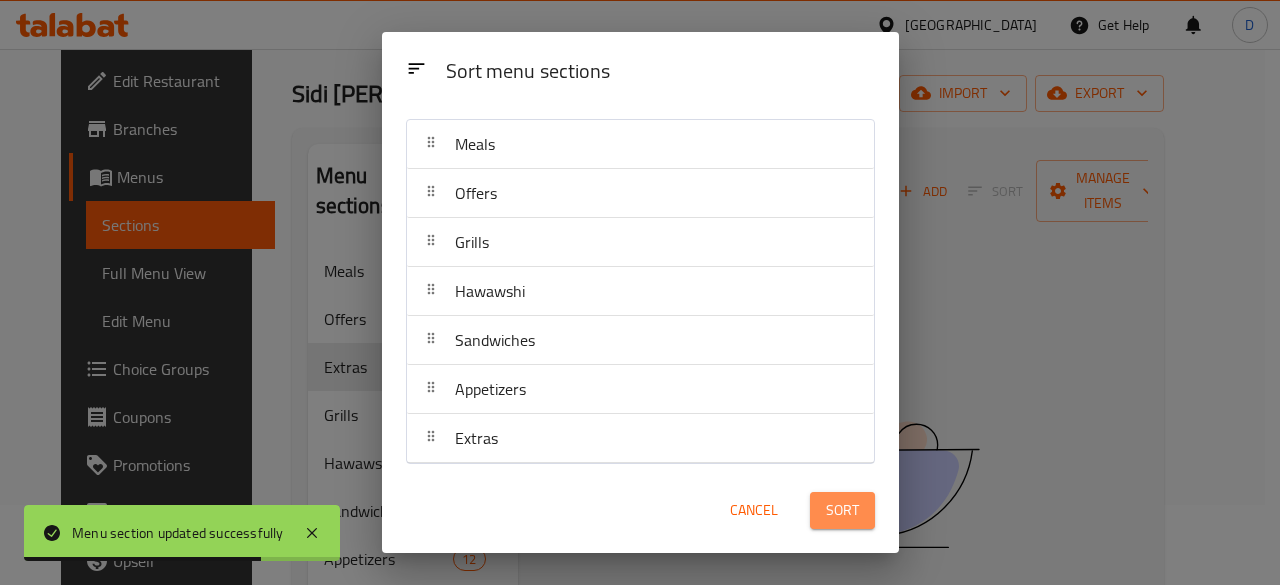 click on "Sort" at bounding box center (842, 510) 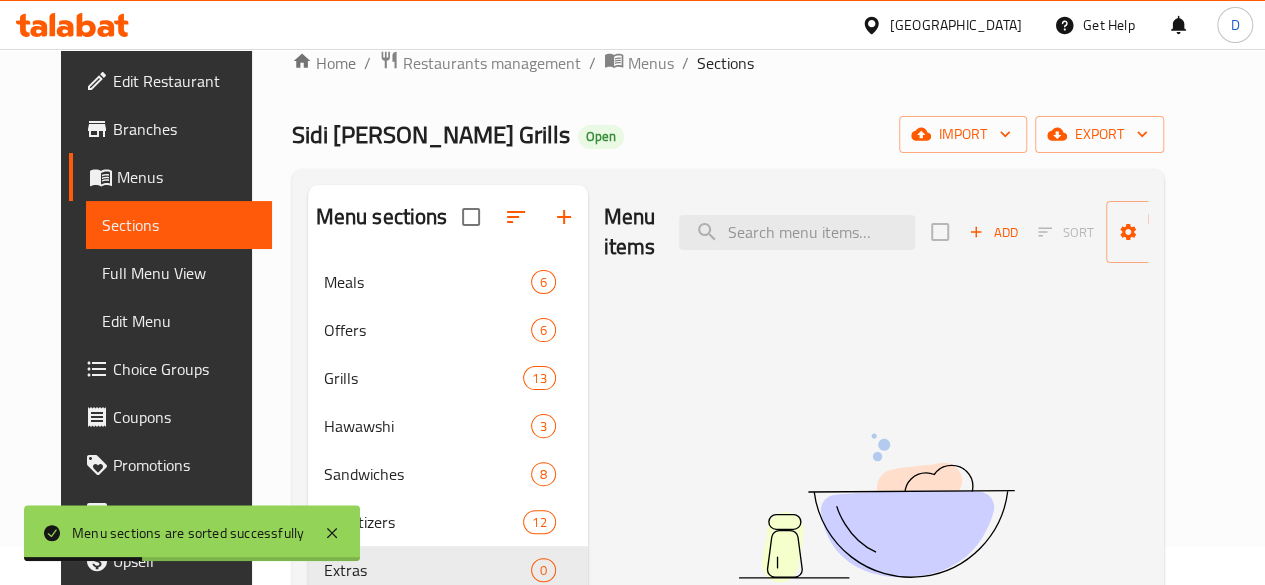 scroll, scrollTop: 30, scrollLeft: 0, axis: vertical 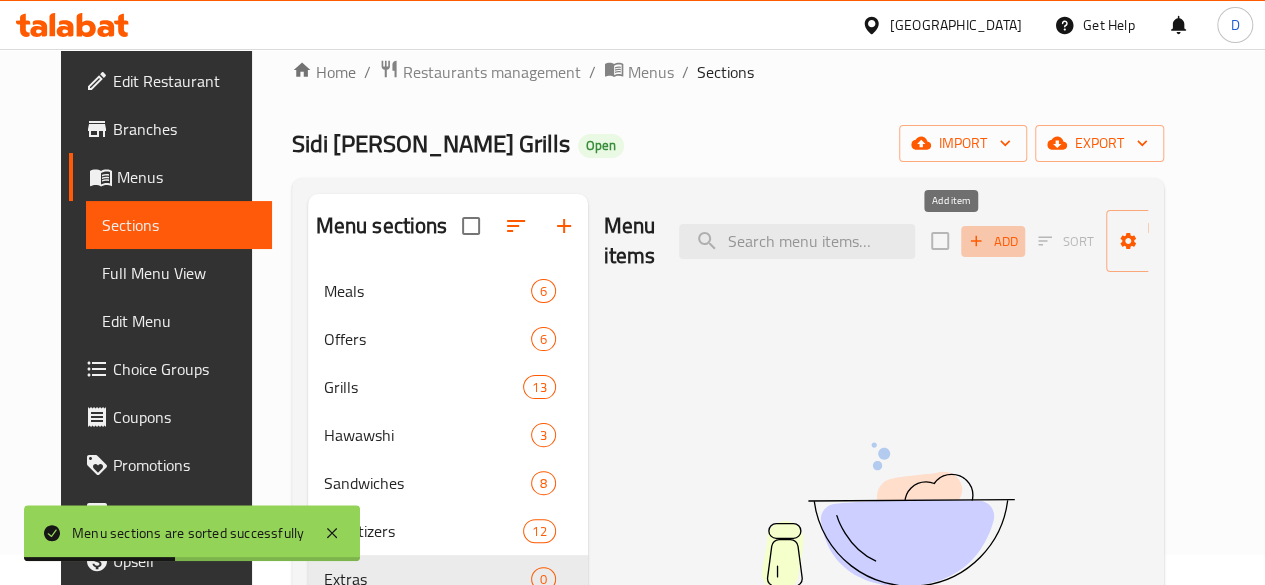 click on "Add" at bounding box center (993, 241) 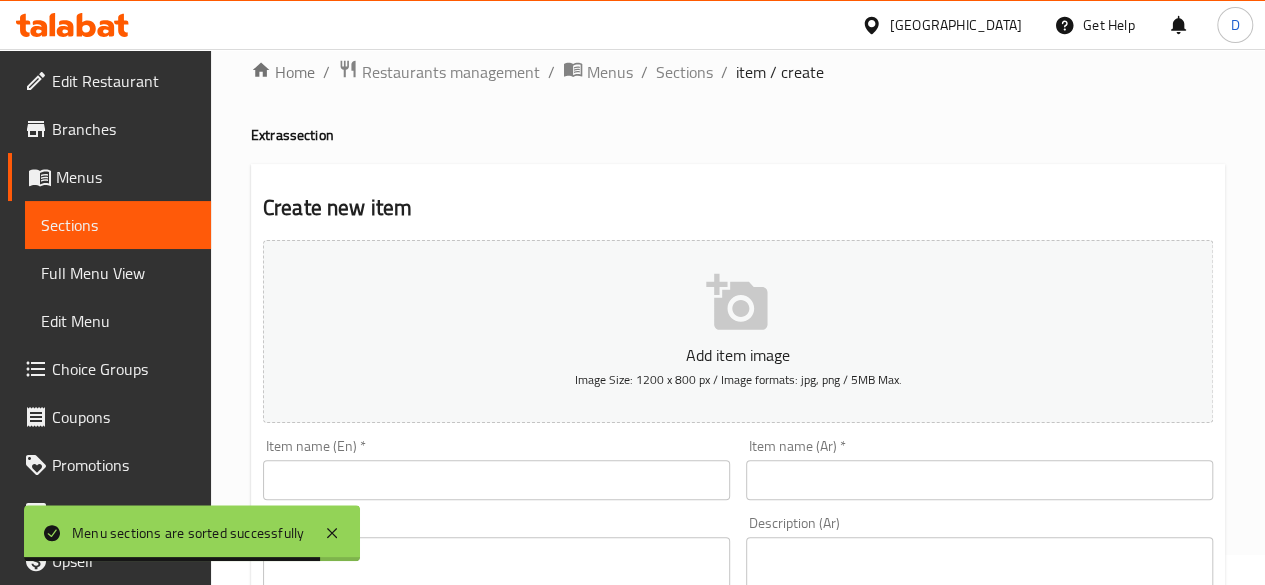 scroll, scrollTop: 93, scrollLeft: 0, axis: vertical 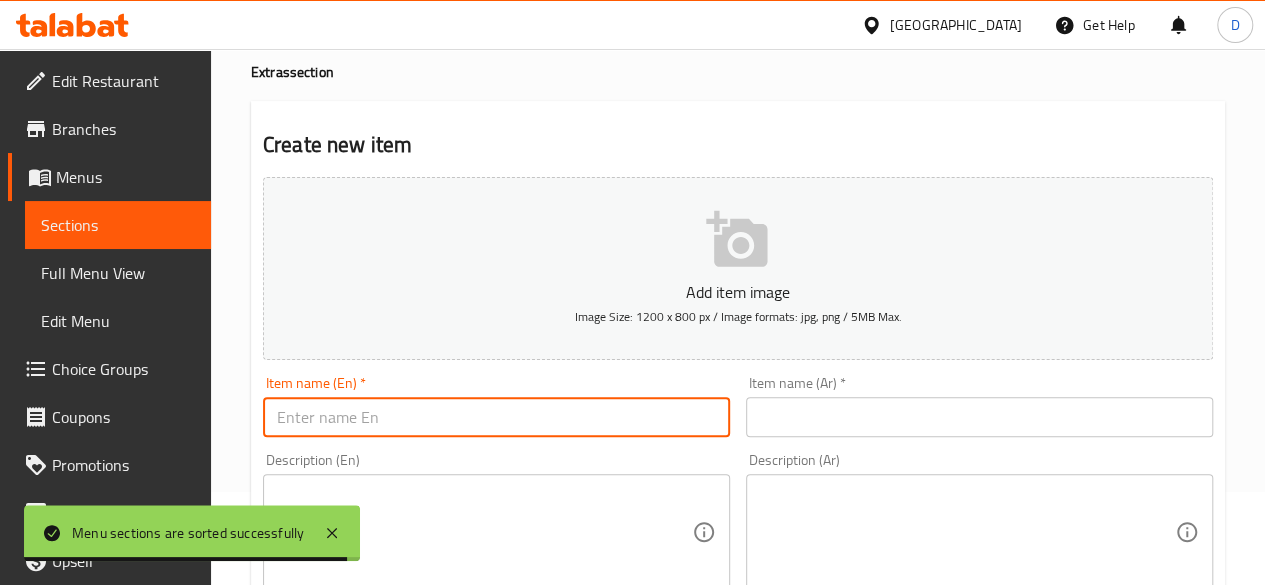 click at bounding box center [496, 417] 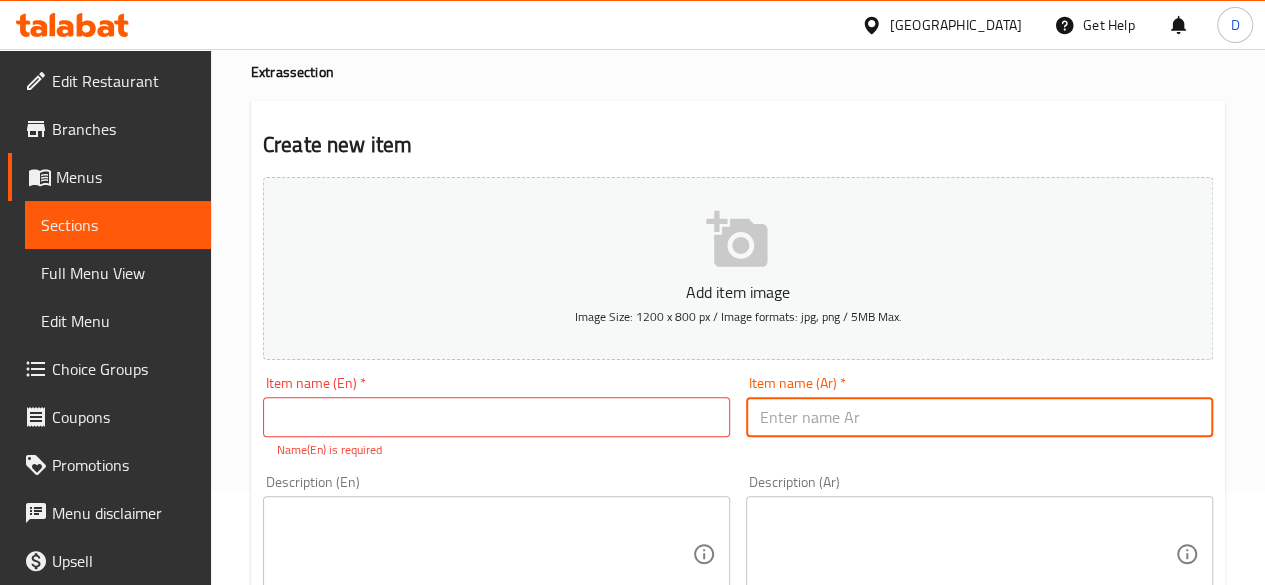 click at bounding box center [979, 417] 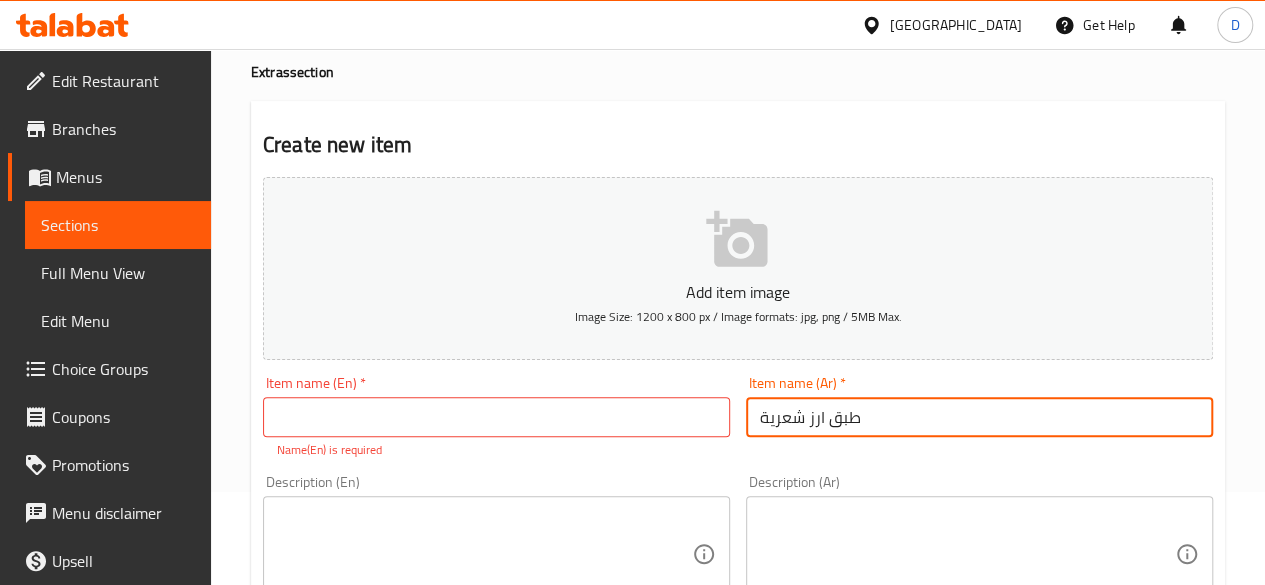 type on "طبق ارز شعرية" 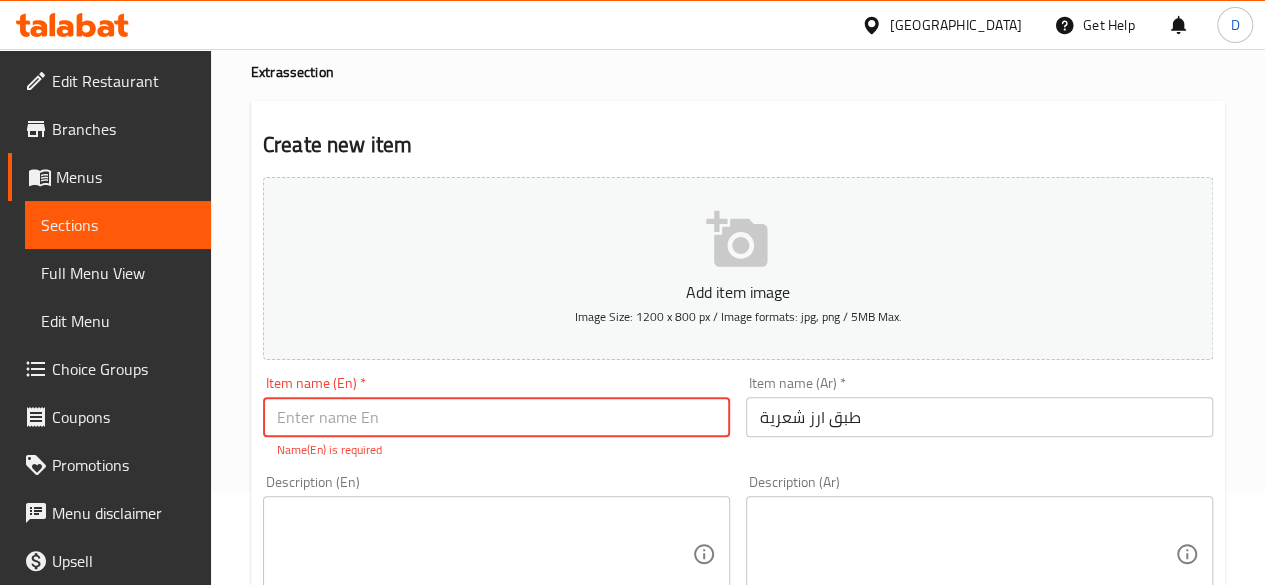 click at bounding box center [496, 417] 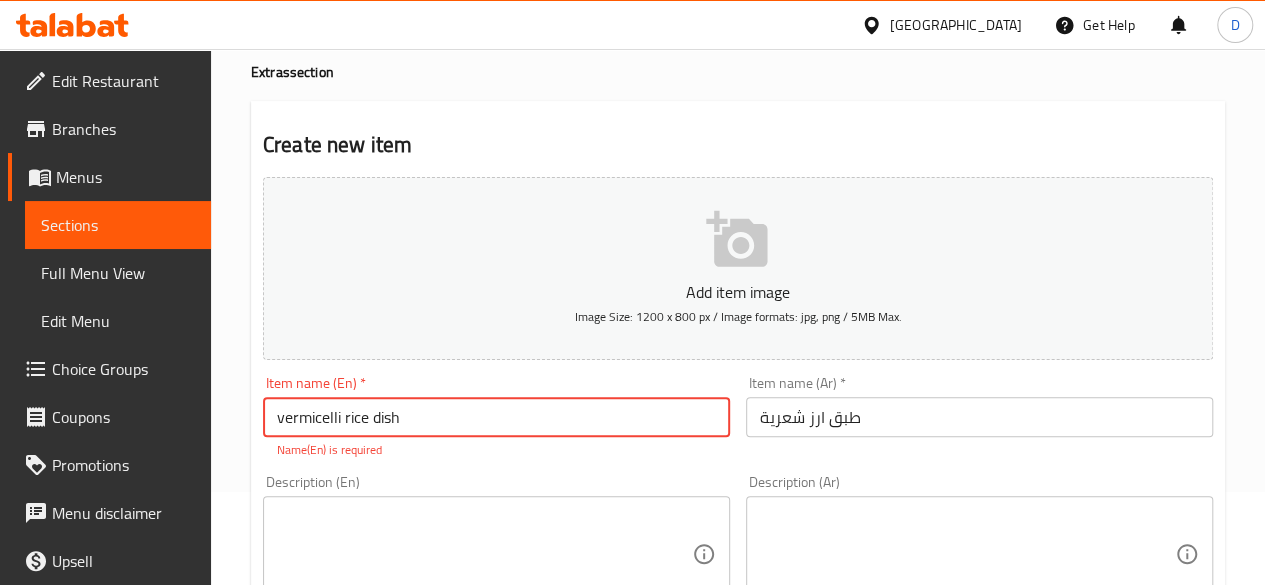 type on "vermicelli rice dish" 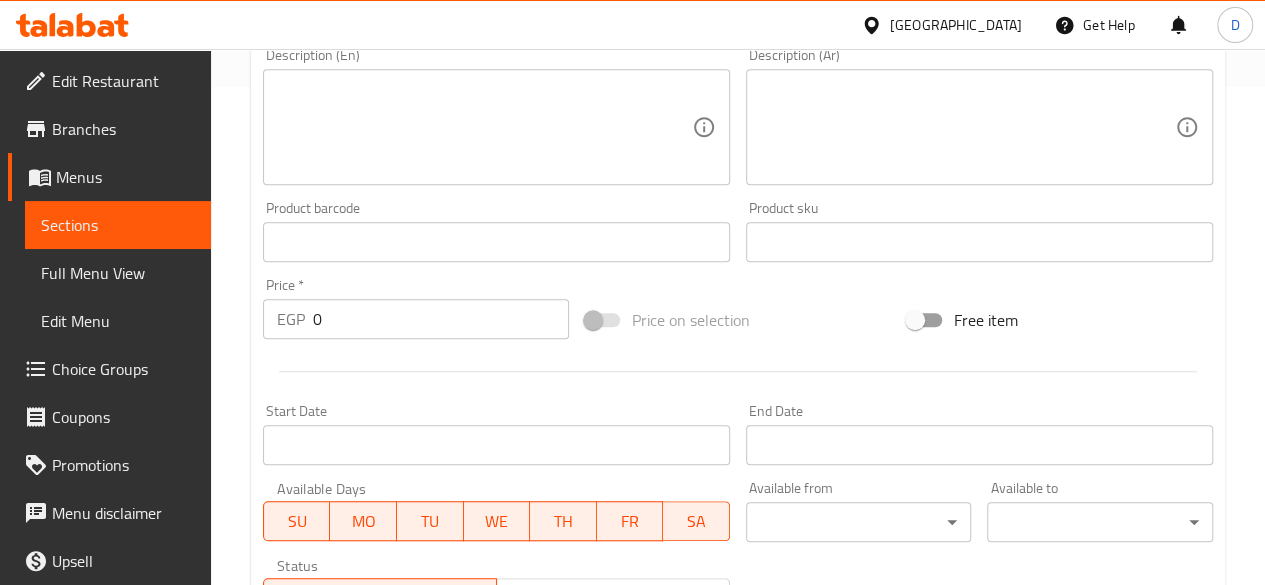 scroll, scrollTop: 499, scrollLeft: 0, axis: vertical 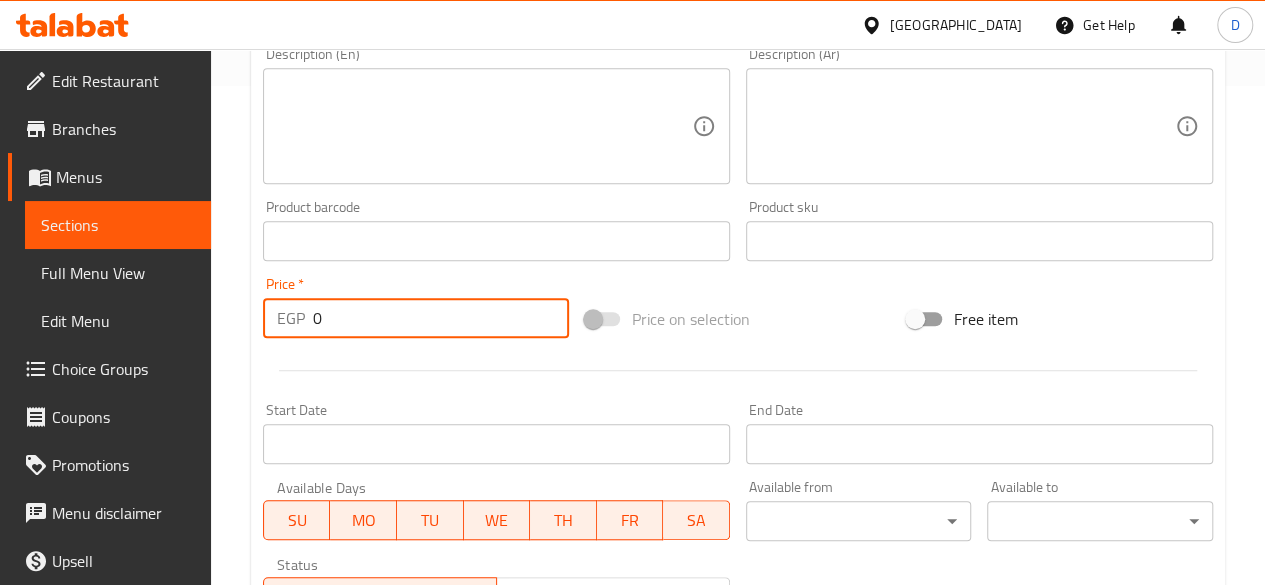 click on "0" at bounding box center (441, 318) 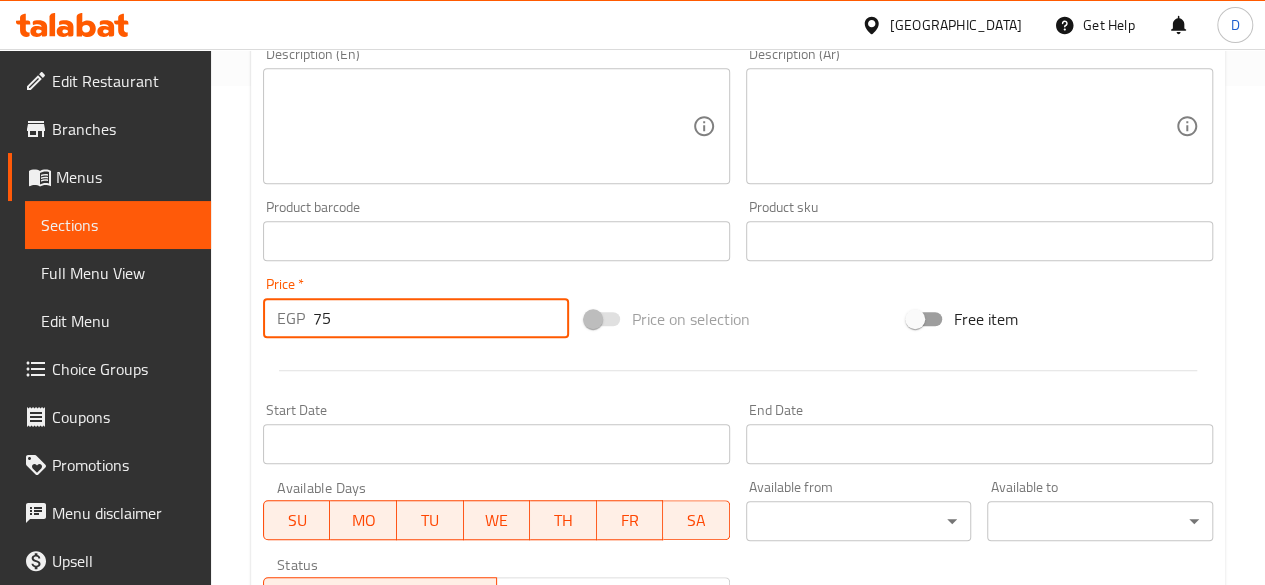 type on "75" 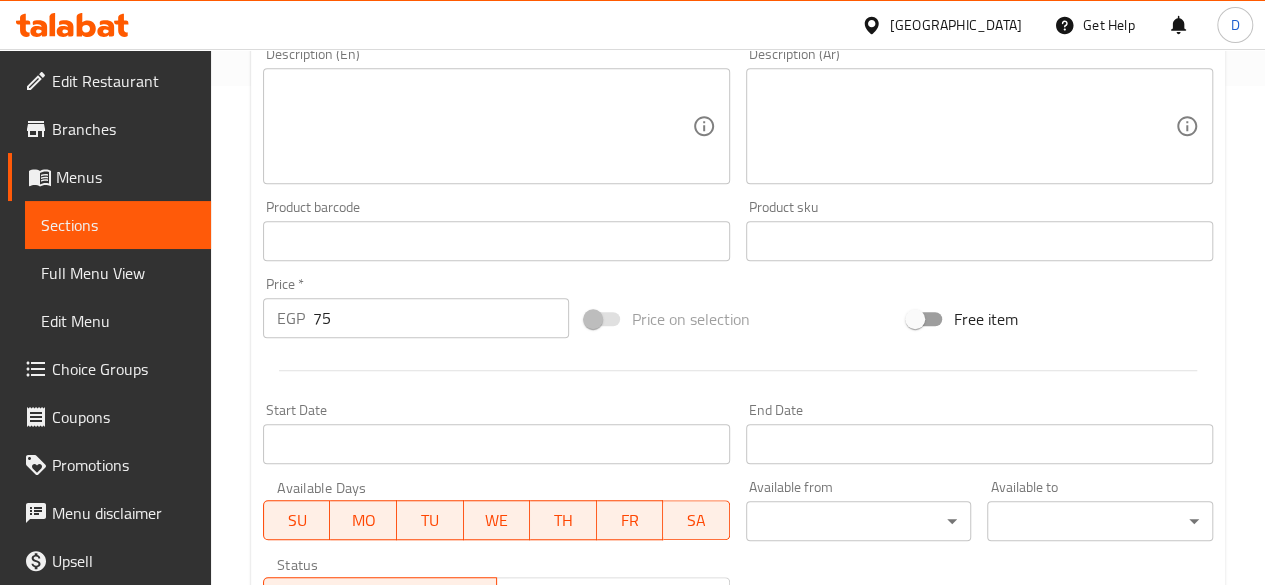 click on "Price   * EGP 75 Price  *" at bounding box center (416, 307) 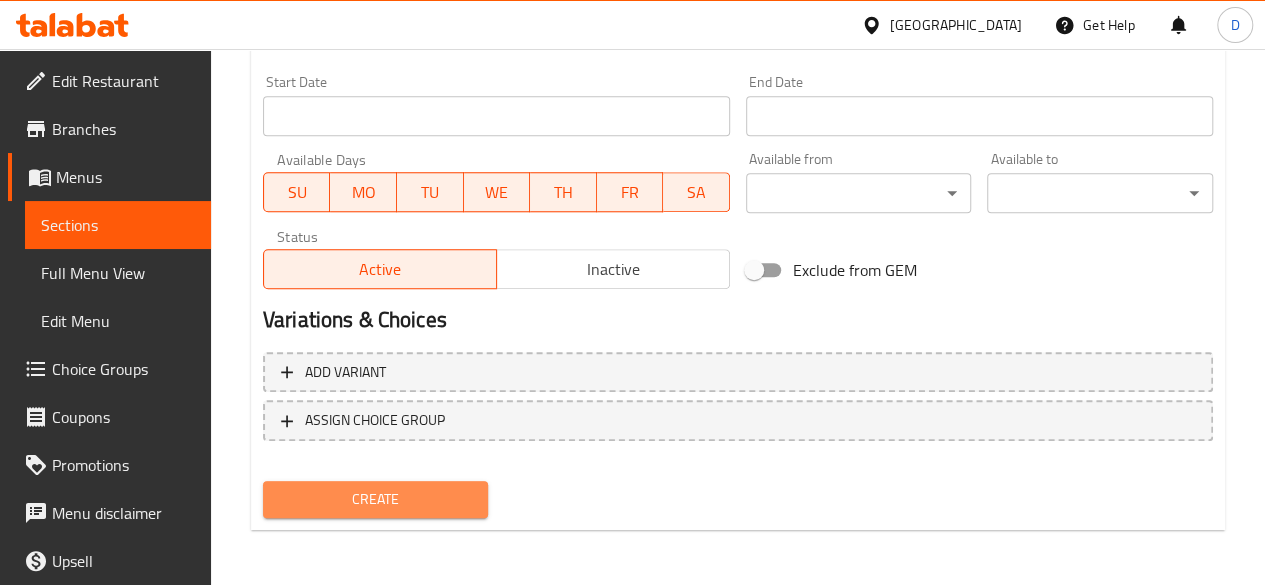 click on "Create" at bounding box center [376, 499] 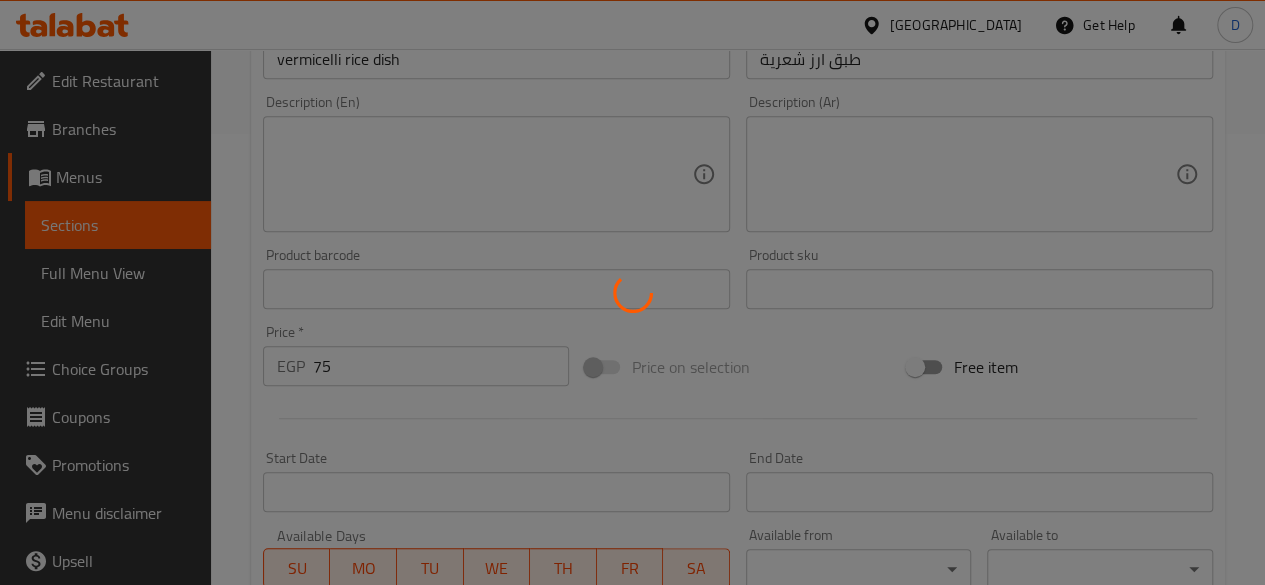 type 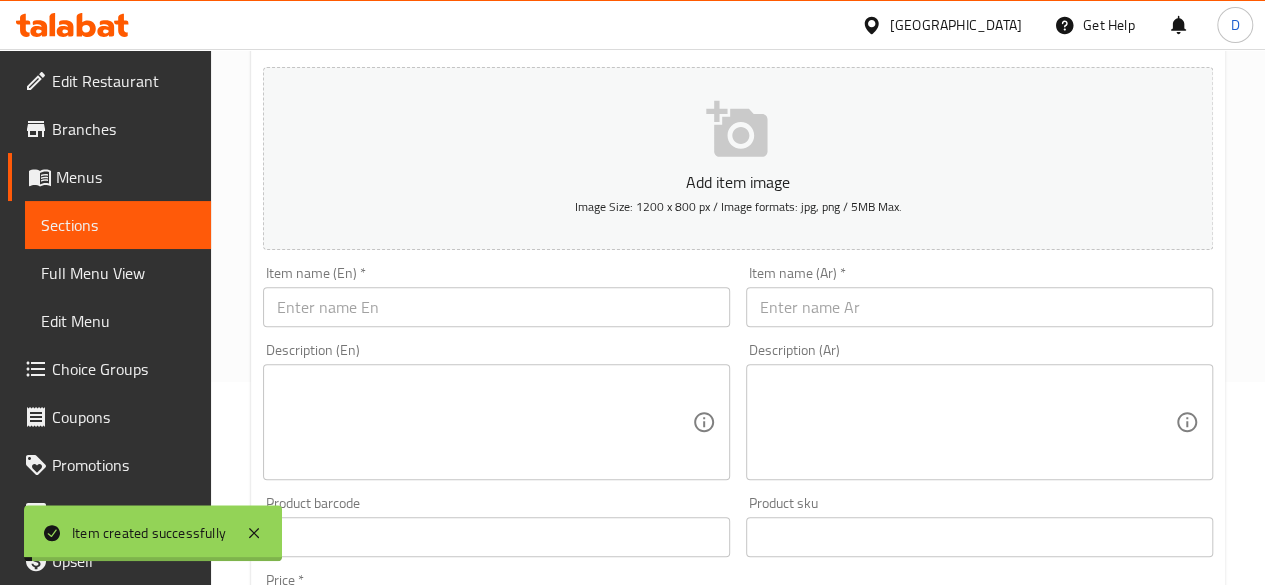 scroll, scrollTop: 183, scrollLeft: 0, axis: vertical 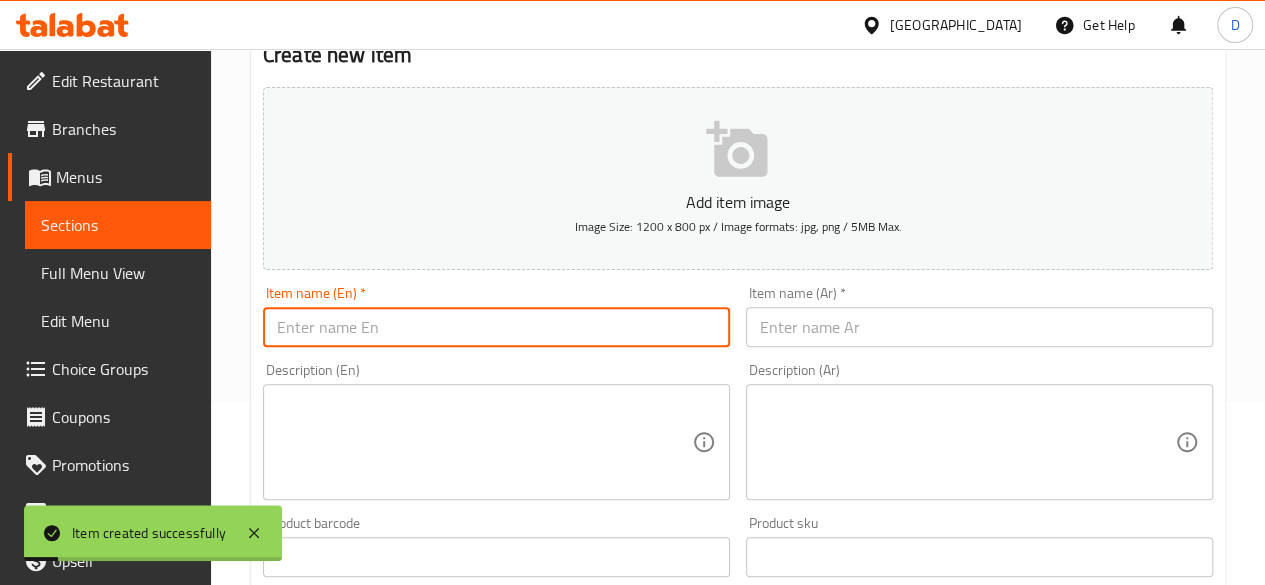 click at bounding box center [496, 327] 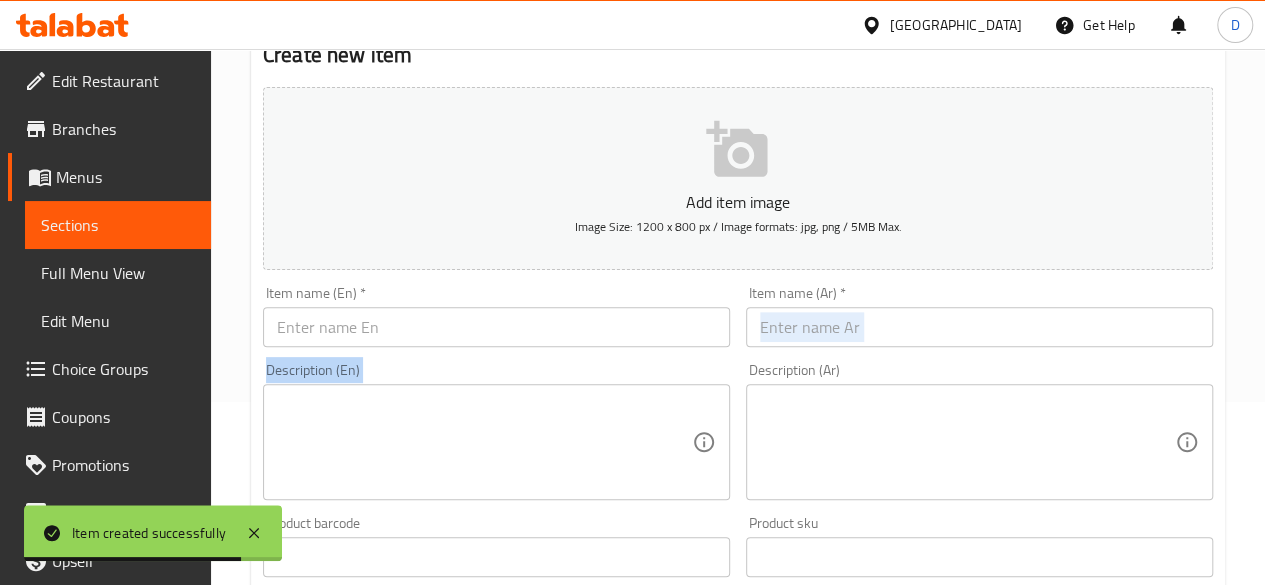 click on "Add item image Image Size: 1200 x 800 px / Image formats: jpg, png / 5MB Max. Item name (En)   * Item name (En)  * Item name (Ar)   * Item name (Ar)  * Description (En) Description (En) Description (Ar) Description (Ar) Product barcode Product barcode Product sku Product sku Price   * EGP 0 Price  * Price on selection Free item Start Date Start Date End Date End Date Available Days SU MO TU WE TH FR SA Available from ​ ​ Available to ​ ​ Status Active Inactive Exclude from GEM" at bounding box center [738, 510] 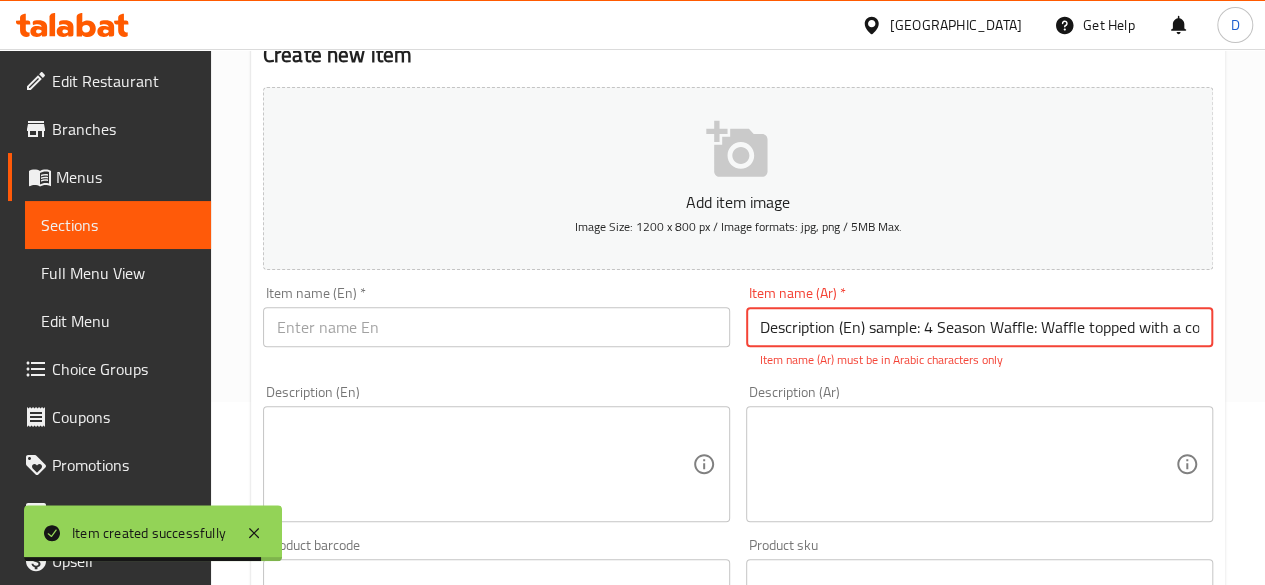 click on "Description (En) sample: 4 Season Waffle: Waffle topped with a colorful array of fresh fruits and drizzled with sweet syrup." at bounding box center [979, 327] 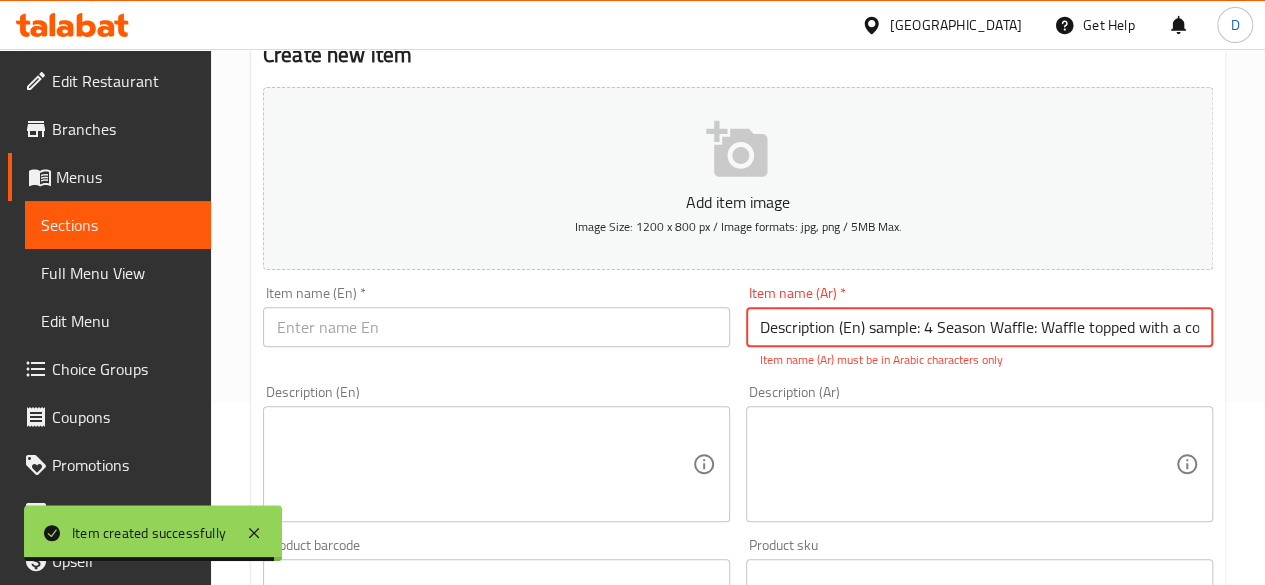 paste on "طبق ارز بسمتي" 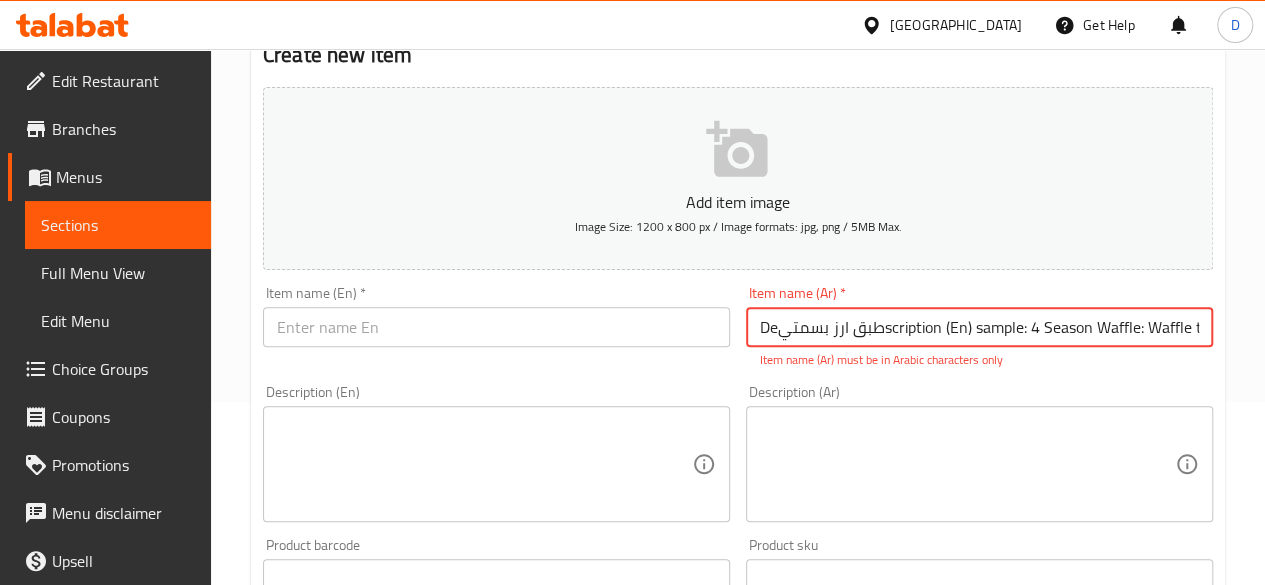 click on "Deطبق ارز بسمتيscription (En) sample: 4 Season Waffle: Waffle topped with a colorful array of fresh fruits and drizzled with sweet syrup." at bounding box center [979, 327] 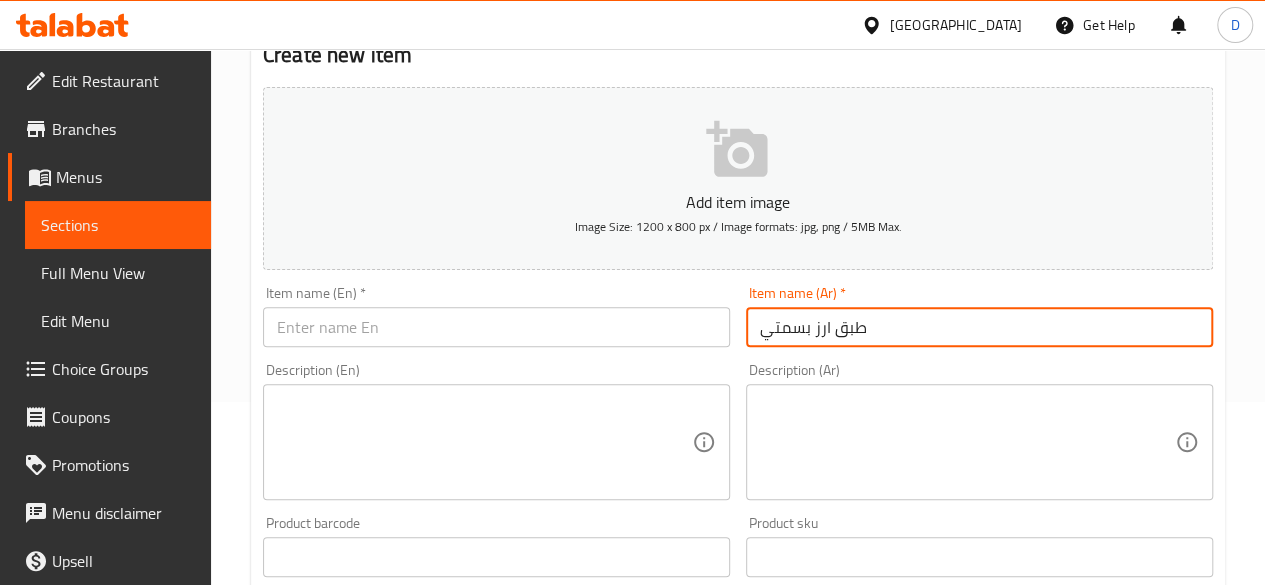 type on "طبق ارز بسمتي" 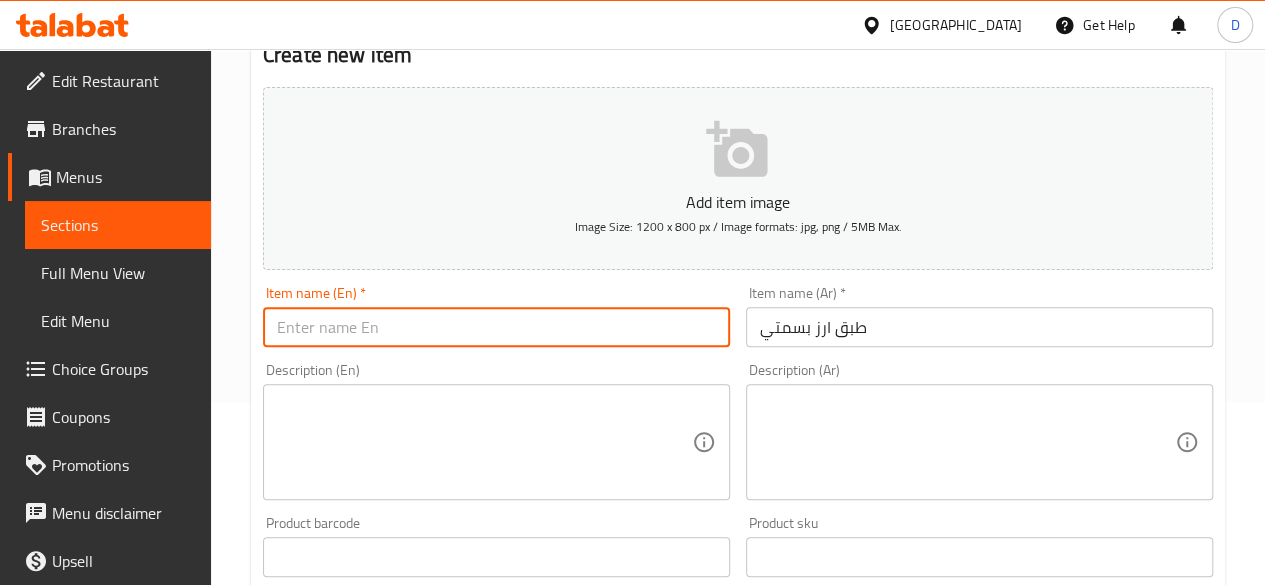 click at bounding box center (496, 327) 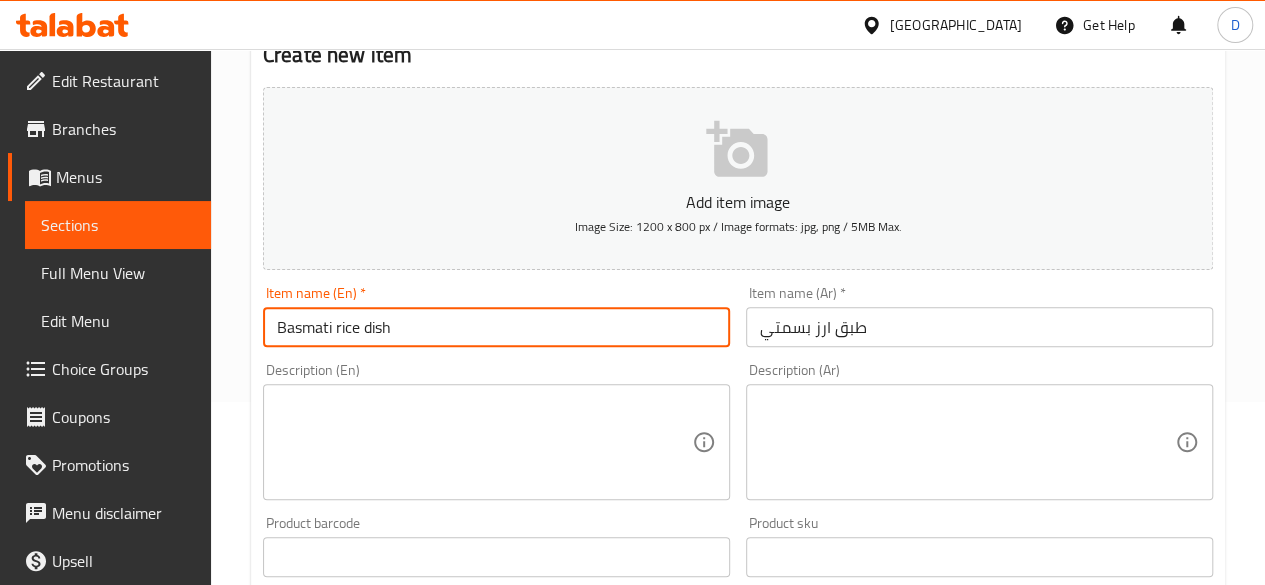 type on "Basmati rice dish" 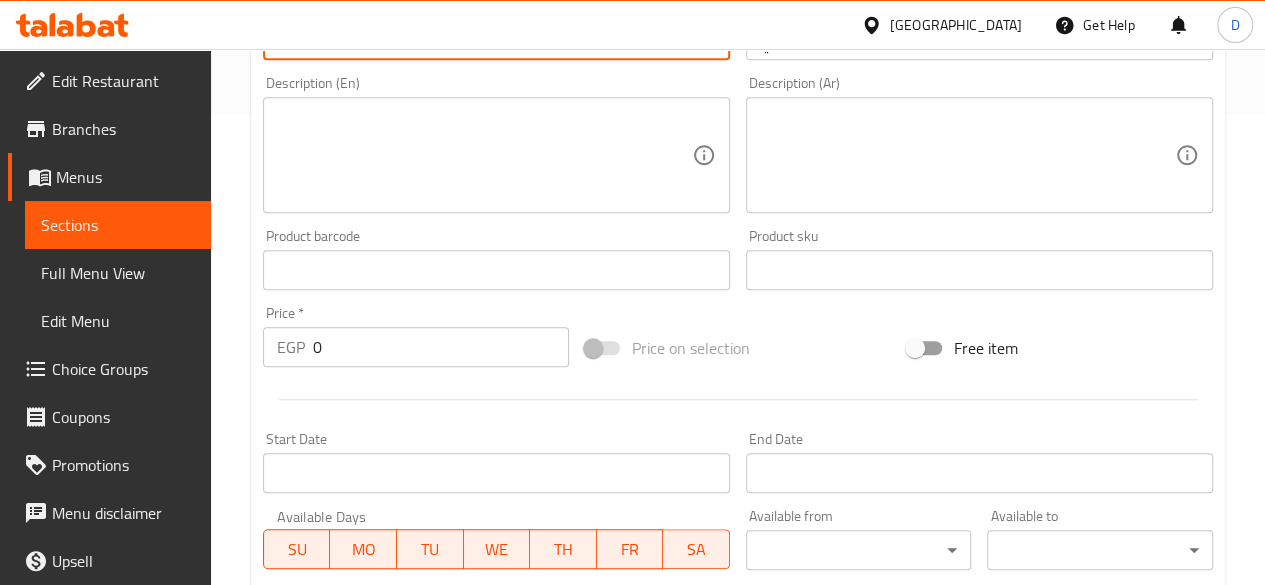 scroll, scrollTop: 473, scrollLeft: 0, axis: vertical 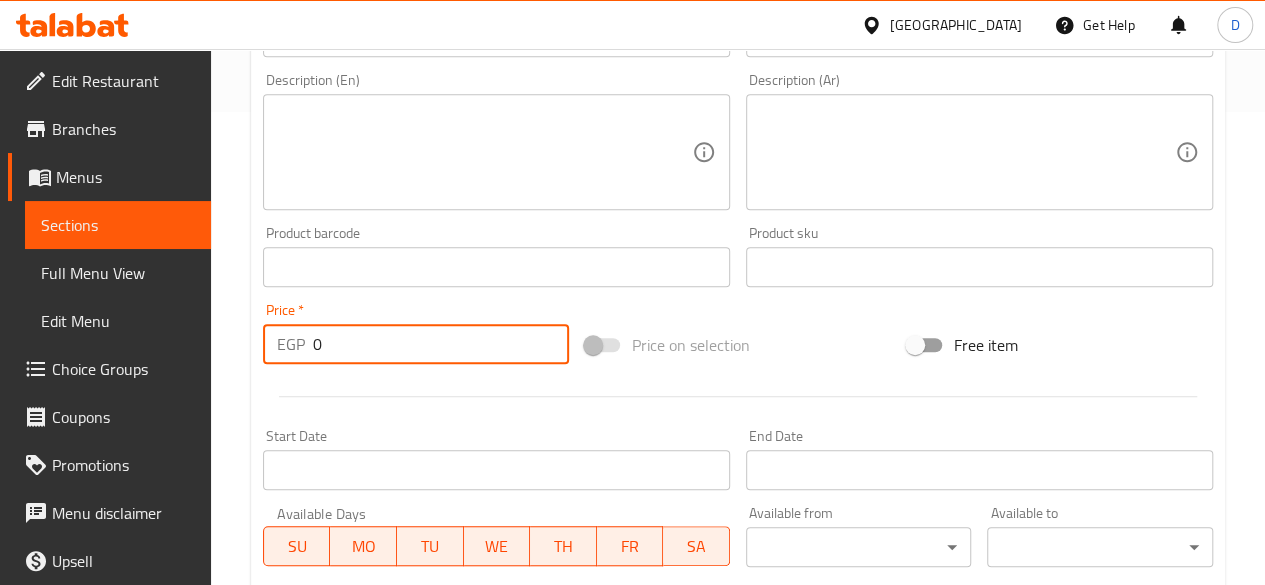 click on "0" at bounding box center (441, 344) 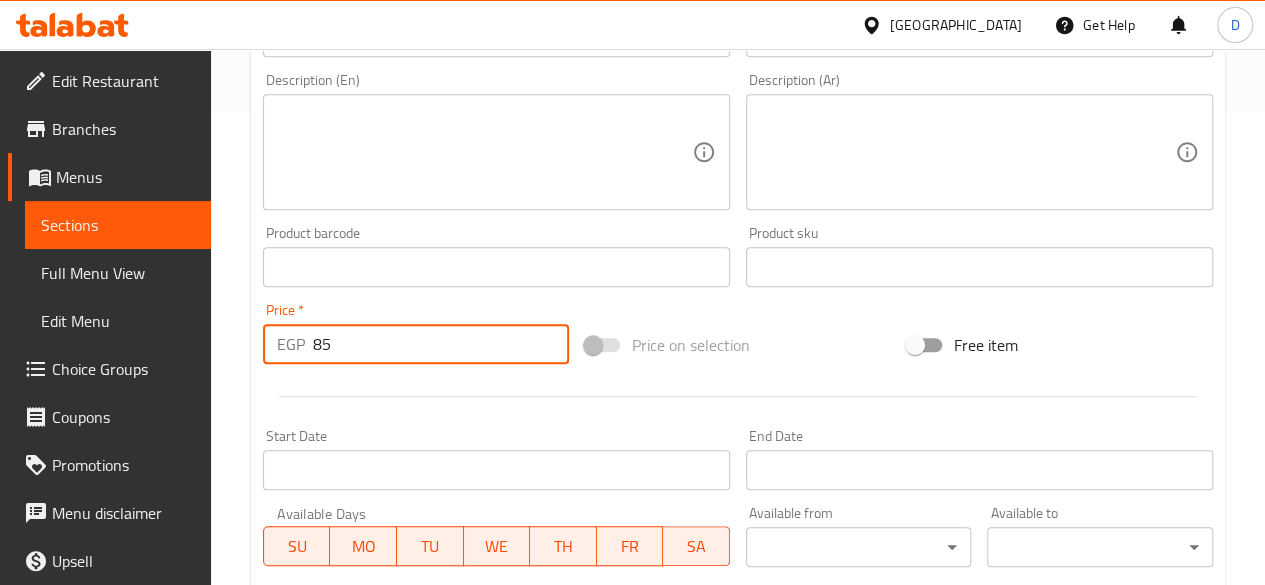 type on "85" 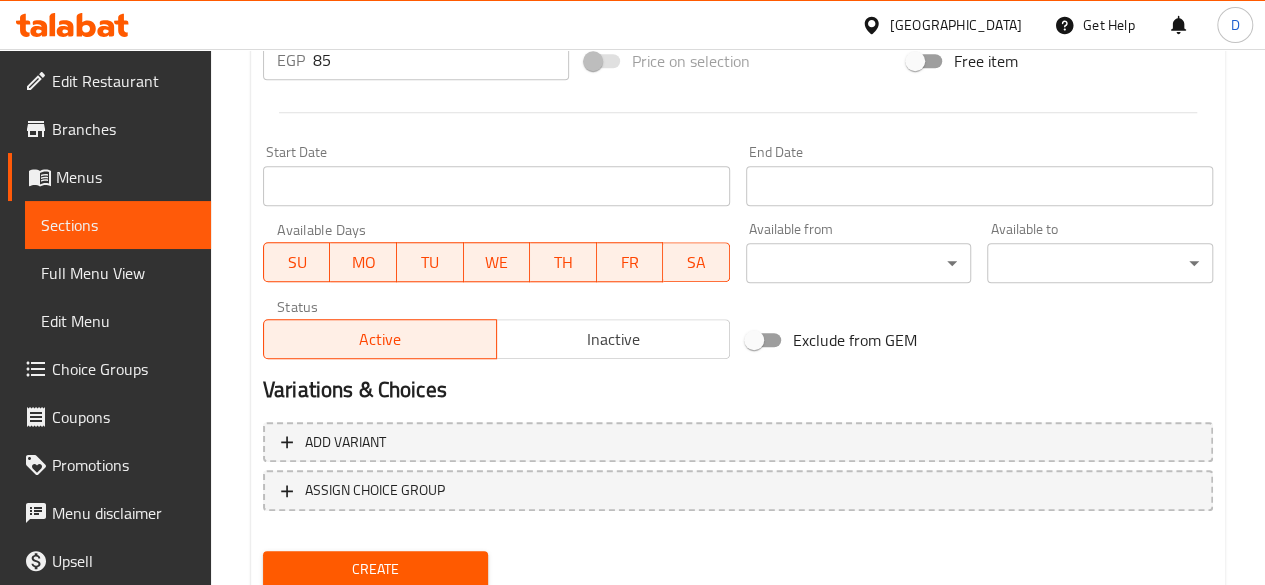 scroll, scrollTop: 827, scrollLeft: 0, axis: vertical 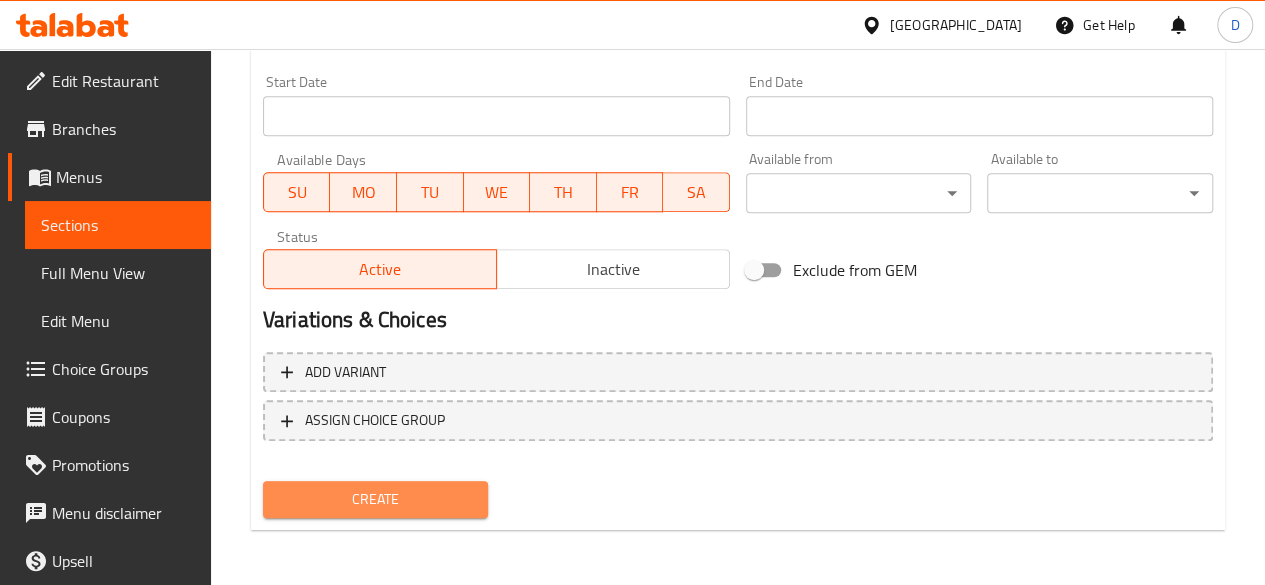 click on "Create" at bounding box center [376, 499] 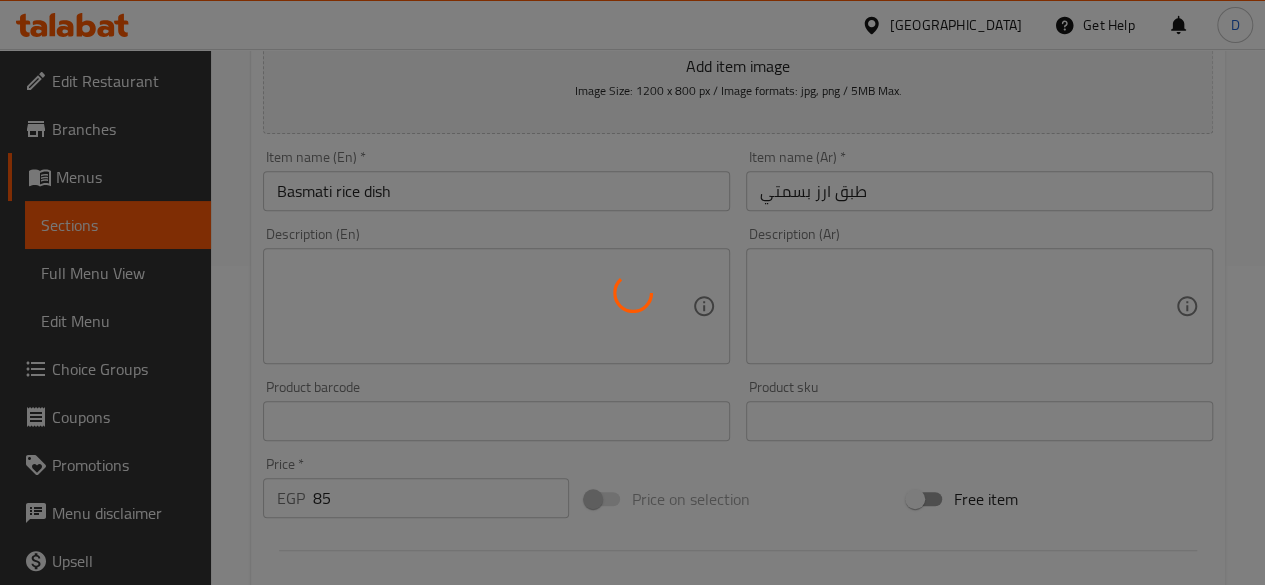 type 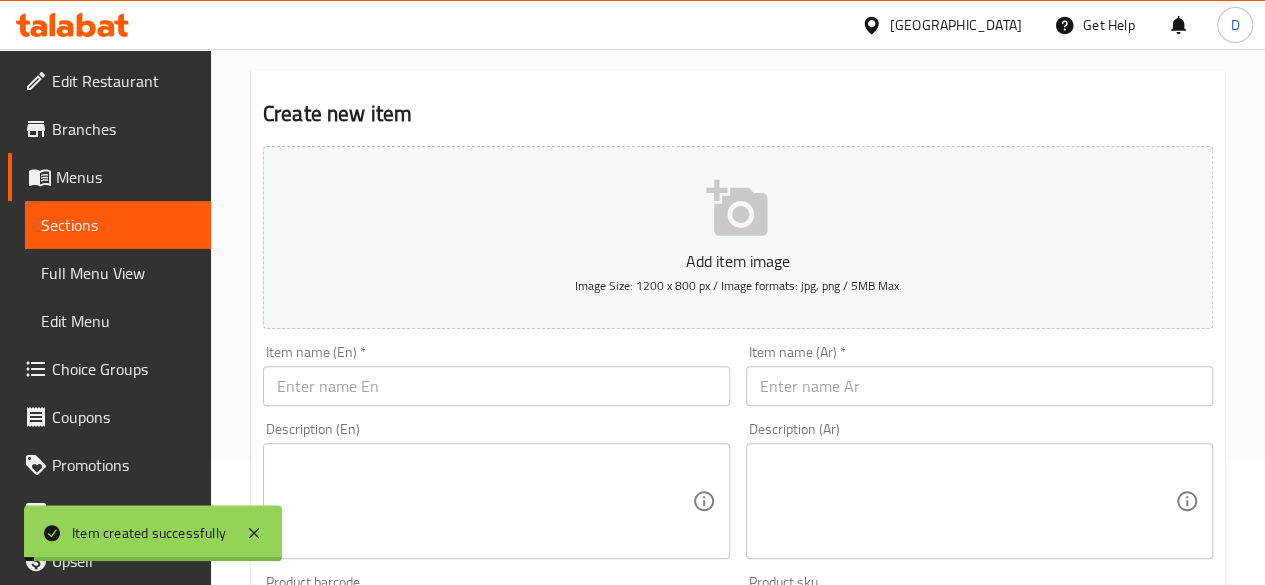 scroll, scrollTop: 101, scrollLeft: 0, axis: vertical 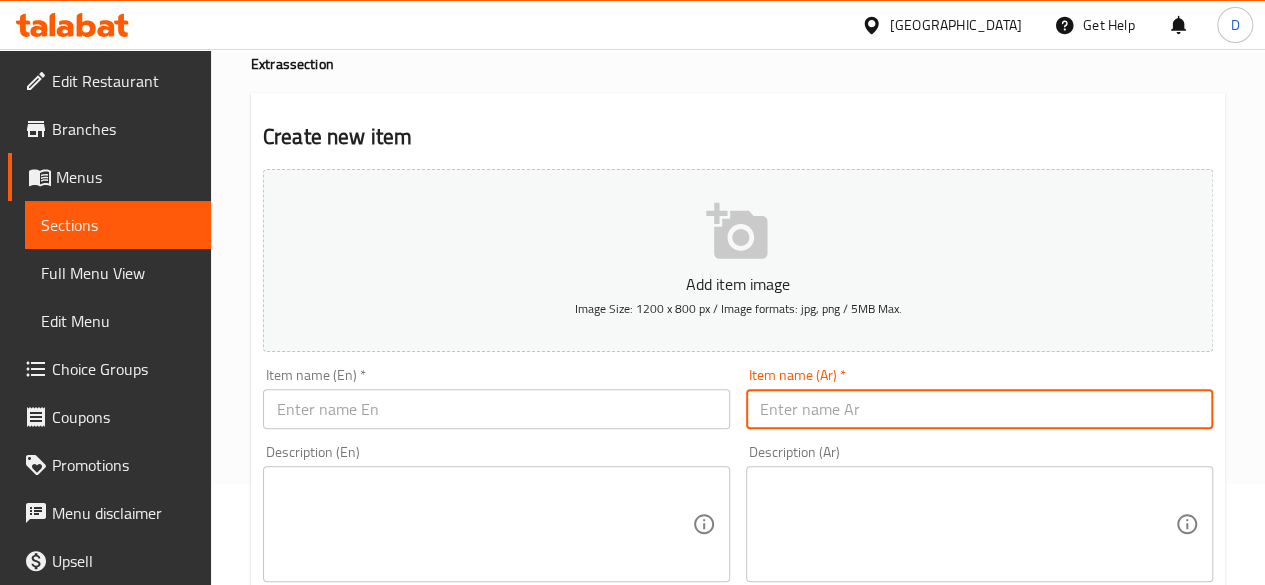 click at bounding box center [979, 409] 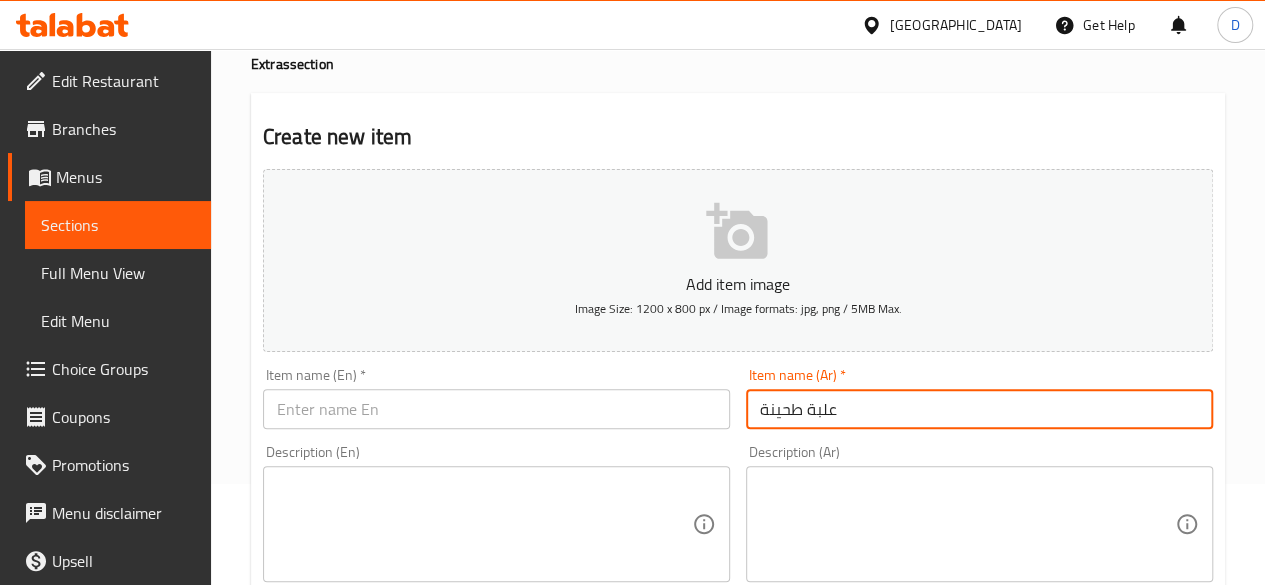 type on "علبة طحينة" 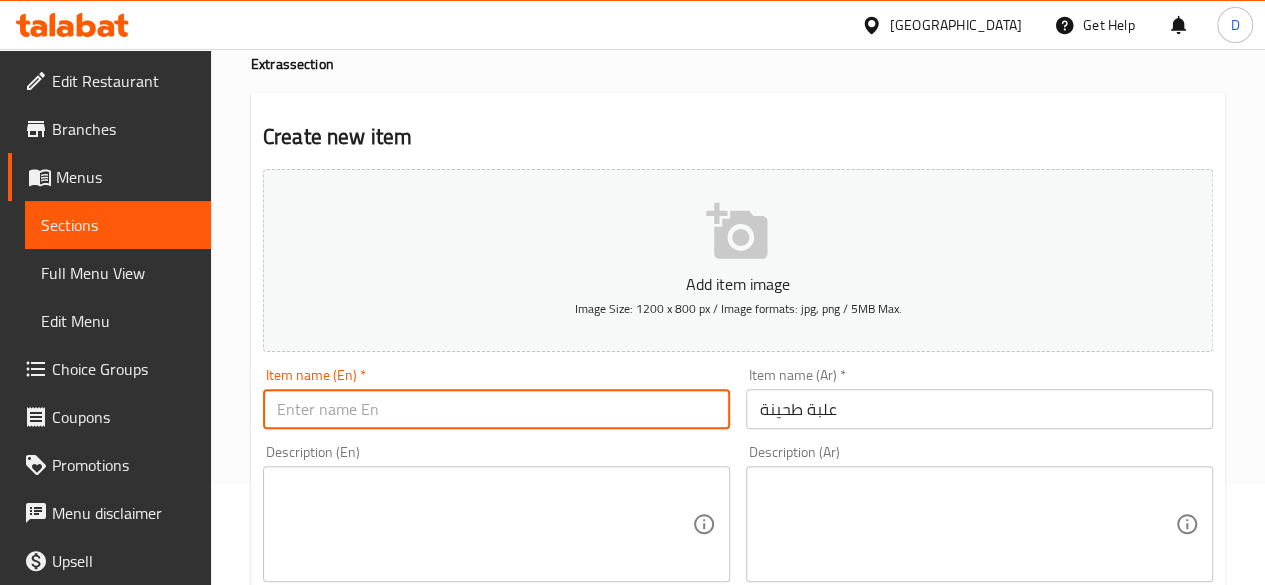 click at bounding box center (496, 409) 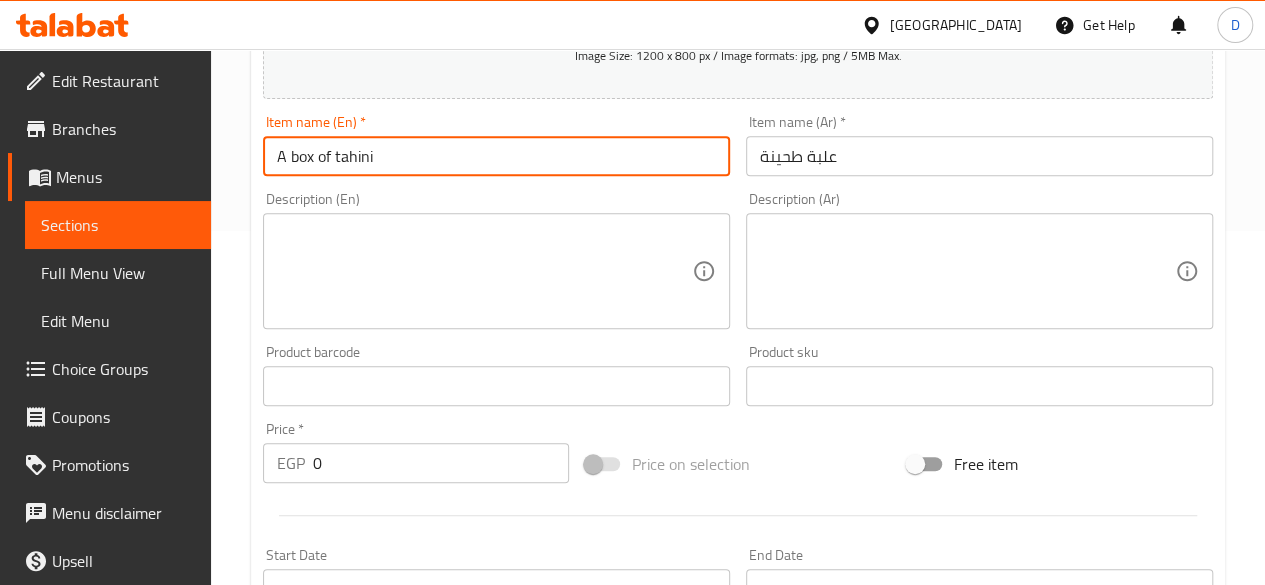 scroll, scrollTop: 355, scrollLeft: 0, axis: vertical 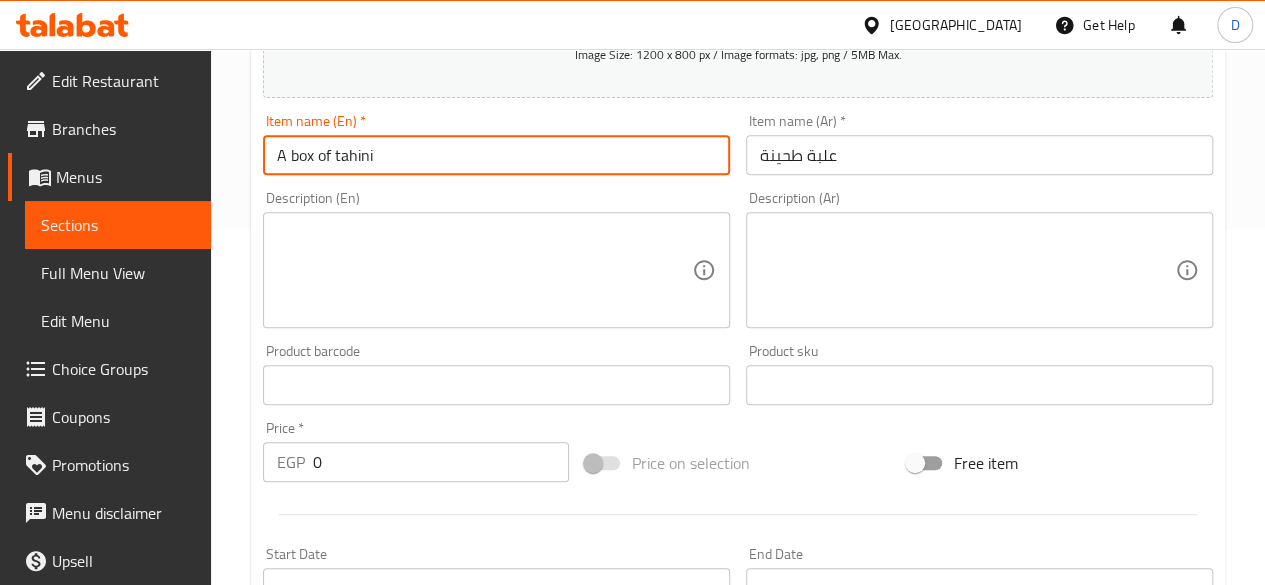 type on "A box of tahini" 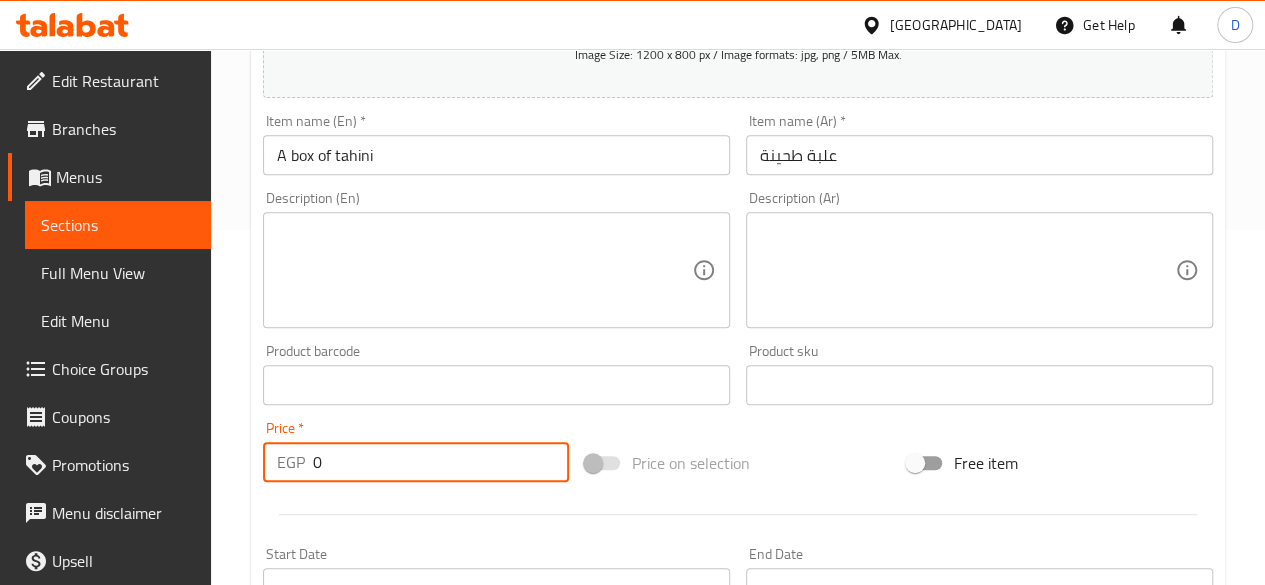 click on "0" at bounding box center (441, 462) 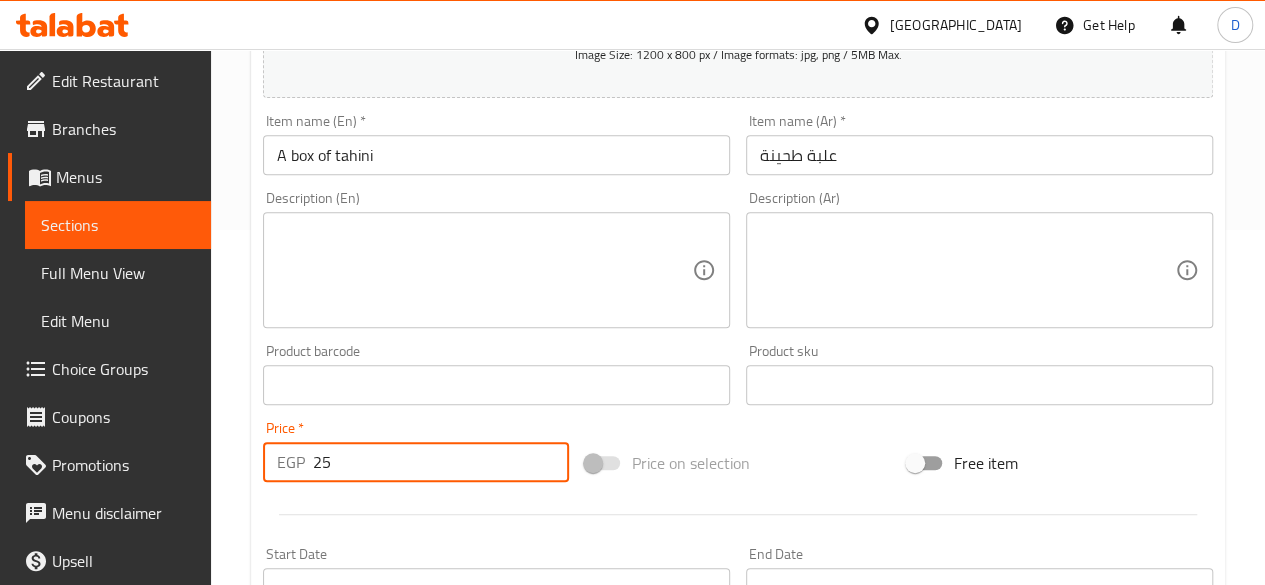 type on "25" 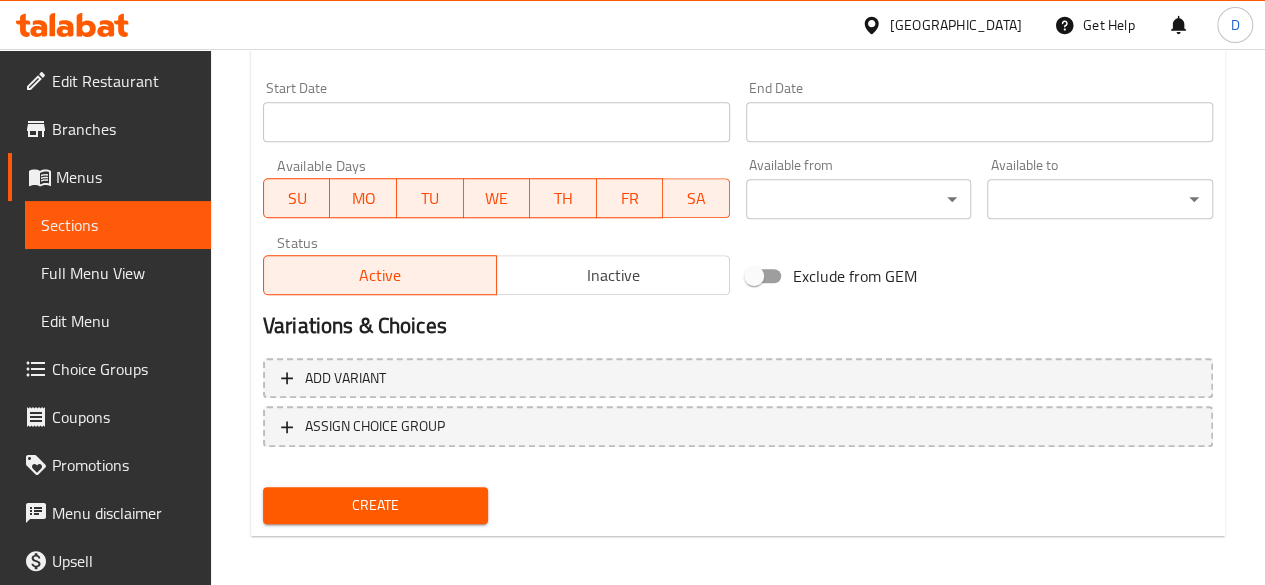 scroll, scrollTop: 827, scrollLeft: 0, axis: vertical 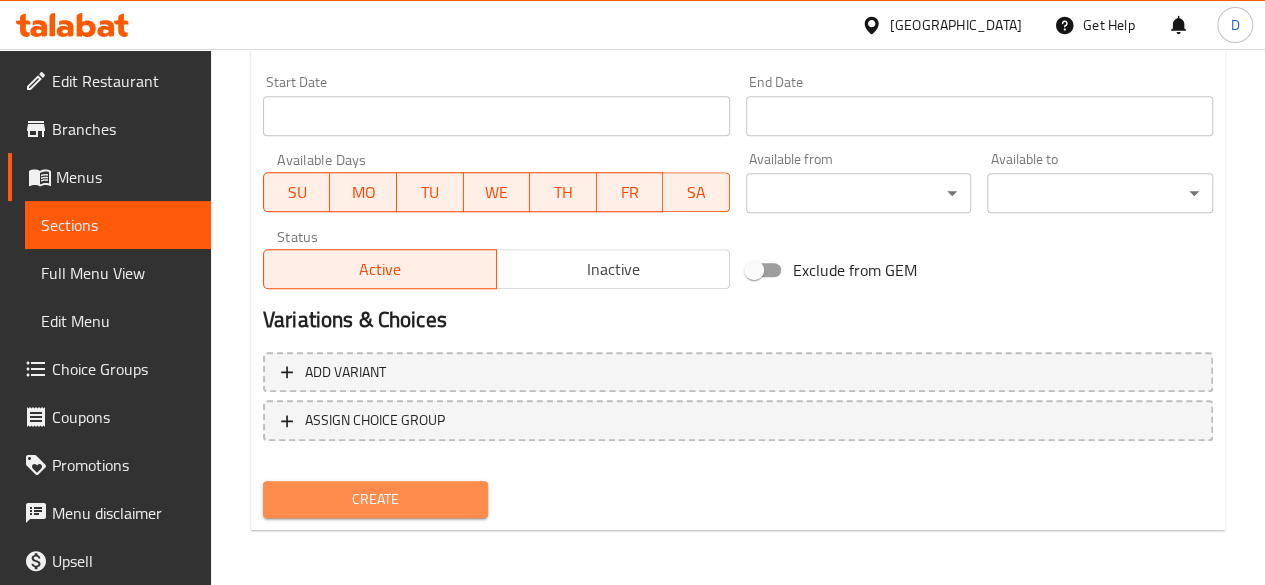 click on "Create" at bounding box center (376, 499) 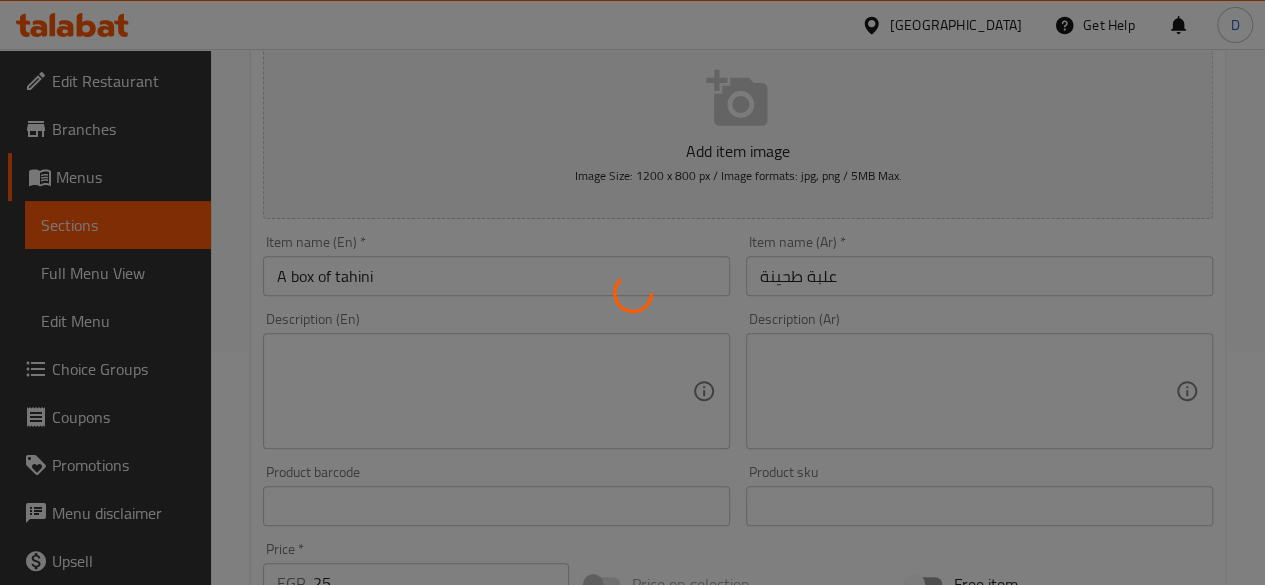scroll, scrollTop: 233, scrollLeft: 0, axis: vertical 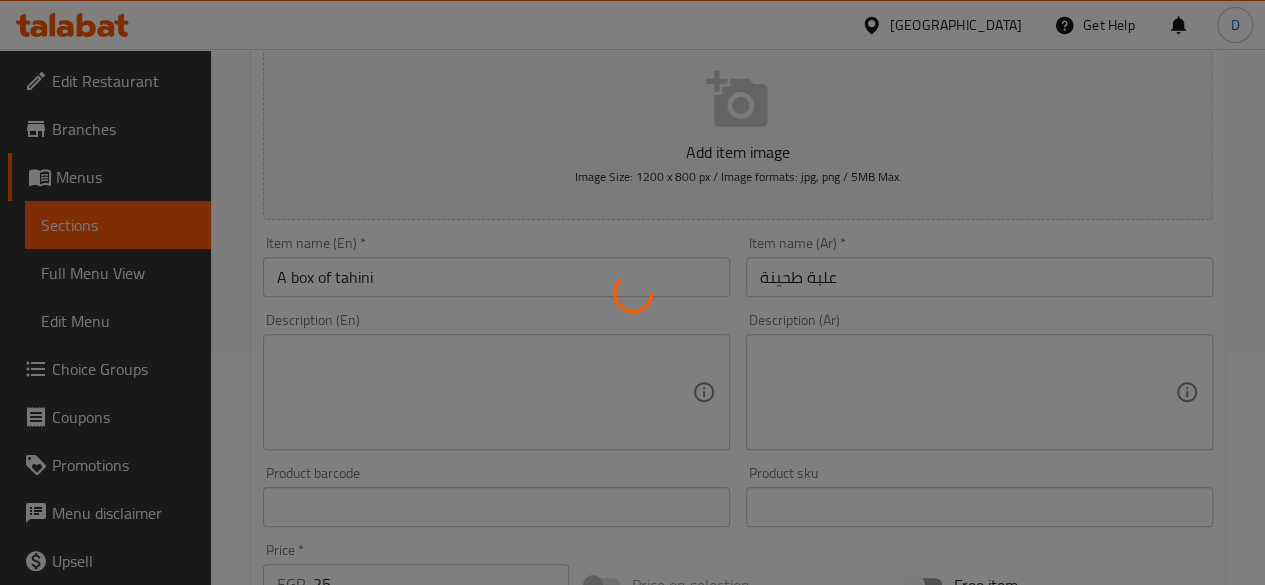 type 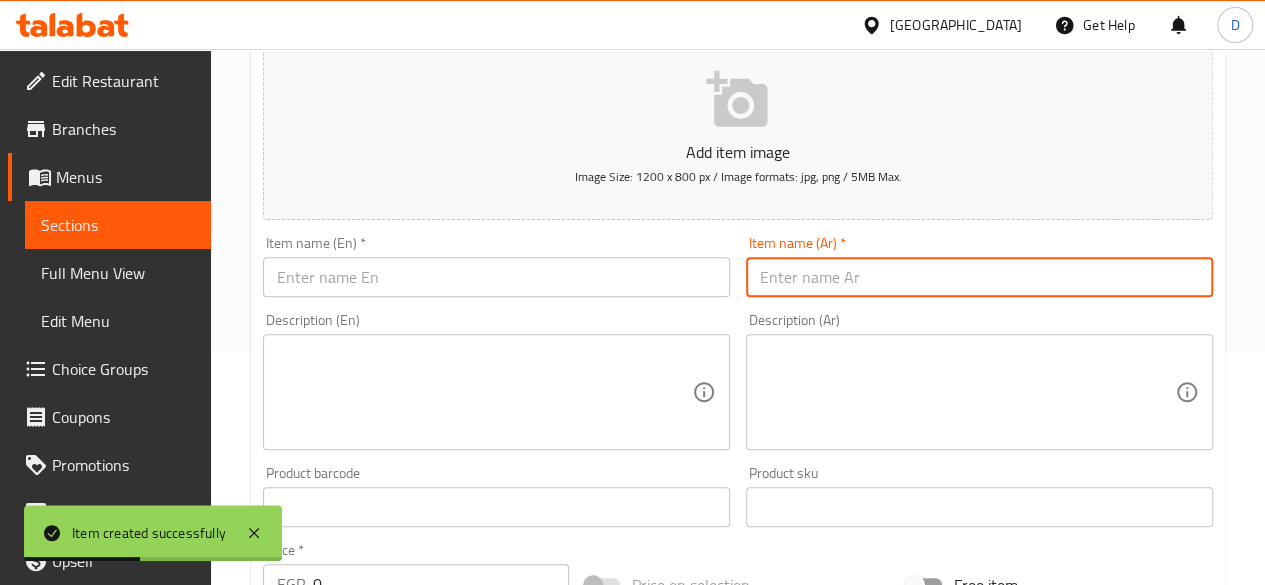 click at bounding box center (979, 277) 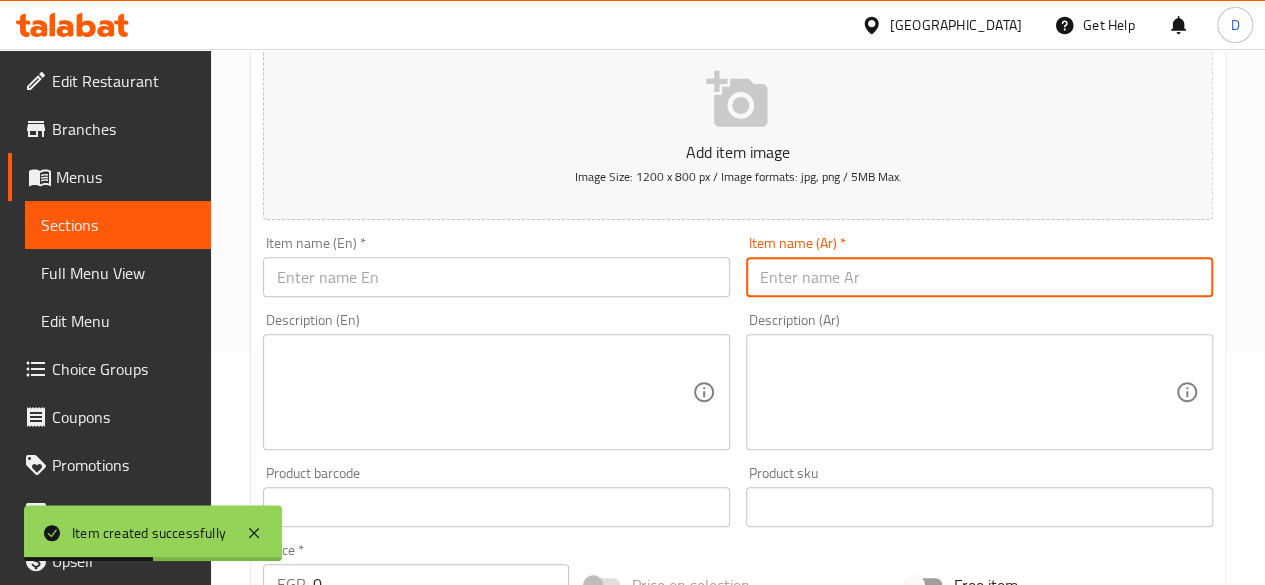 paste on "علبة بابا غنوج" 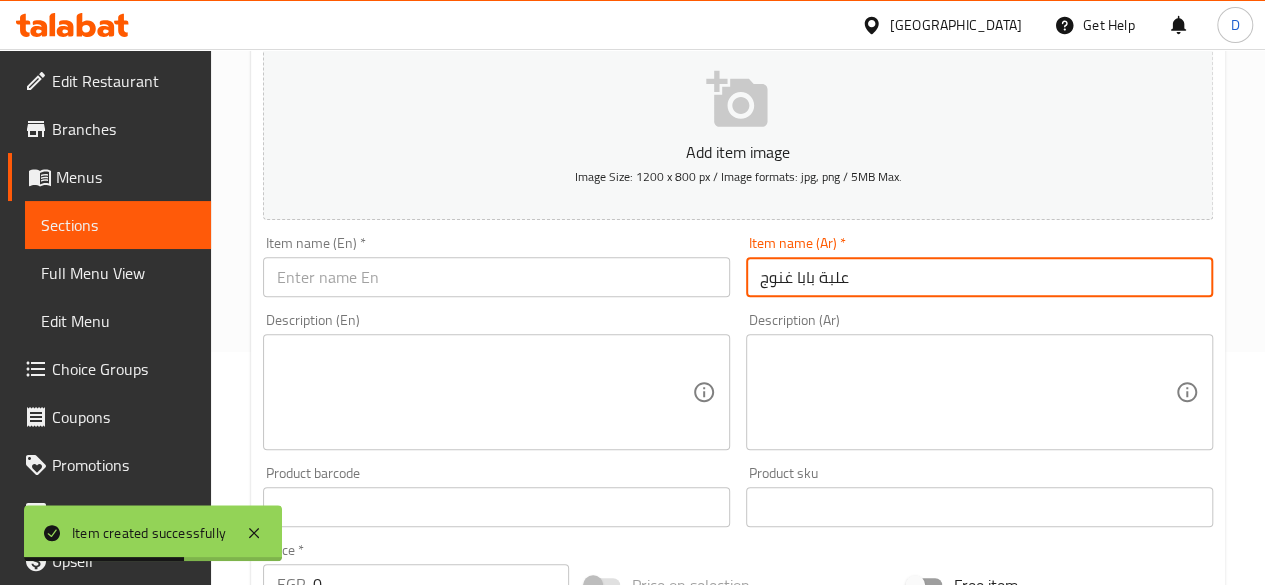 type on "علبة بابا غنوج" 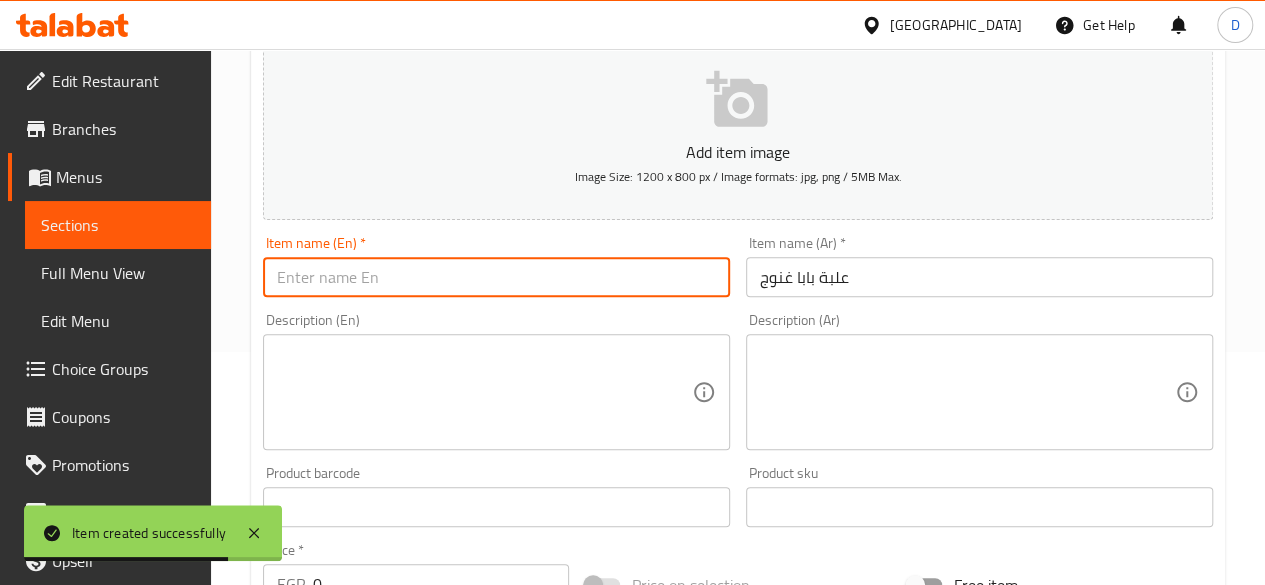 click at bounding box center (496, 277) 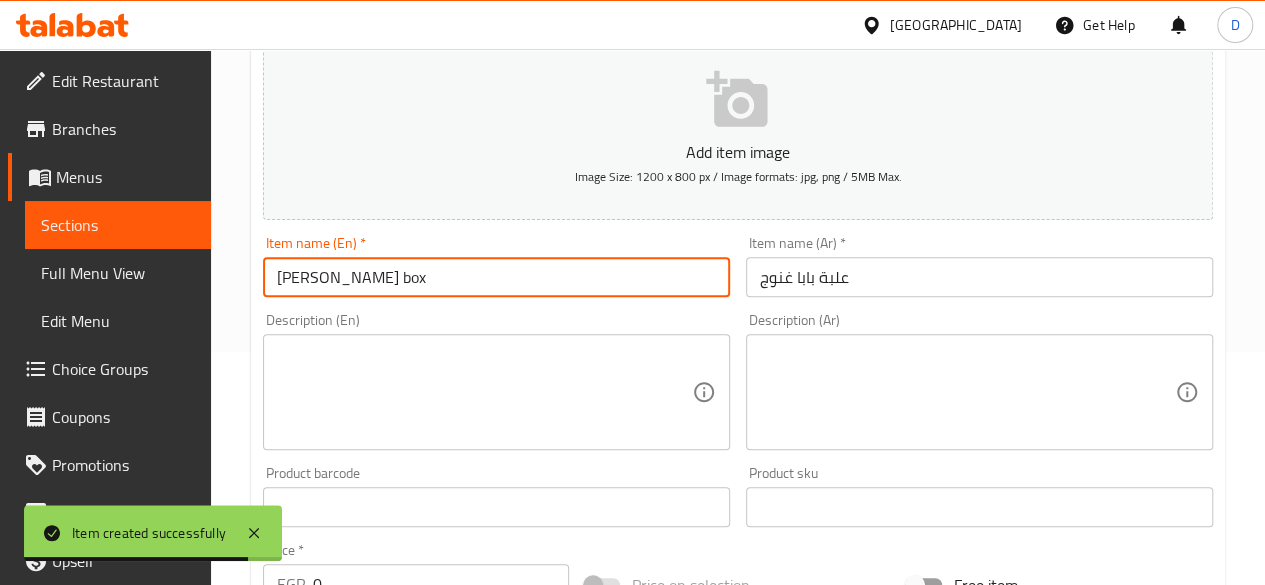 type on "[PERSON_NAME] box" 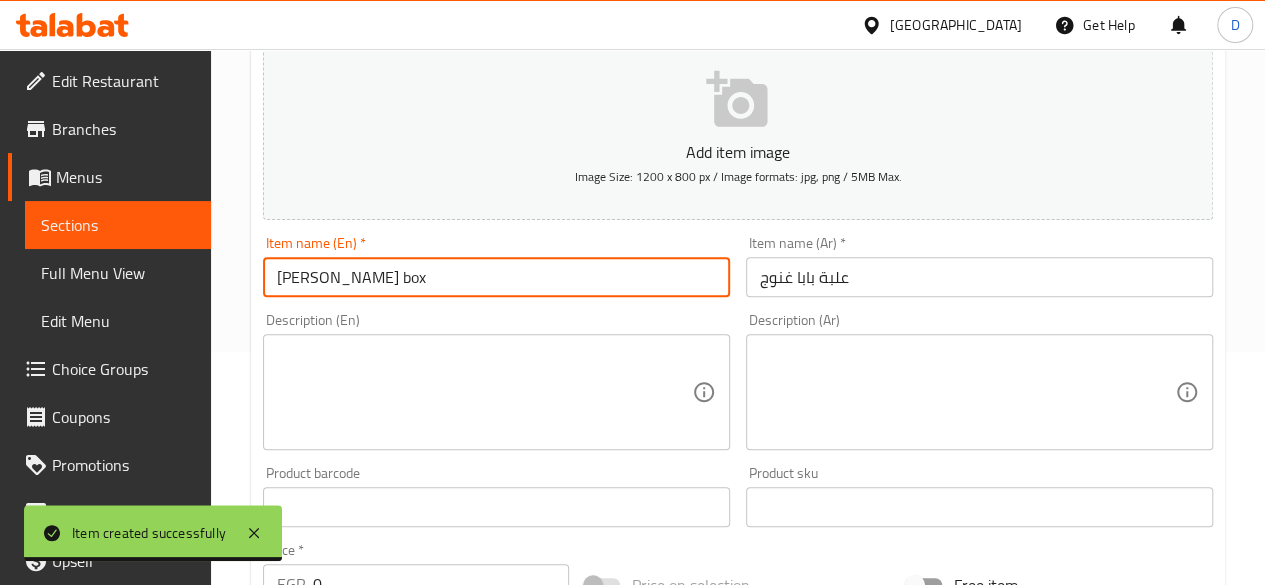 scroll, scrollTop: 479, scrollLeft: 0, axis: vertical 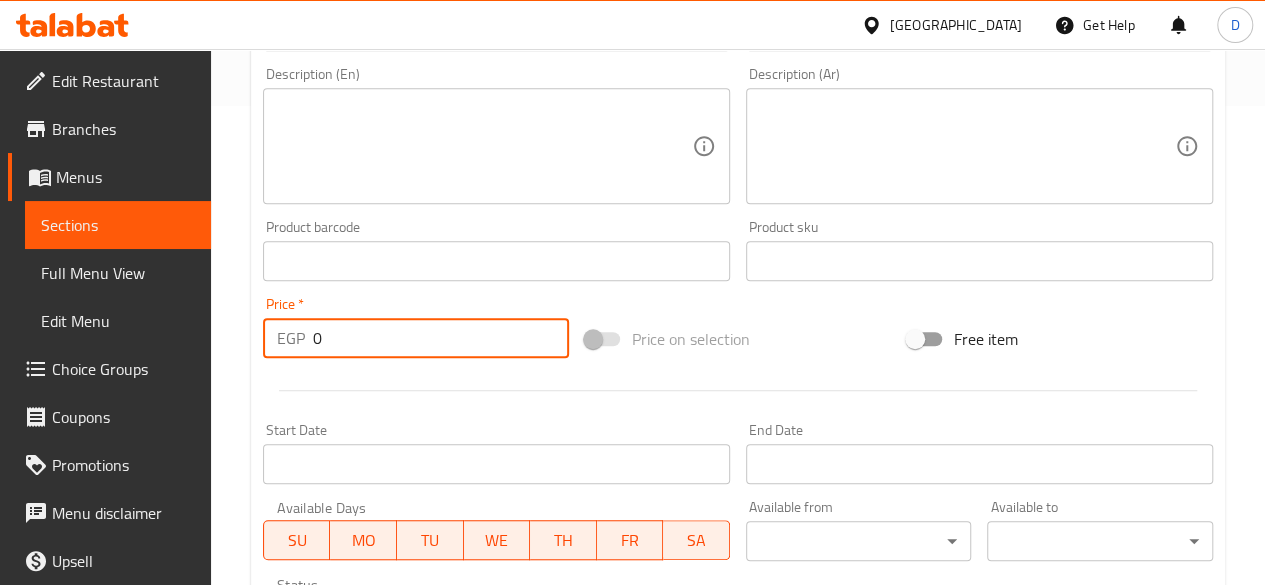 click on "0" at bounding box center [441, 338] 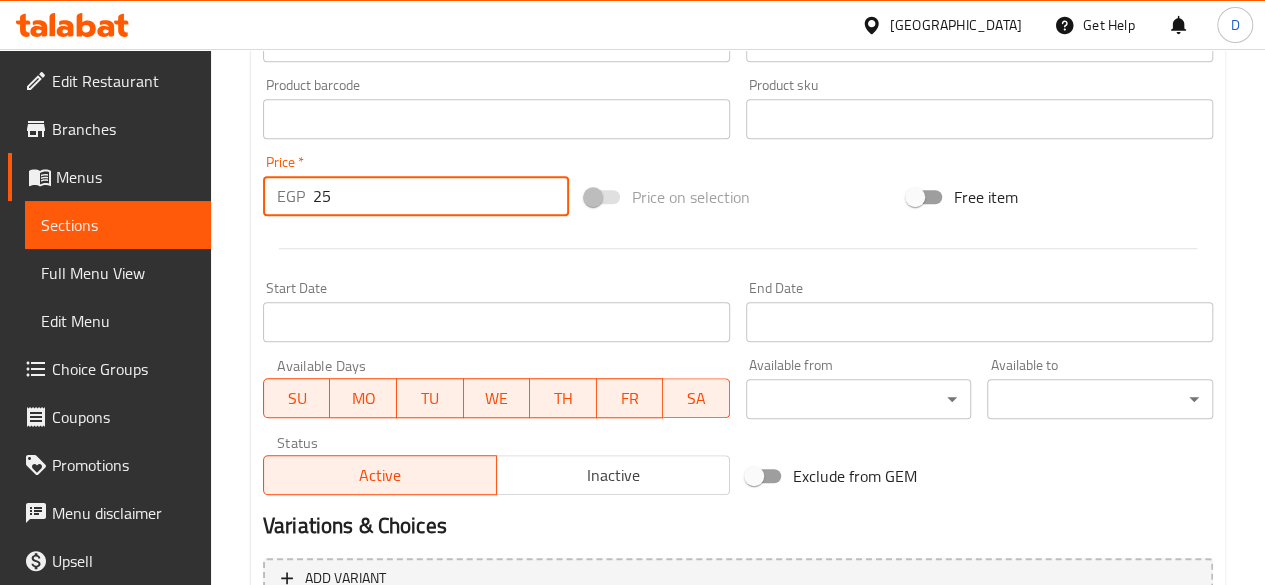 scroll, scrollTop: 709, scrollLeft: 0, axis: vertical 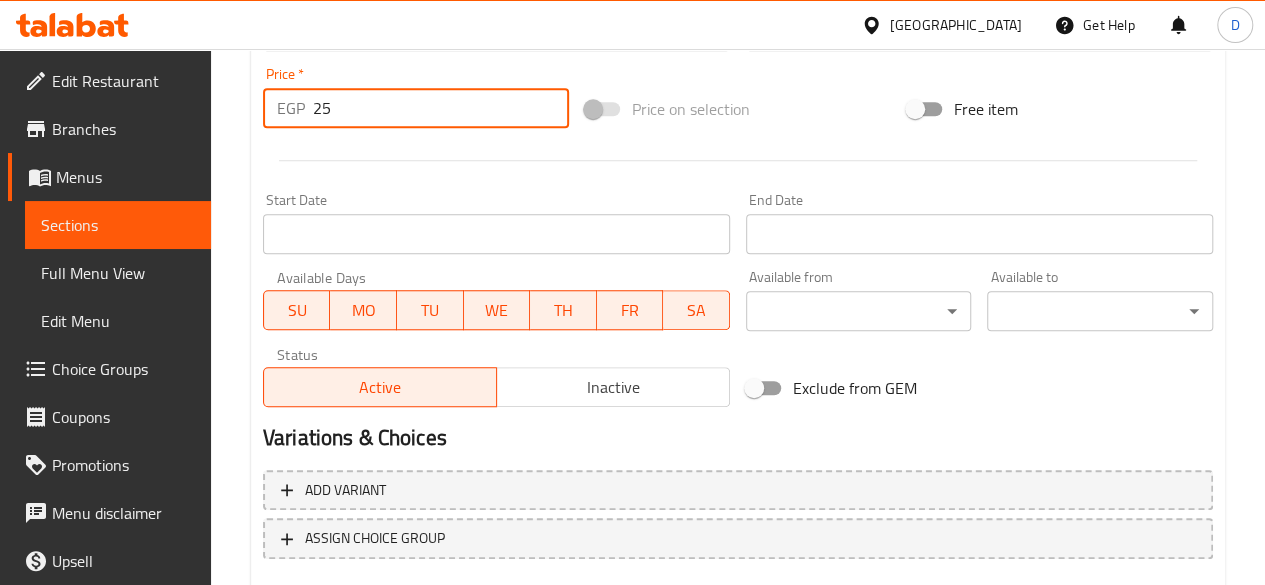 type on "25" 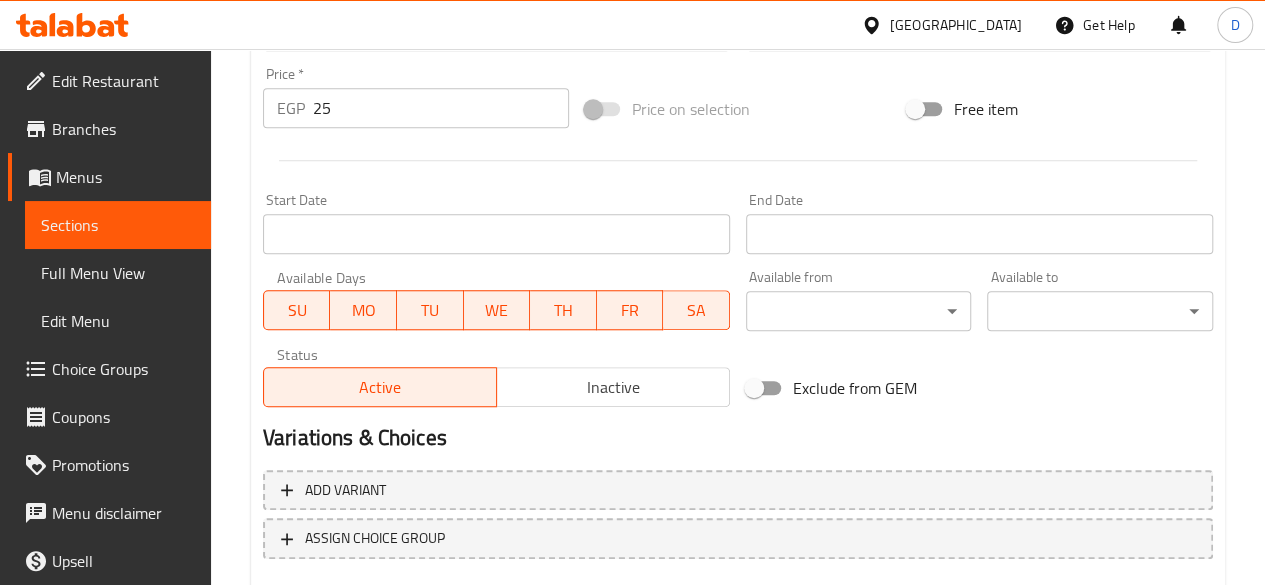 click at bounding box center [738, 160] 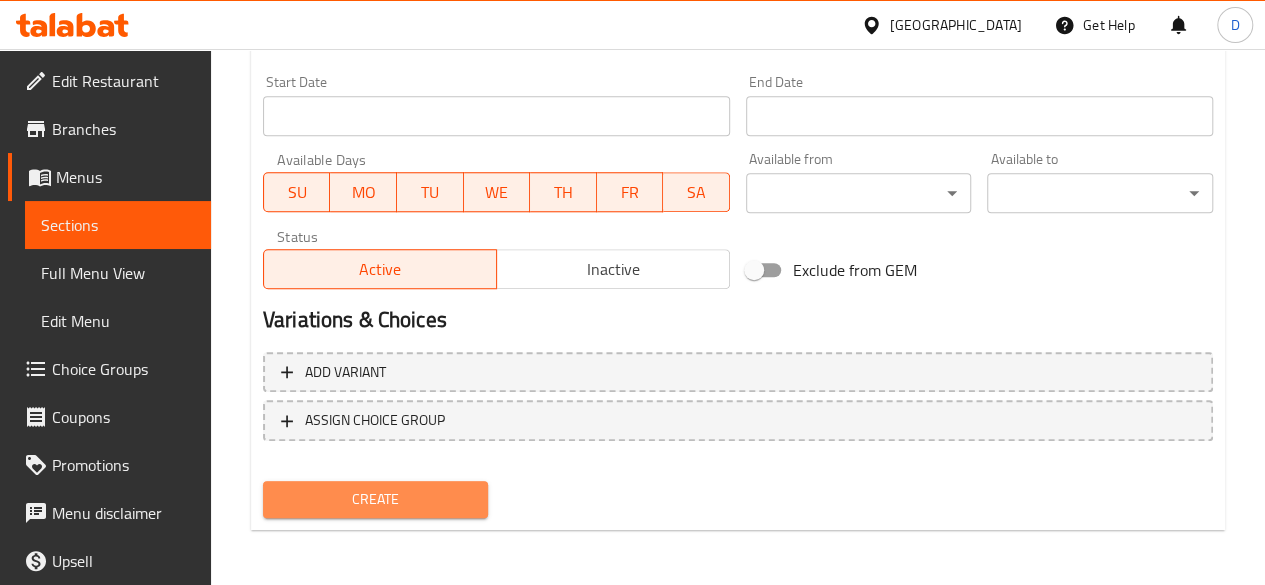 click on "Create" at bounding box center (376, 499) 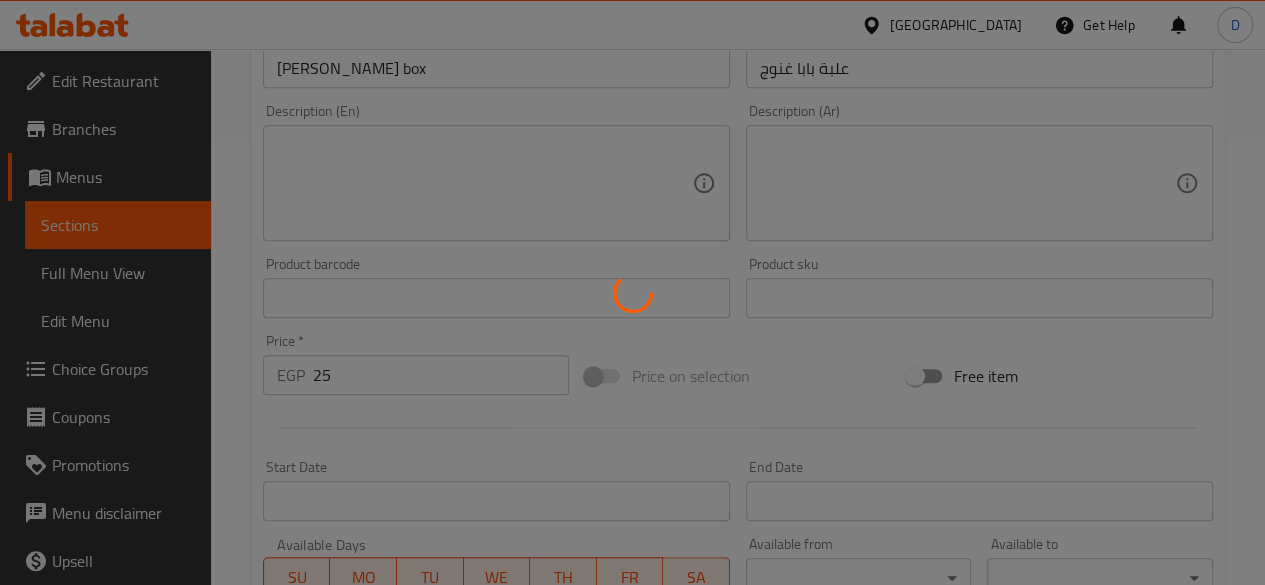 type 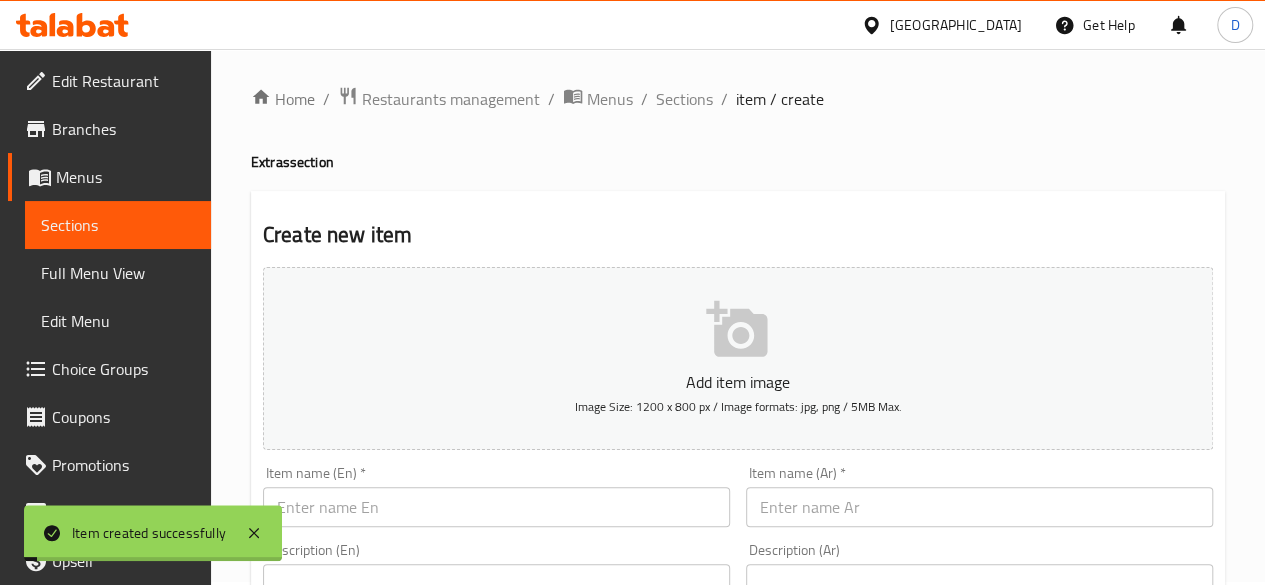 scroll, scrollTop: 0, scrollLeft: 0, axis: both 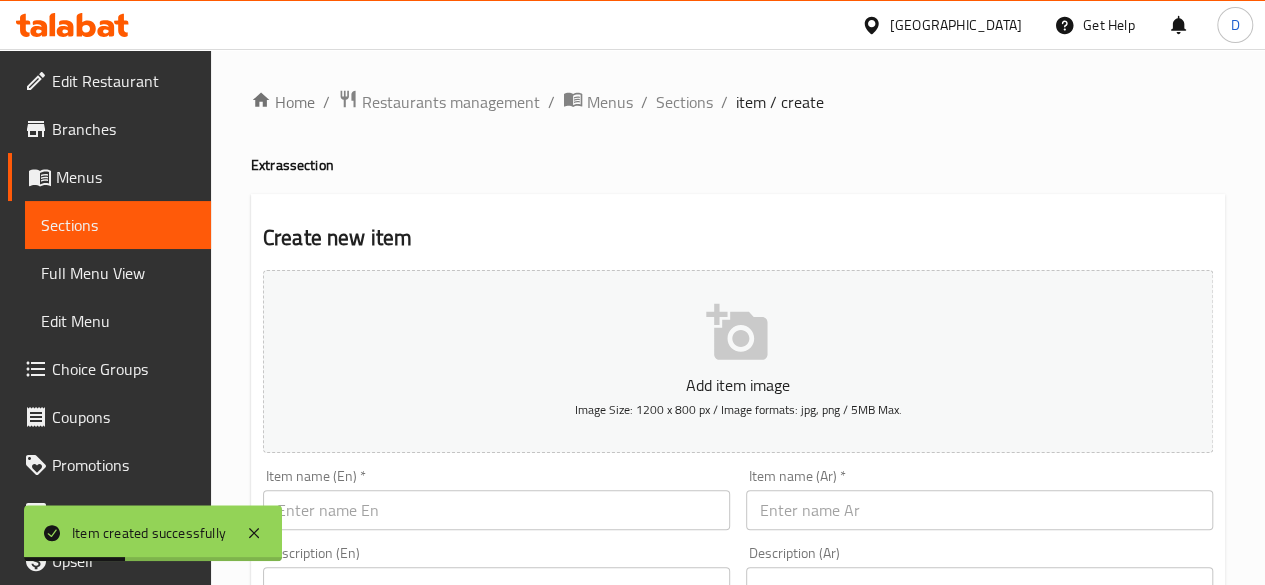 click at bounding box center (979, 510) 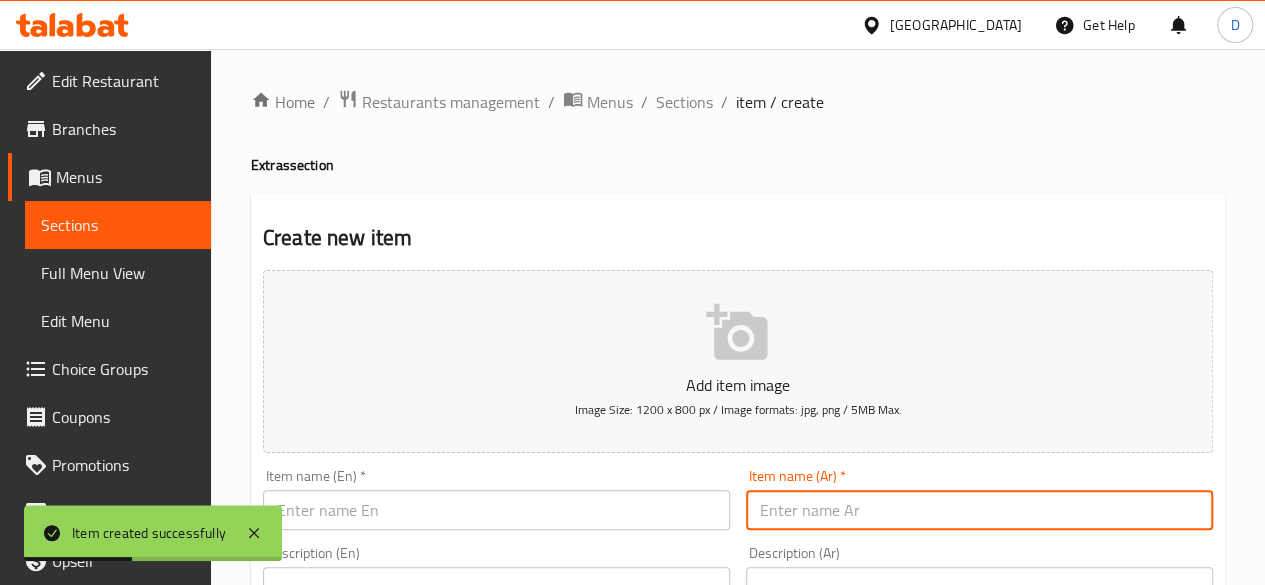 paste on "علبة بنجر" 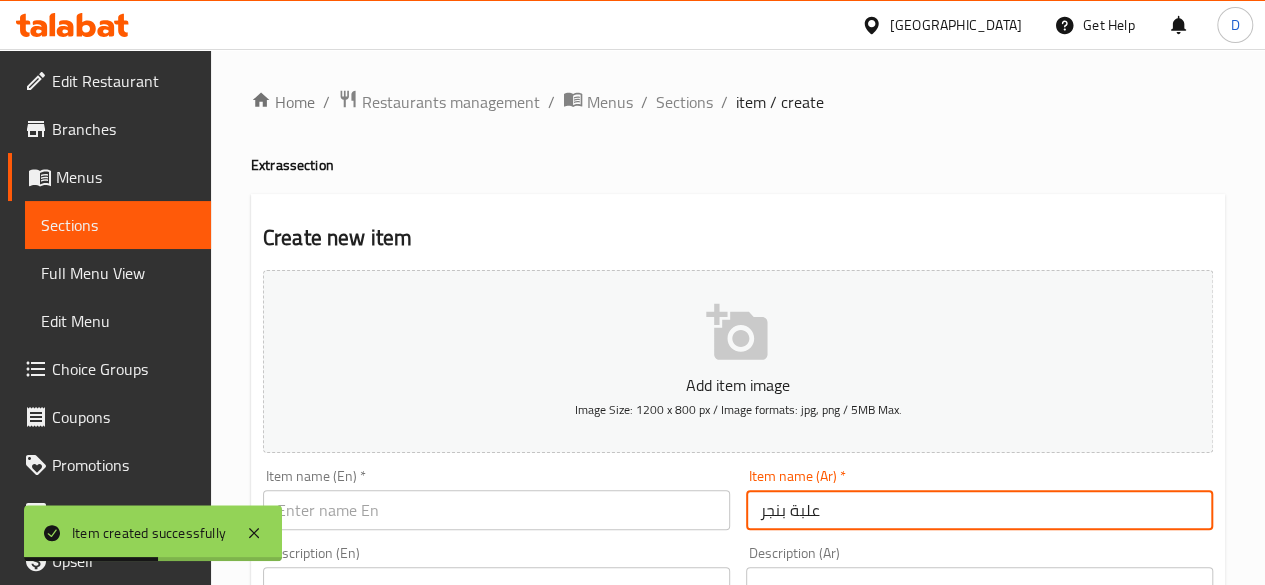 type on "علبة بنجر" 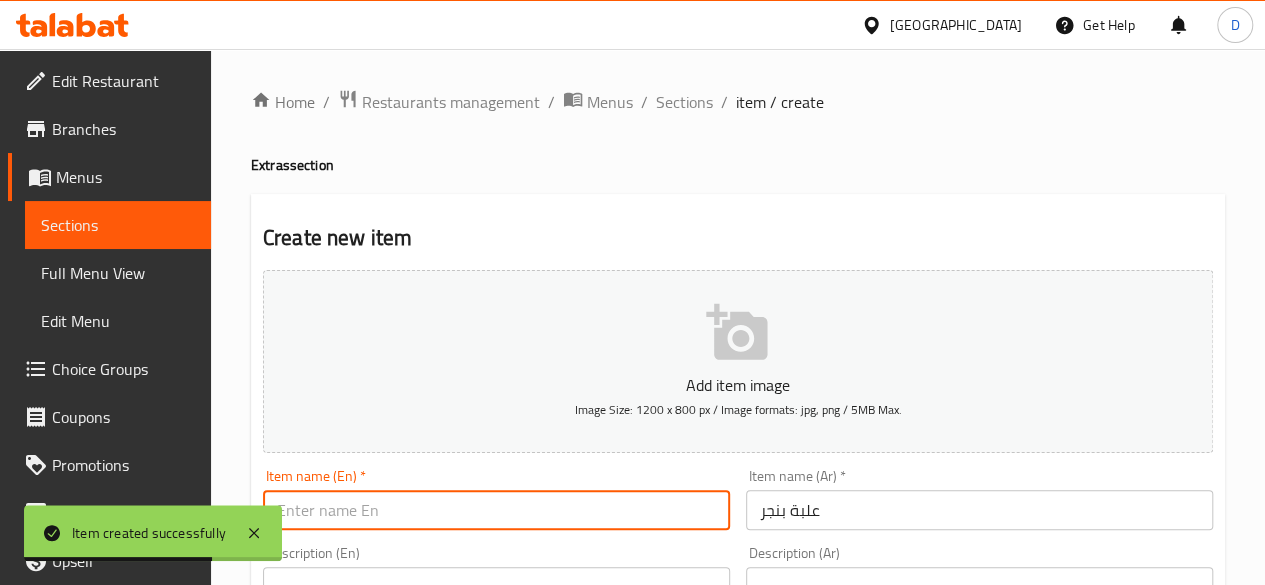 click at bounding box center [496, 510] 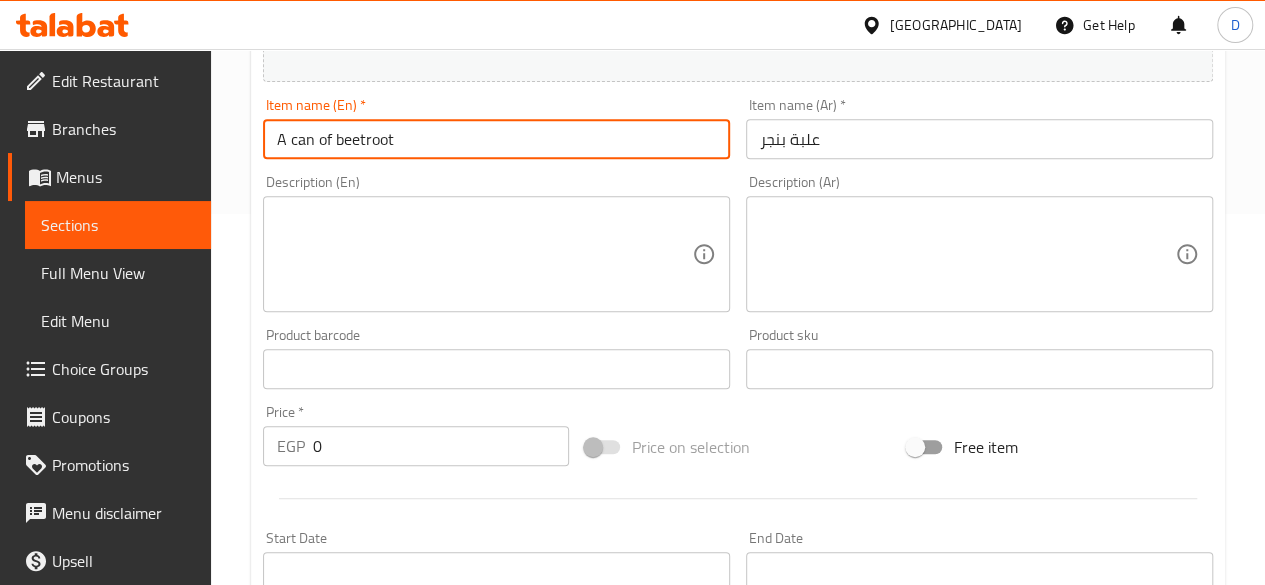 scroll, scrollTop: 372, scrollLeft: 0, axis: vertical 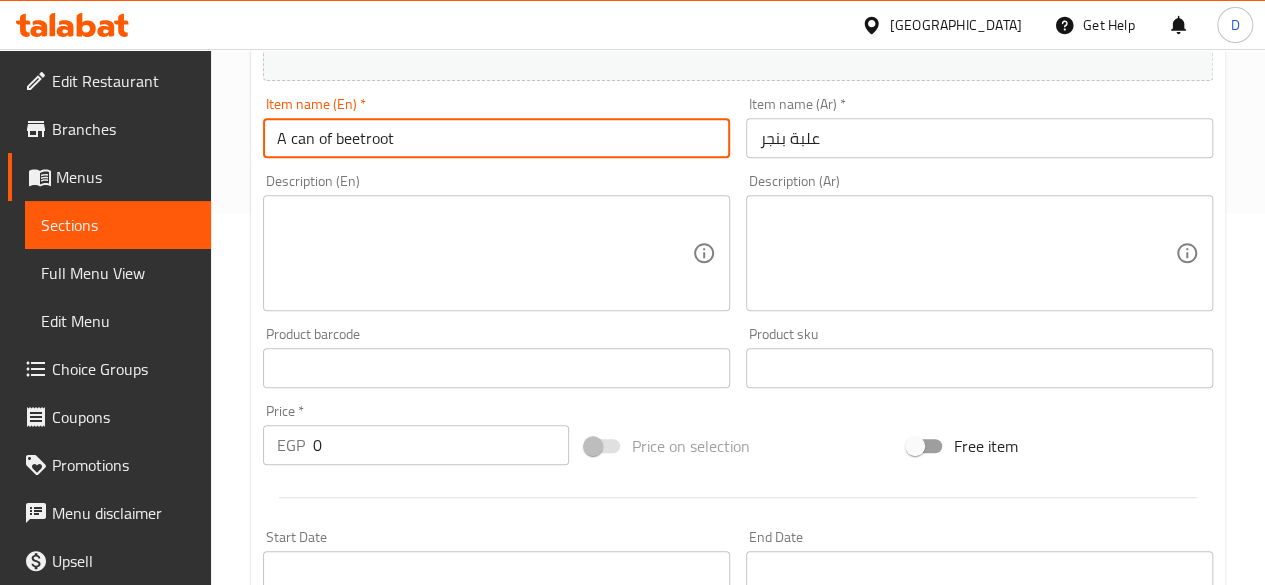 type on "A can of beetroot" 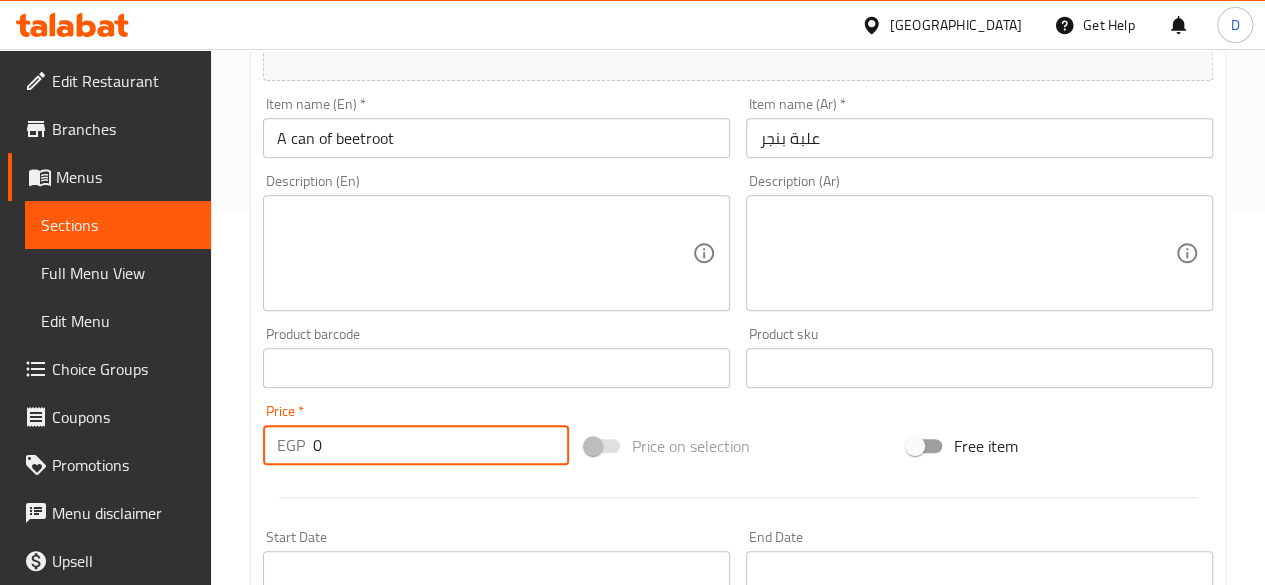 click on "0" at bounding box center [441, 445] 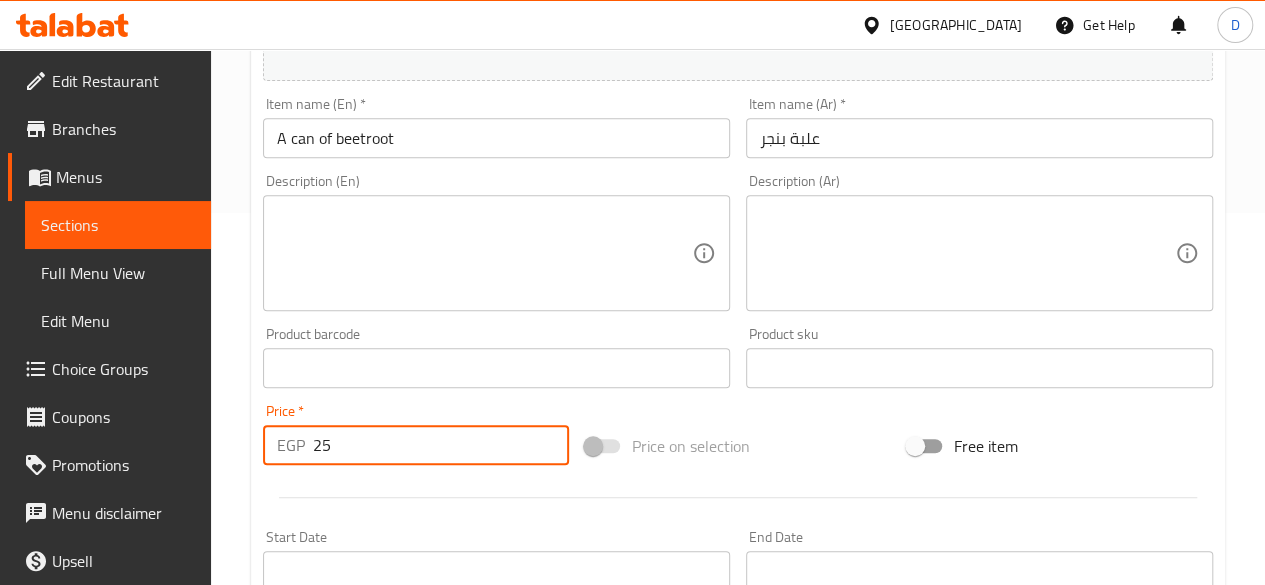 type on "25" 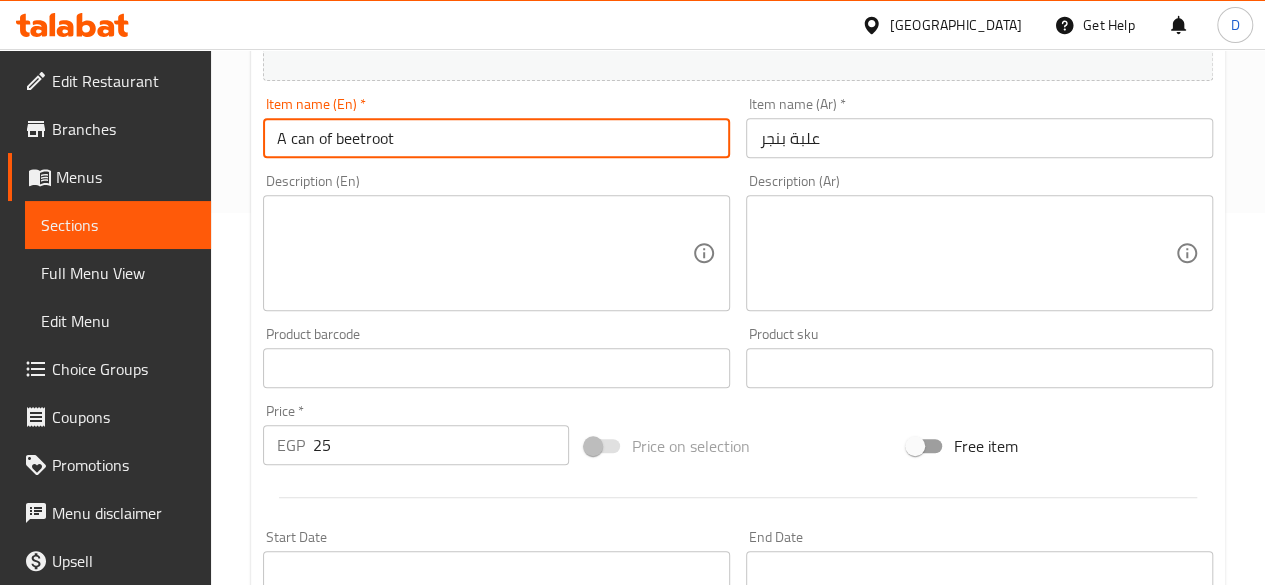 drag, startPoint x: 332, startPoint y: 135, endPoint x: 268, endPoint y: 139, distance: 64.12488 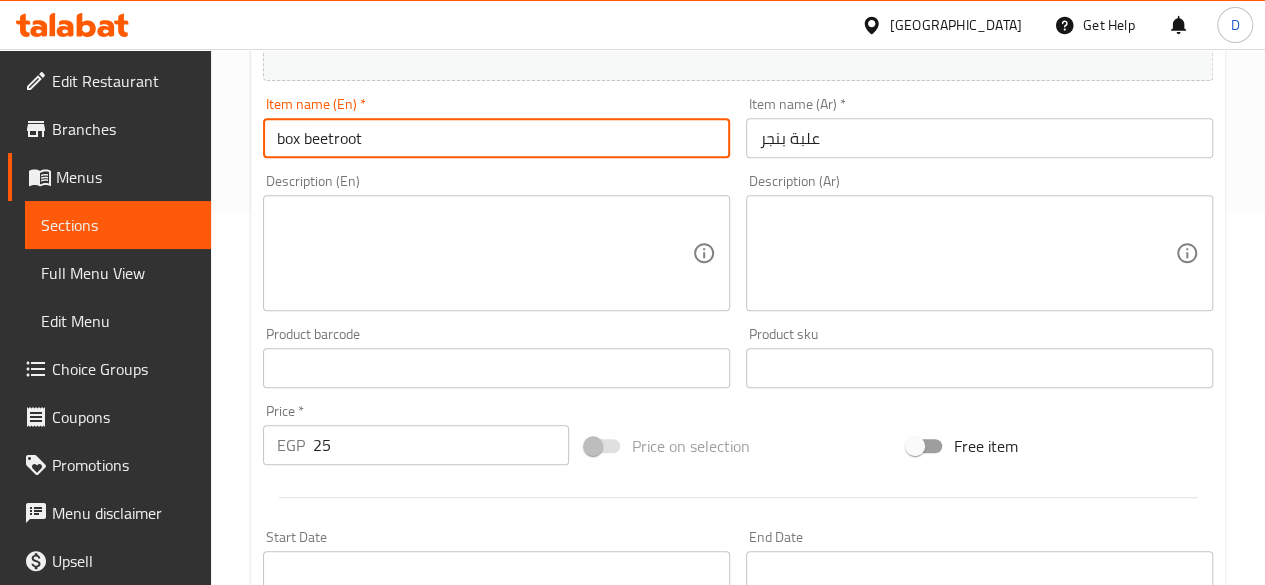 drag, startPoint x: 287, startPoint y: 137, endPoint x: 240, endPoint y: 134, distance: 47.095646 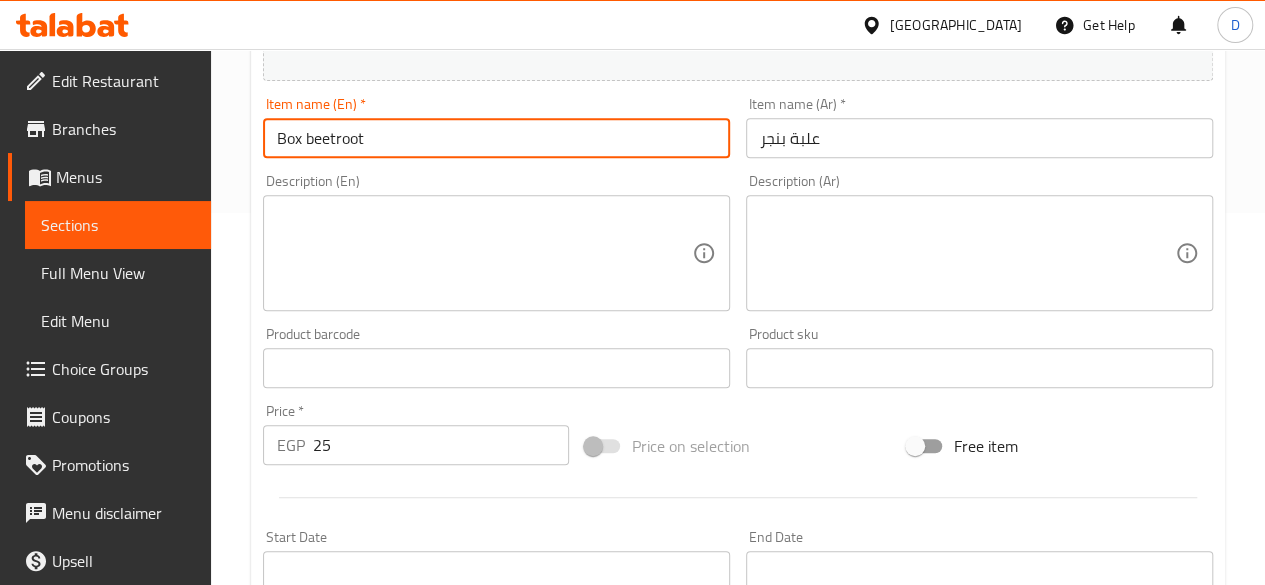 type on "Box beetroot" 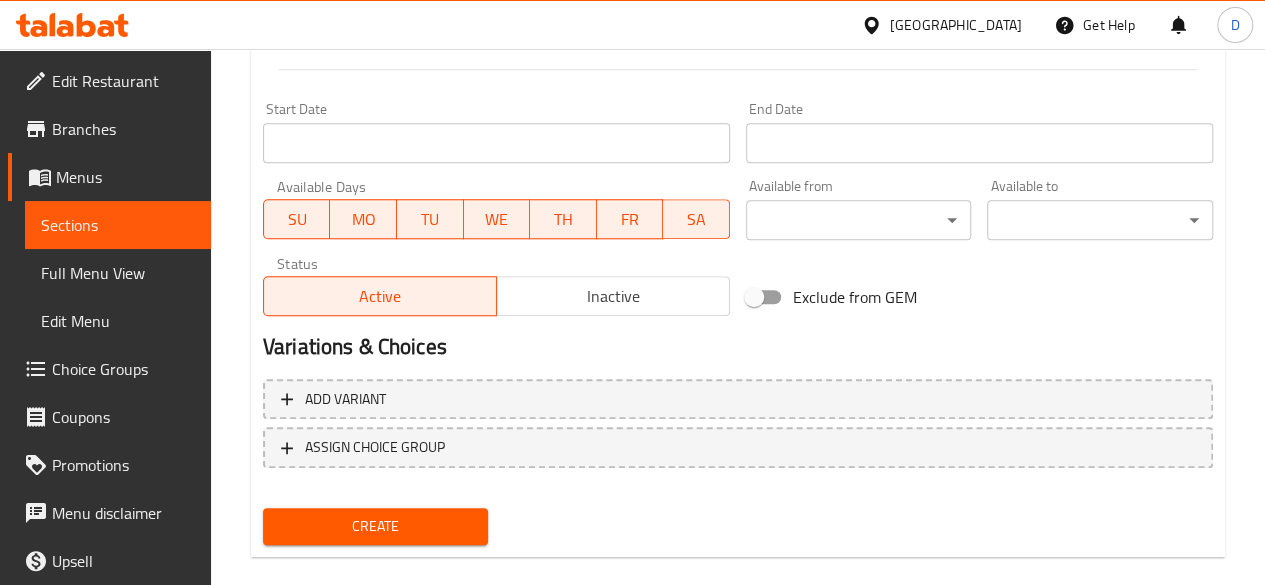 scroll, scrollTop: 827, scrollLeft: 0, axis: vertical 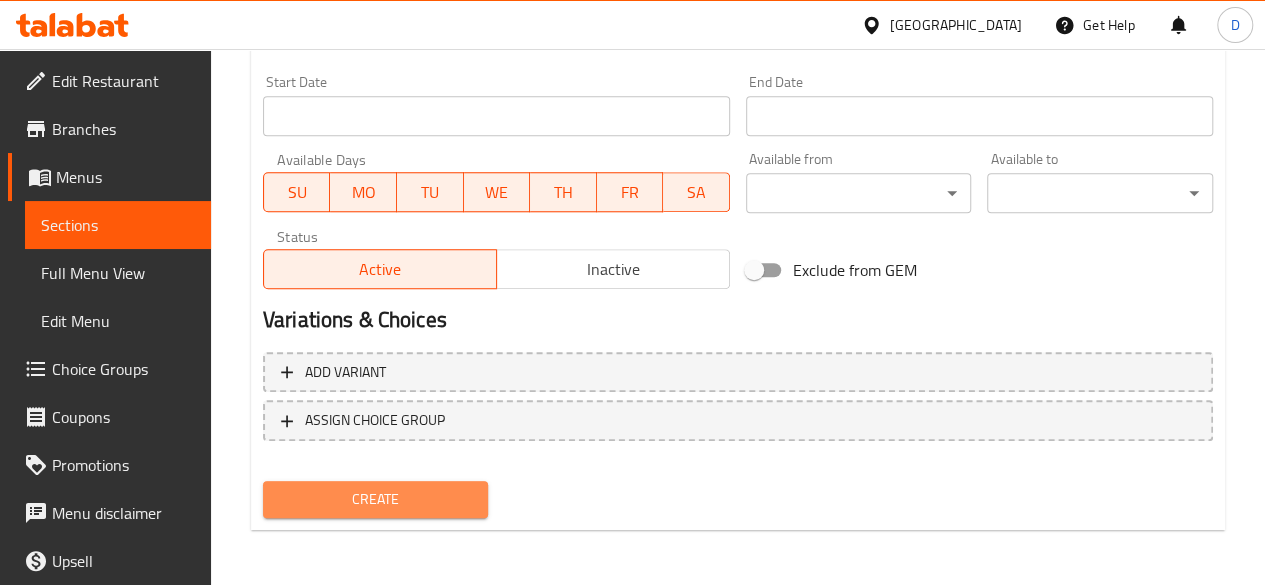 click on "Create" at bounding box center (376, 499) 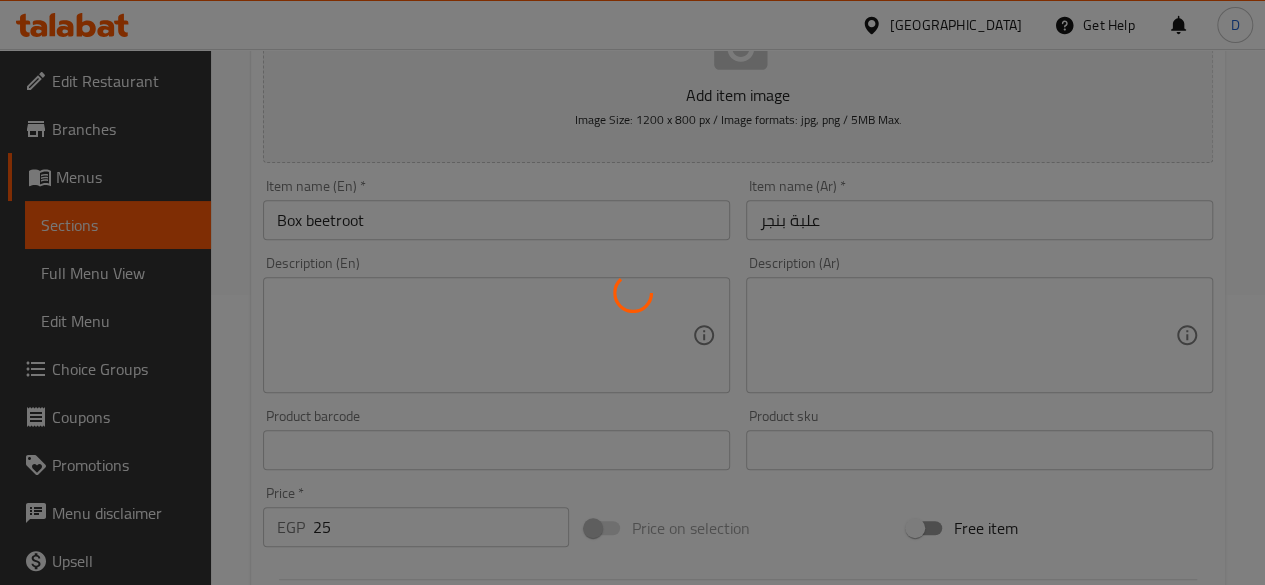 type 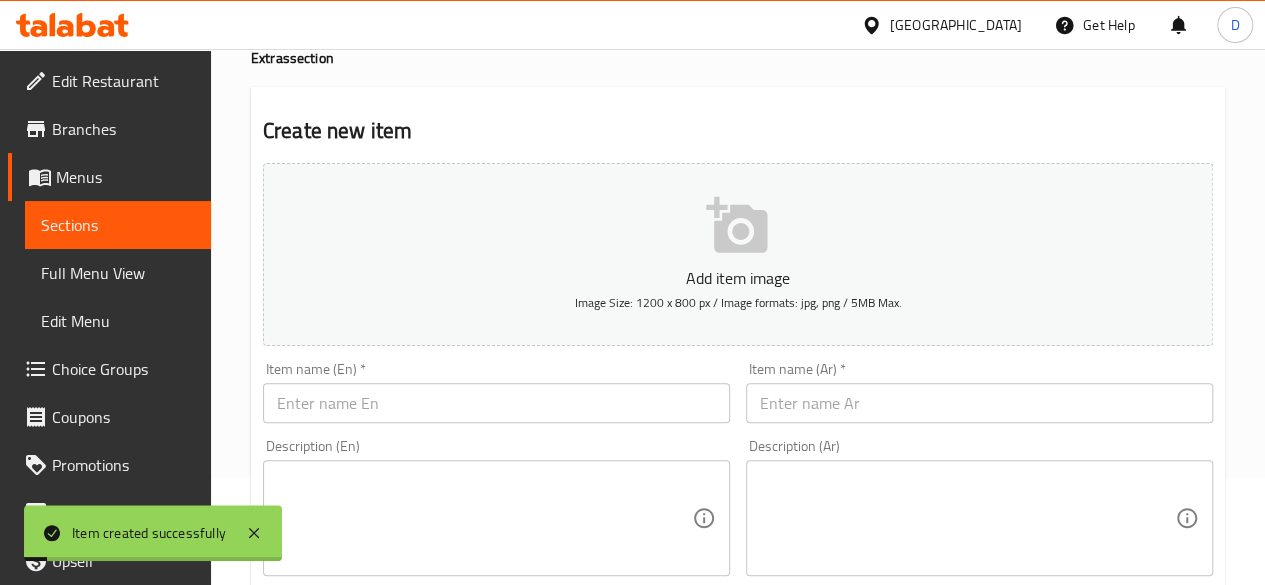 scroll, scrollTop: 106, scrollLeft: 0, axis: vertical 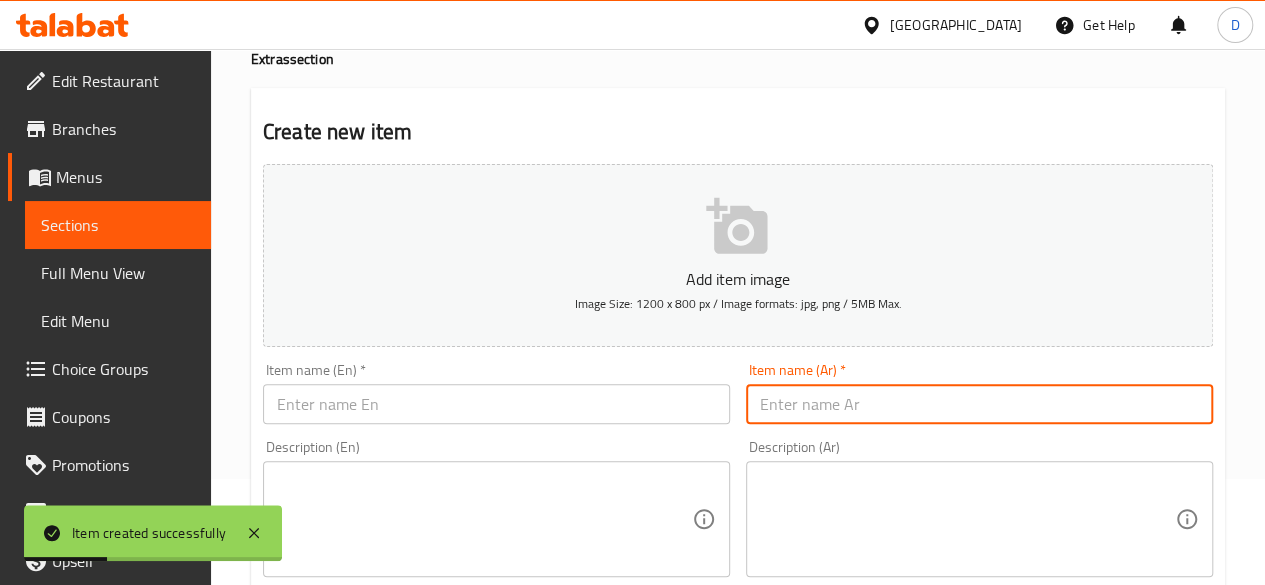 click at bounding box center [979, 404] 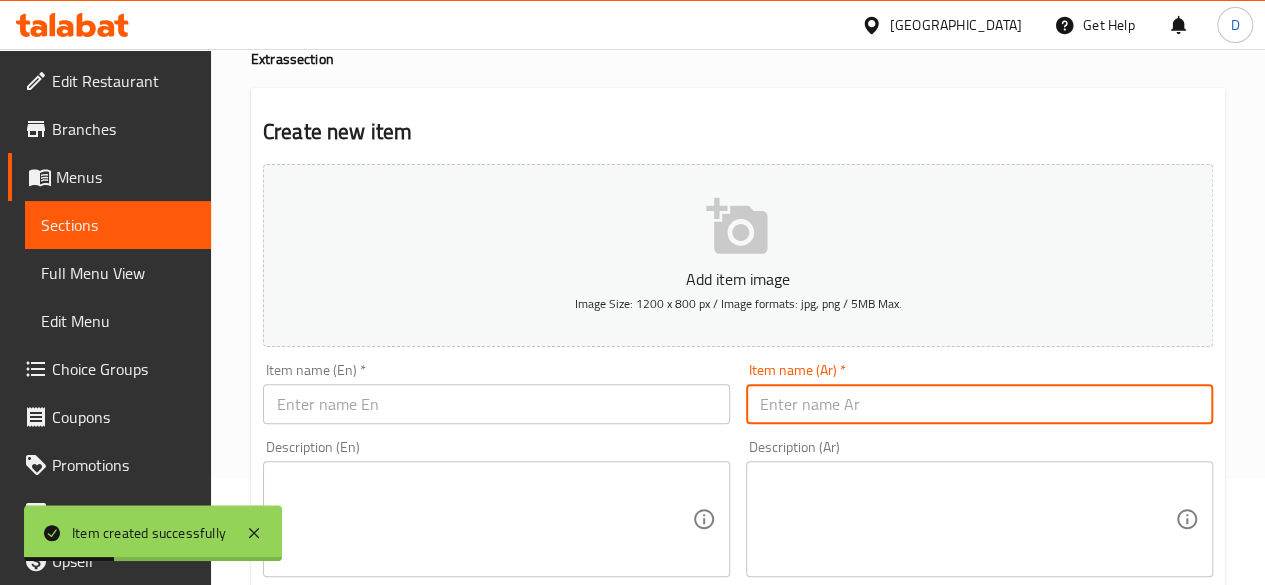 paste on "علبة مخلل" 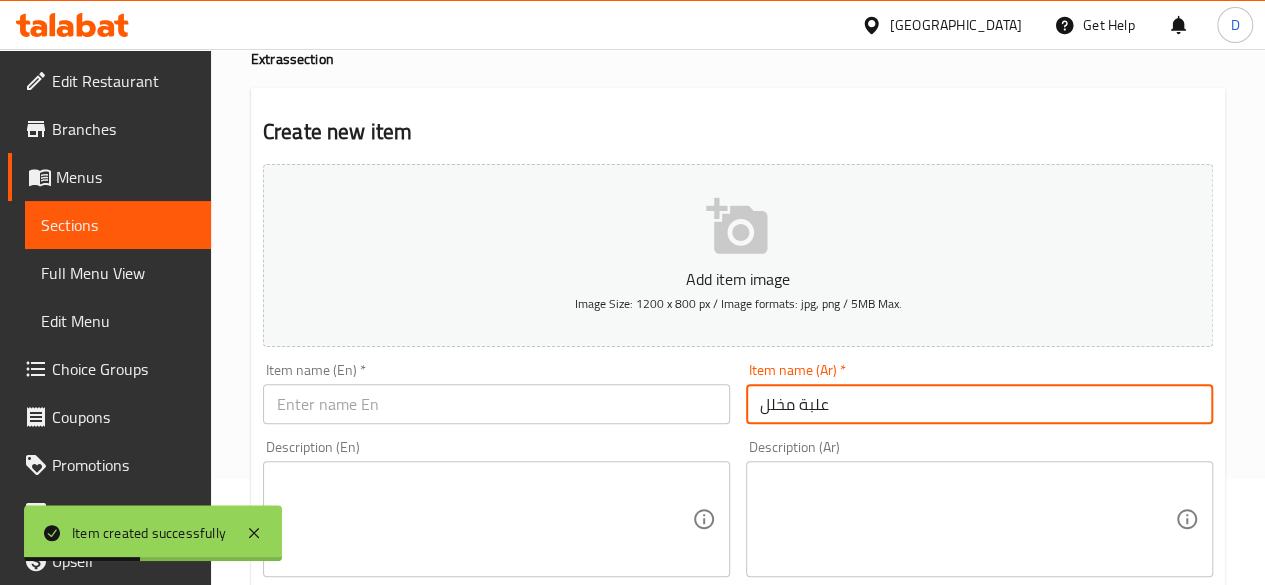 type on "علبة مخلل" 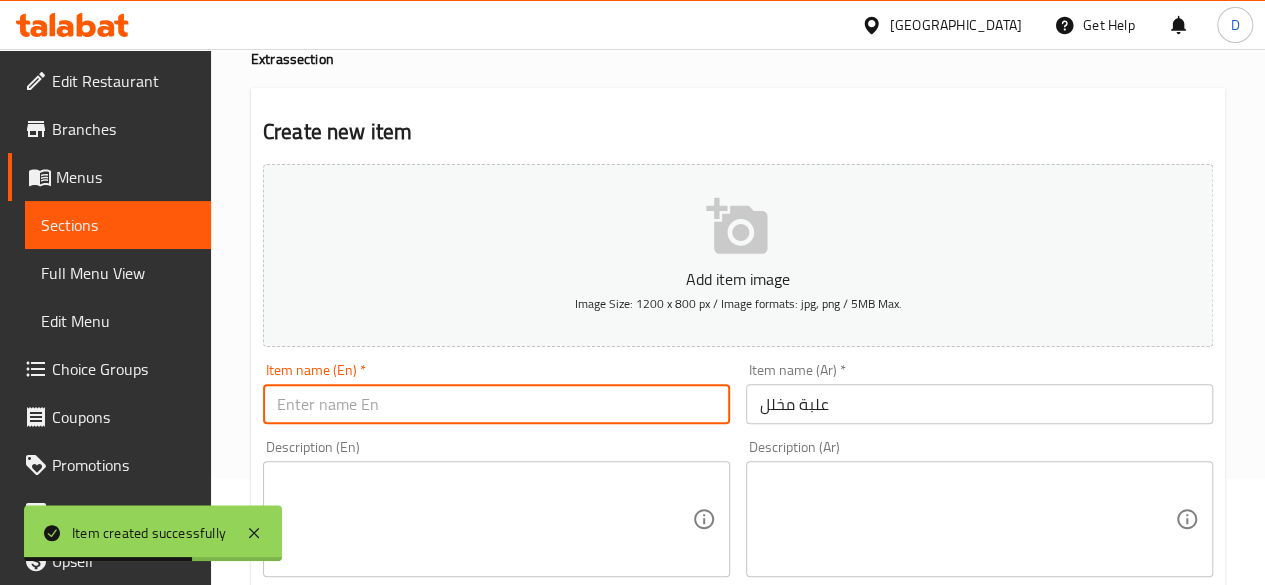 click at bounding box center (496, 404) 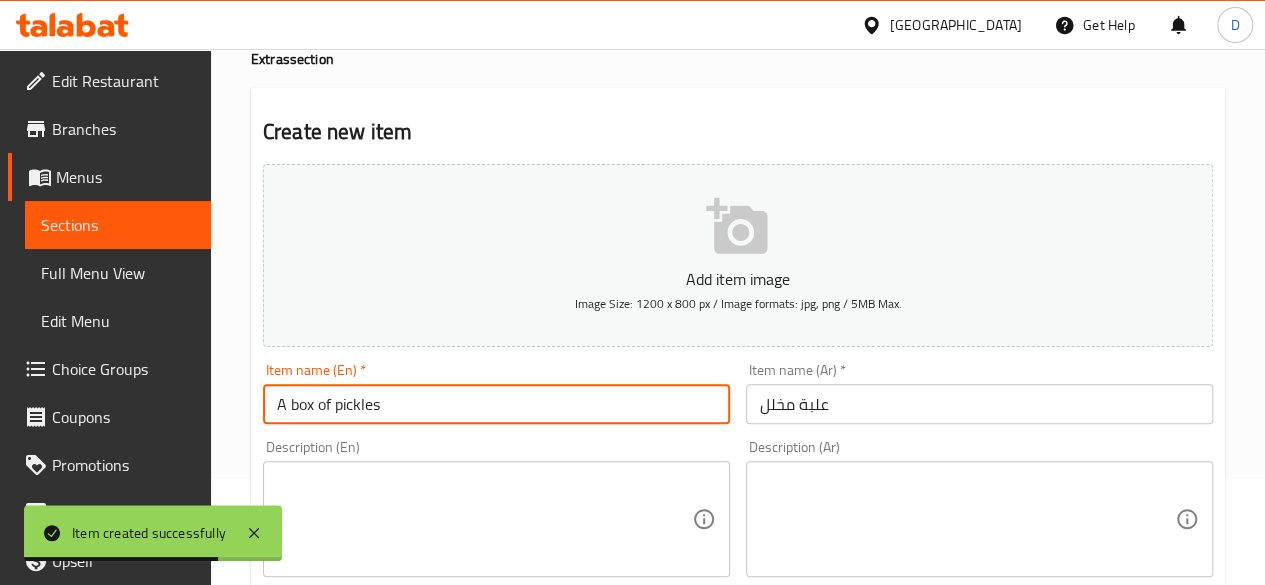 type on "A box of pickles" 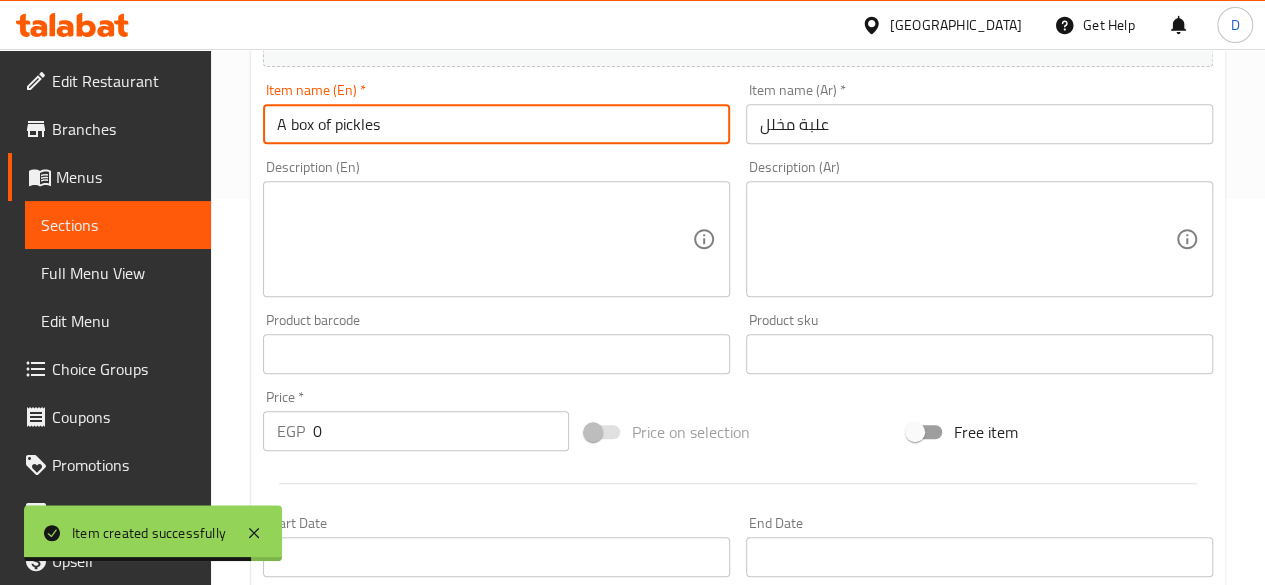scroll, scrollTop: 387, scrollLeft: 0, axis: vertical 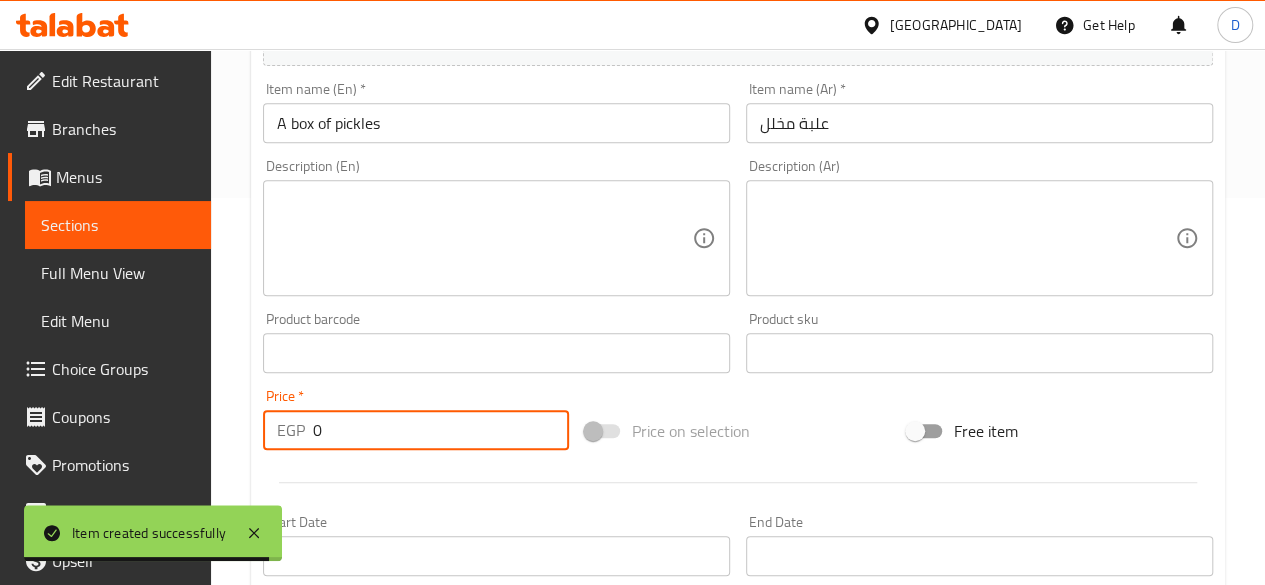 click on "0" at bounding box center (441, 430) 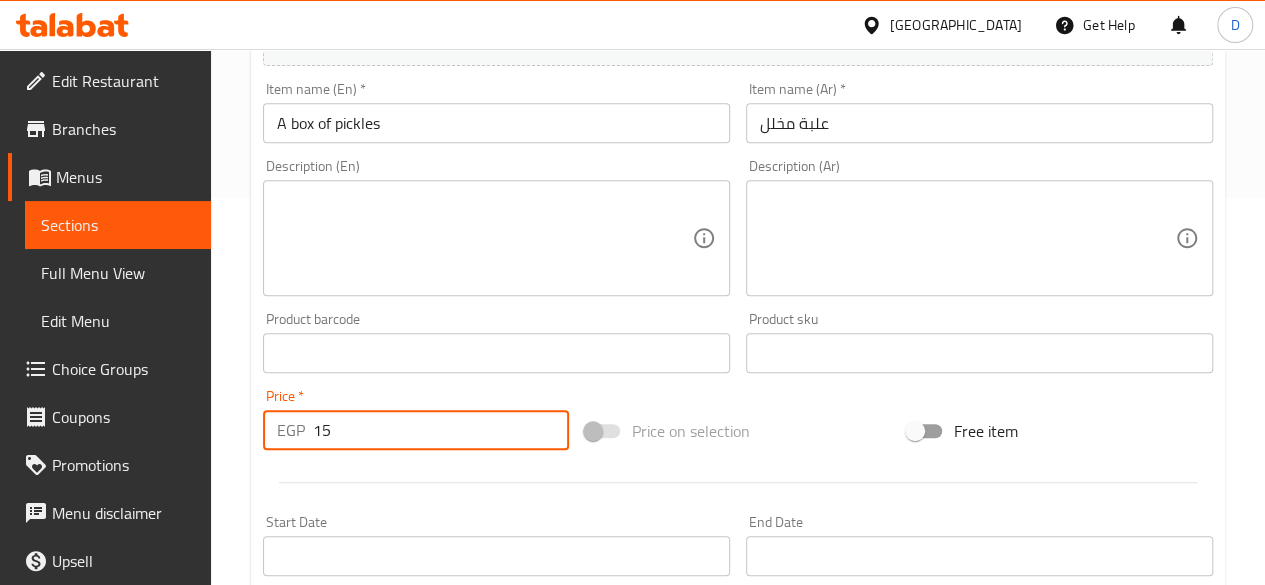 type on "15" 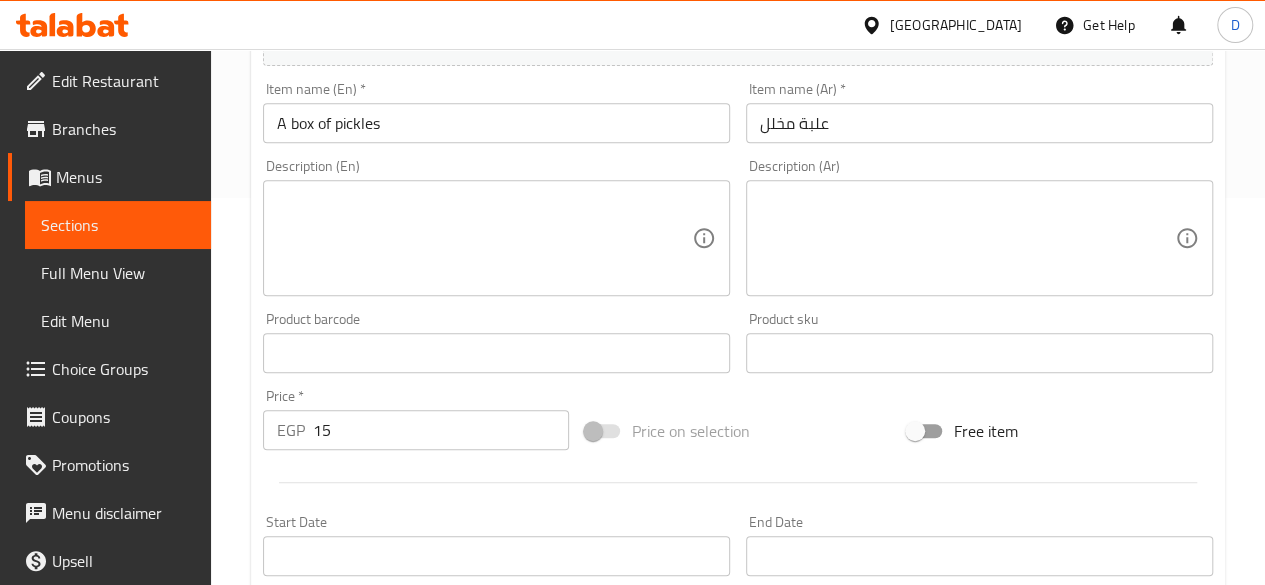 click on "Price   * EGP 15 Price  *" at bounding box center (416, 419) 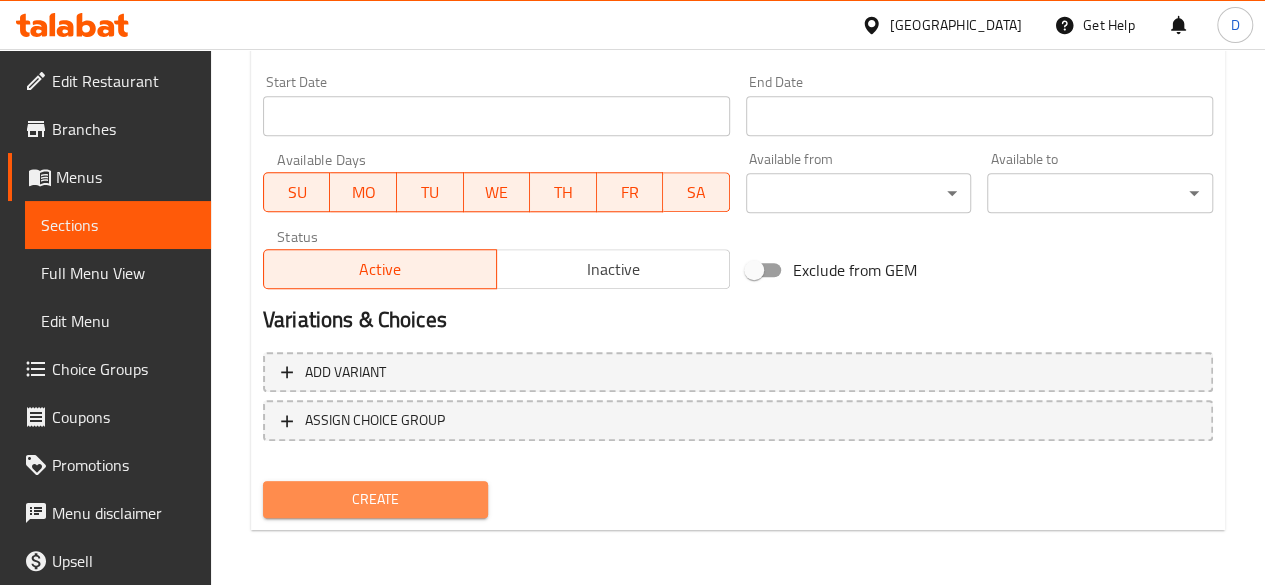 click on "Create" at bounding box center [376, 499] 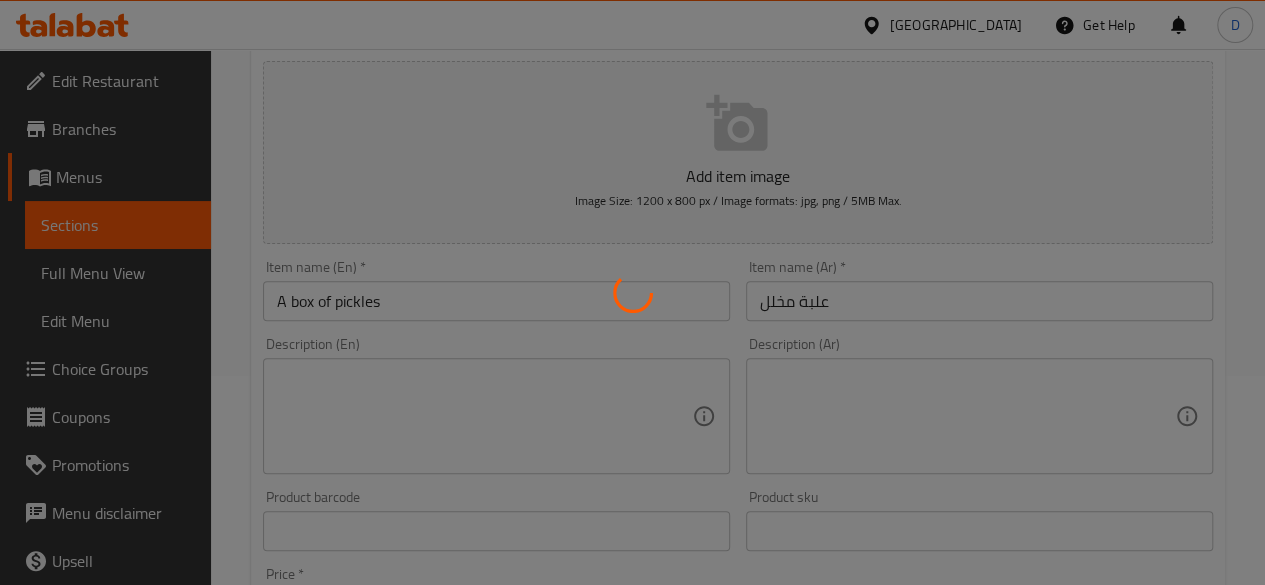 type 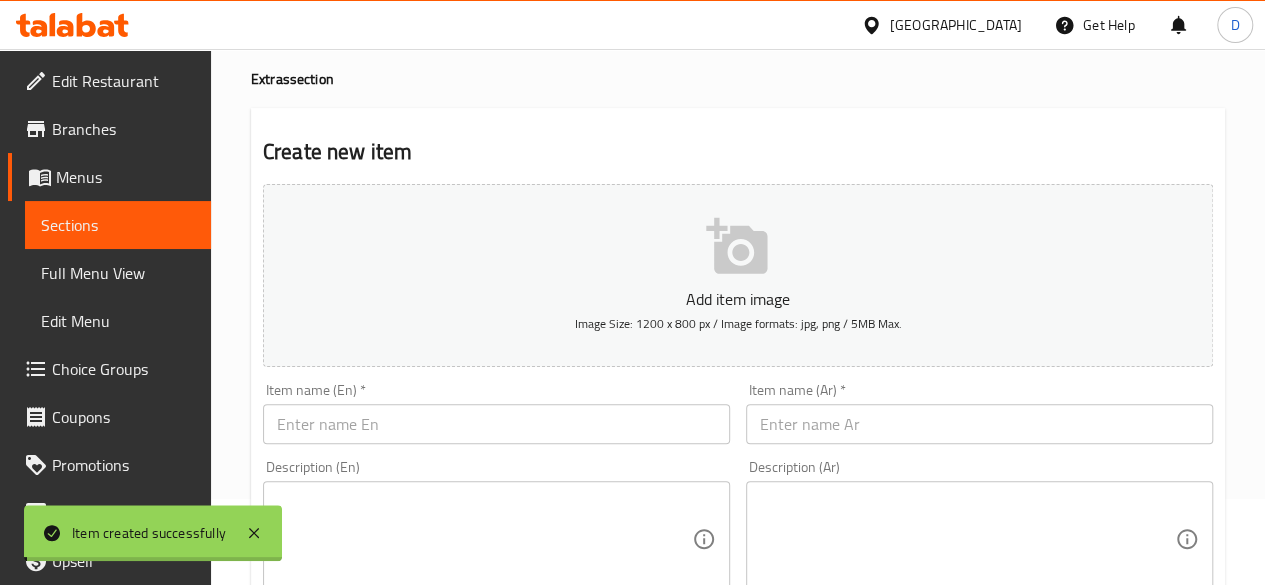 scroll, scrollTop: 76, scrollLeft: 0, axis: vertical 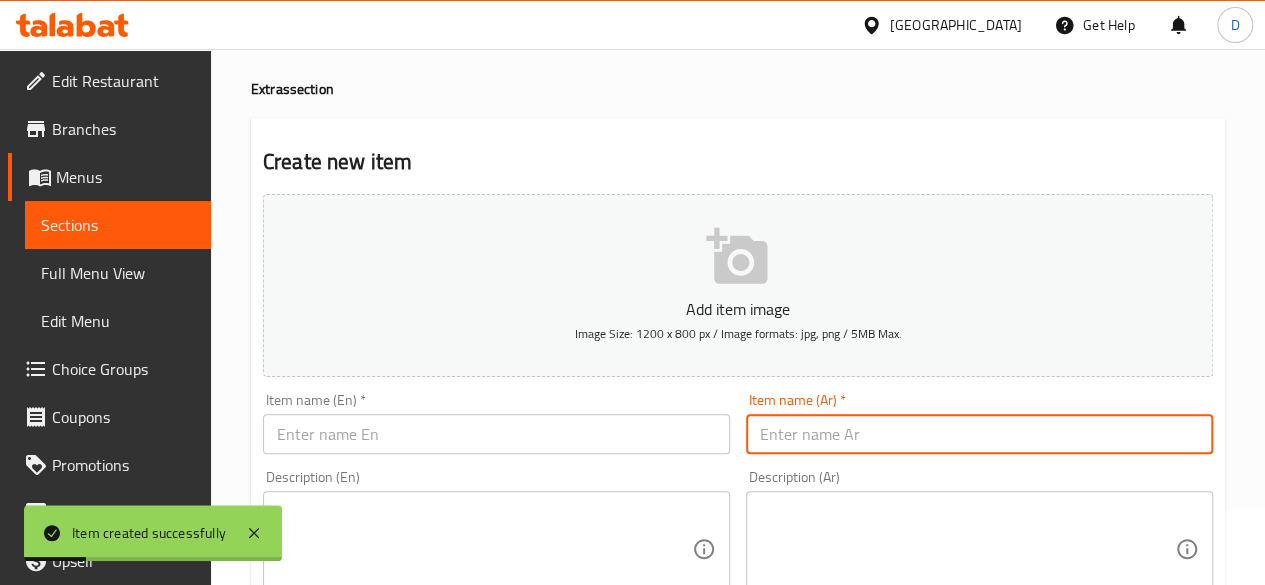 click at bounding box center [979, 434] 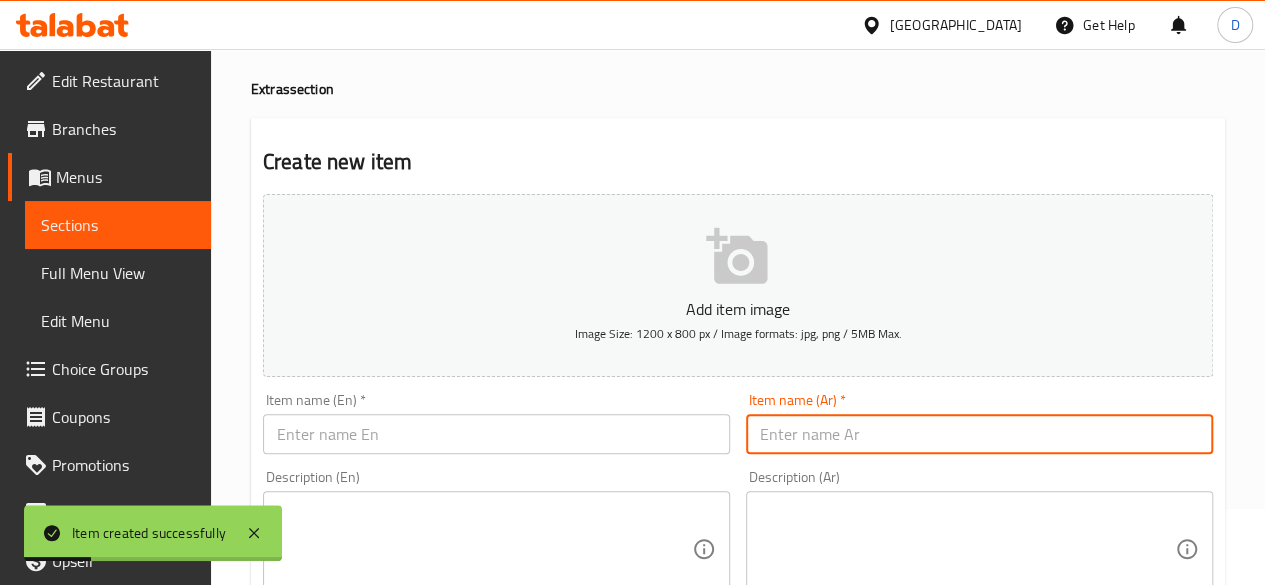 paste on "كيس عيش" 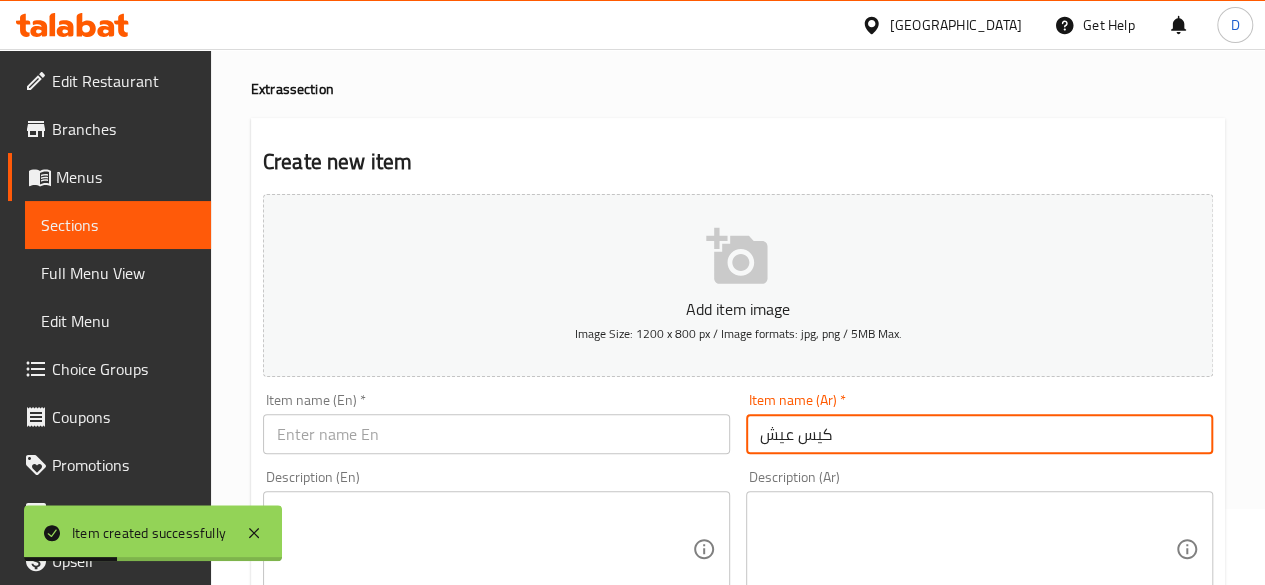 type on "كيس عيش" 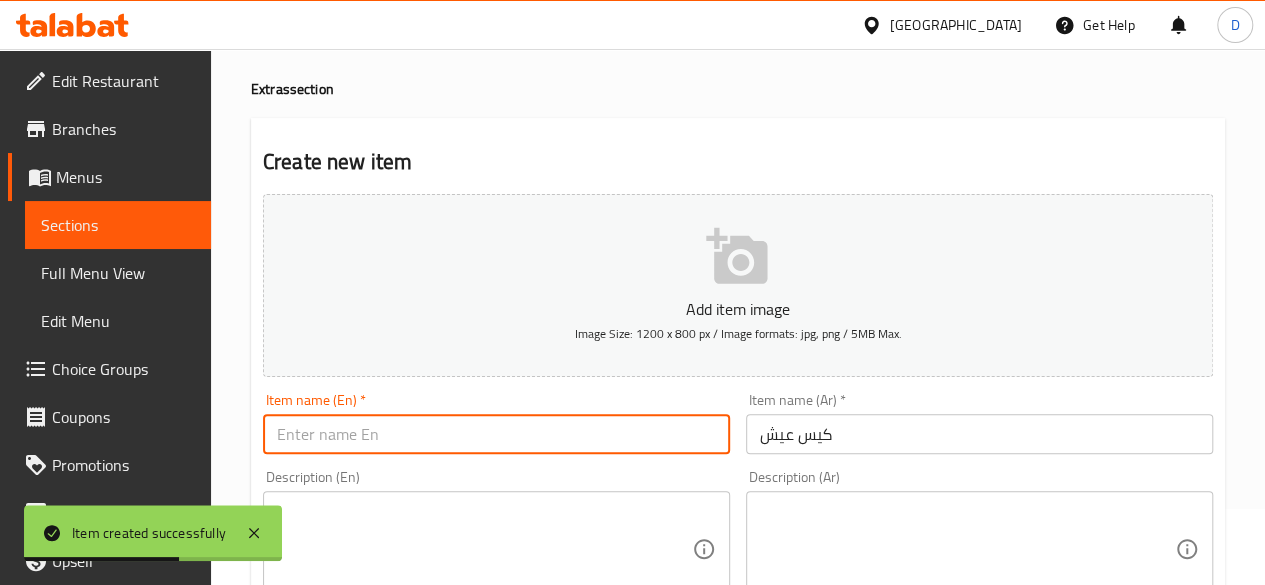 click at bounding box center (496, 434) 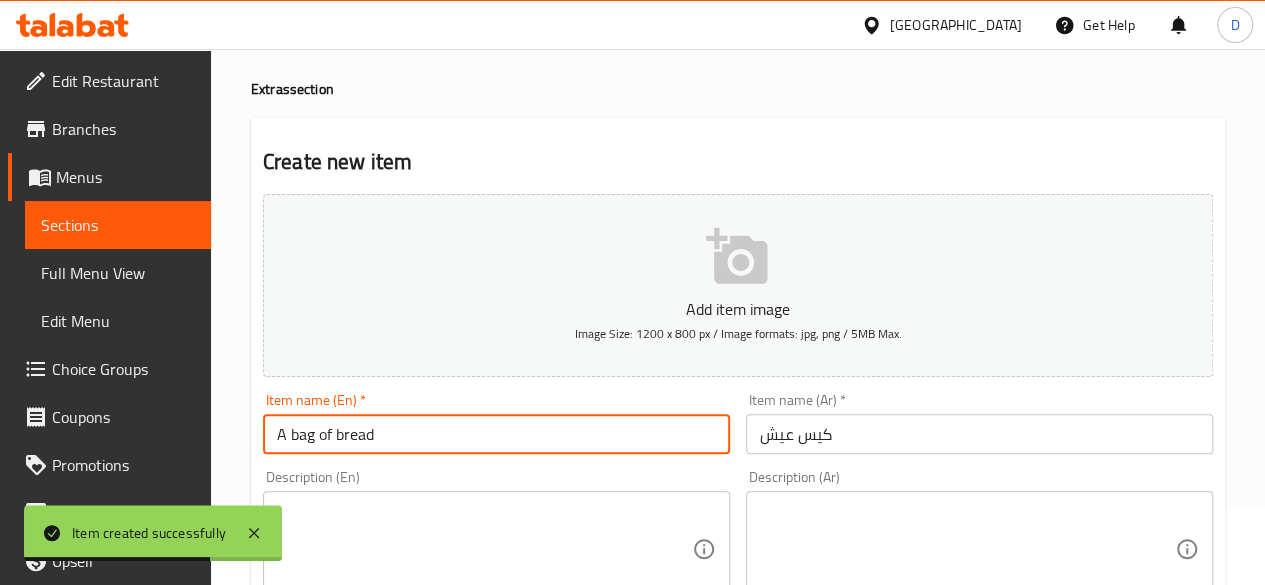 type on "A bag of bread" 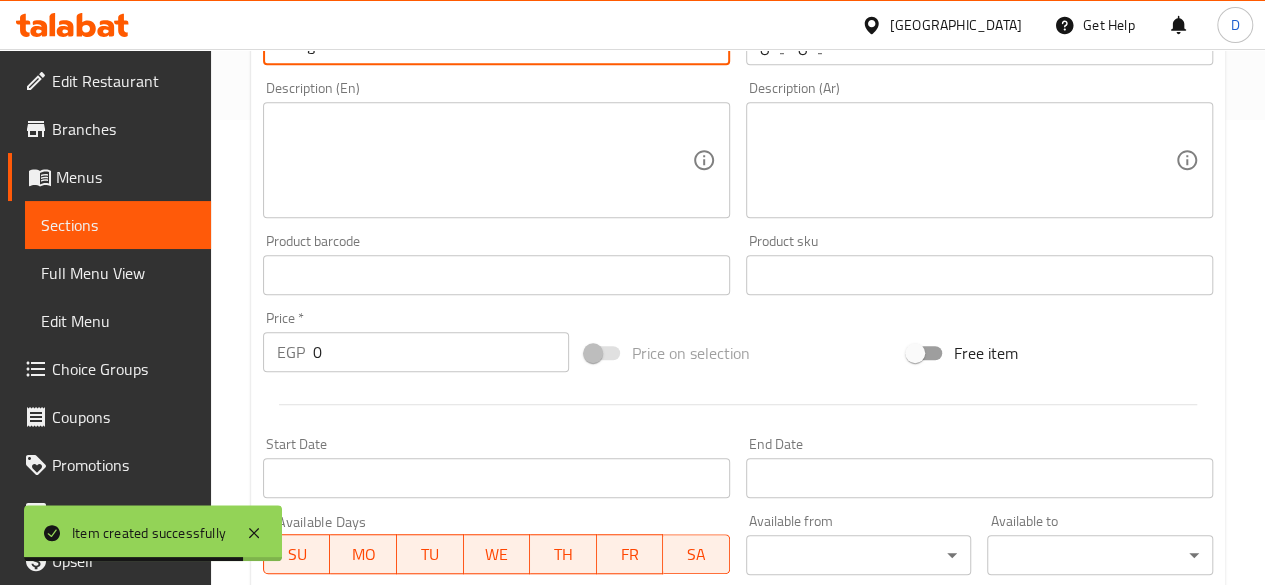 scroll, scrollTop: 466, scrollLeft: 0, axis: vertical 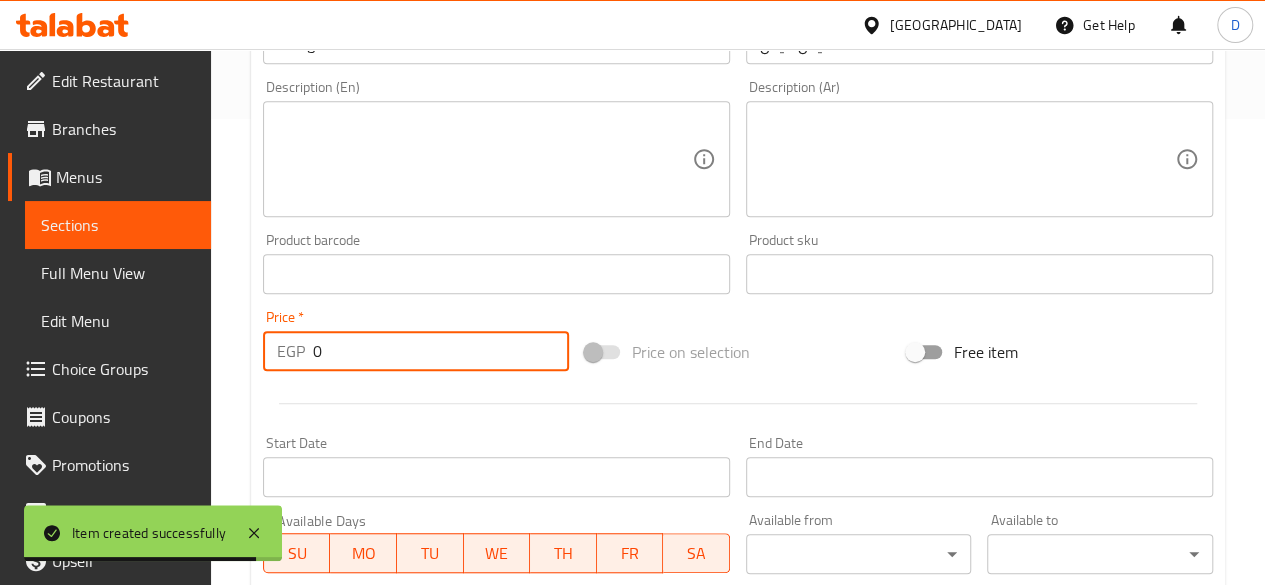 click on "0" at bounding box center [441, 351] 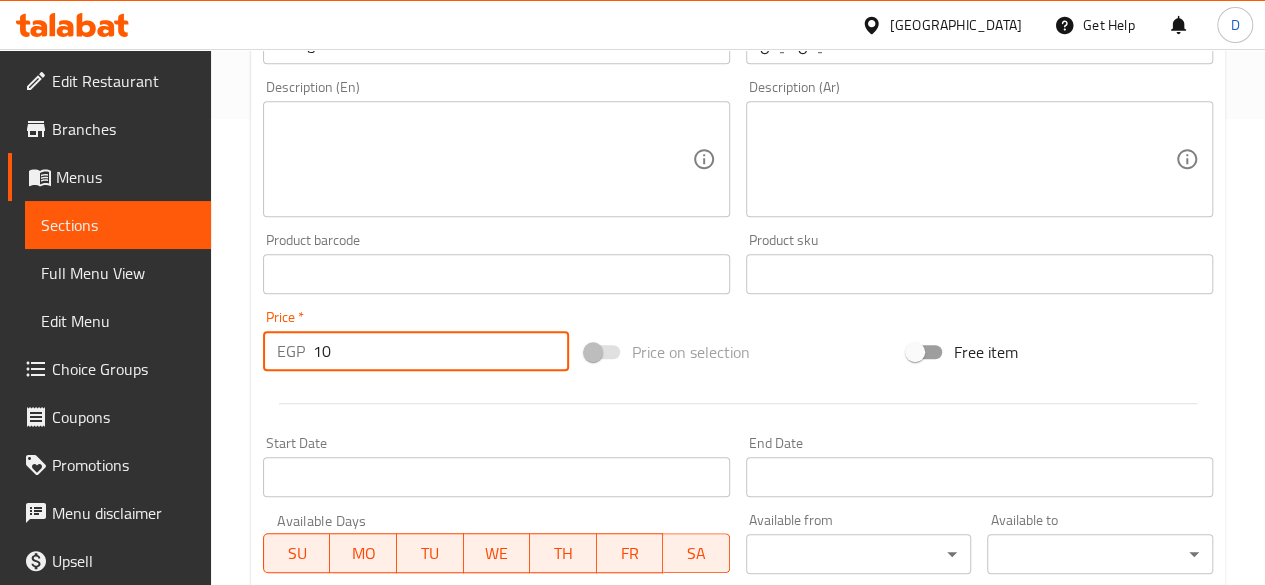 type on "10" 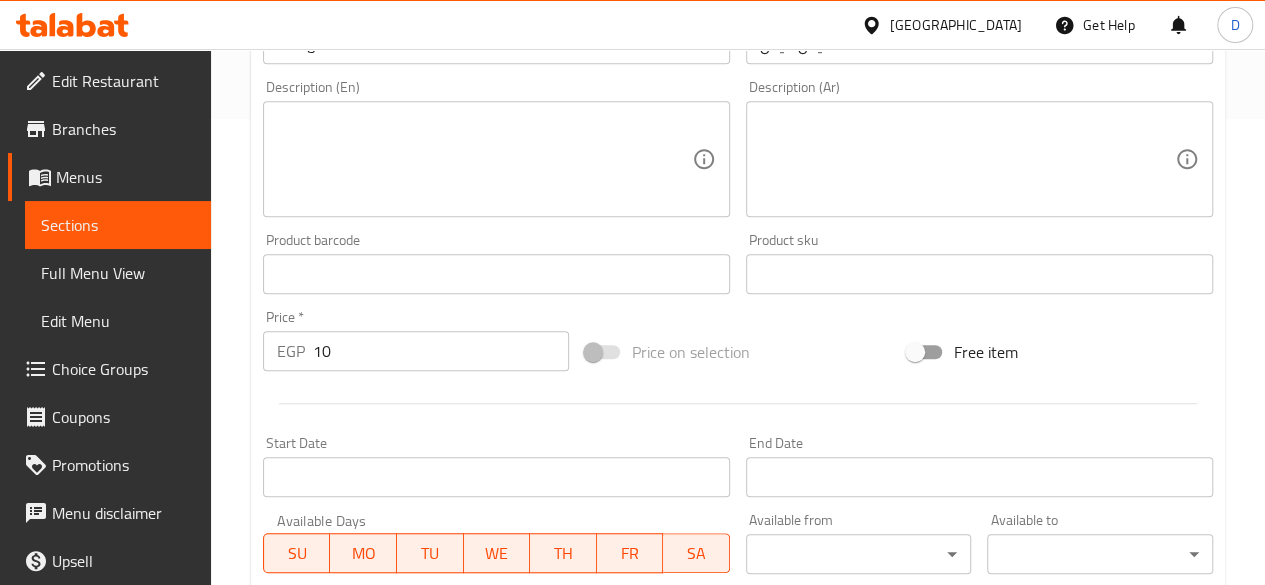 click on "Price   * EGP 10 Price  *" at bounding box center [416, 340] 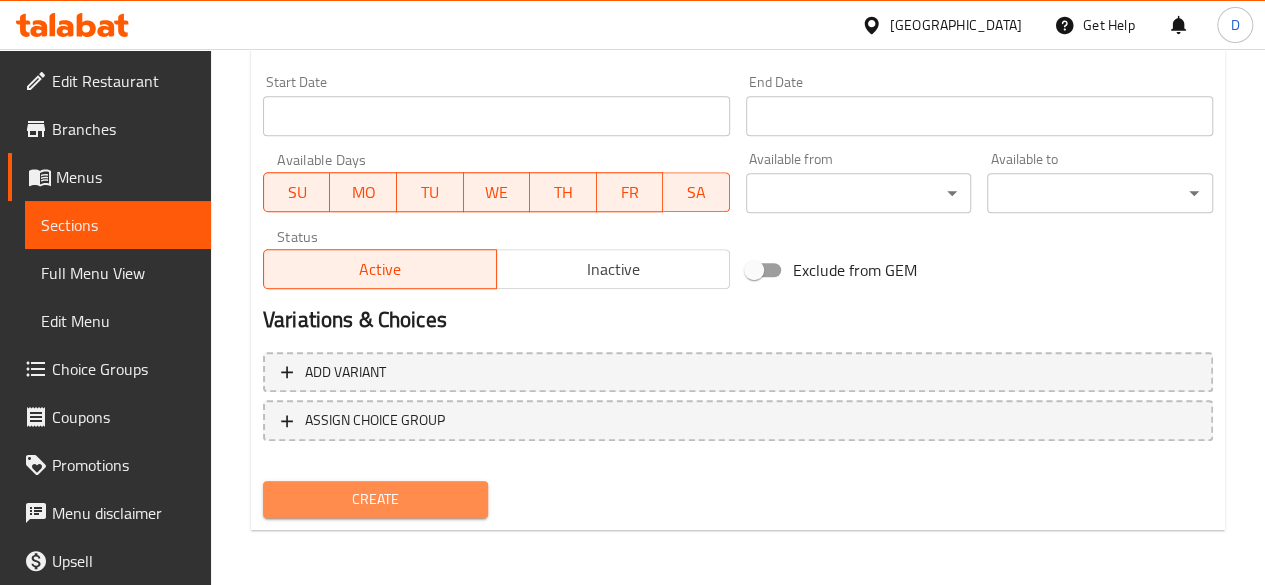 click on "Create" at bounding box center (376, 499) 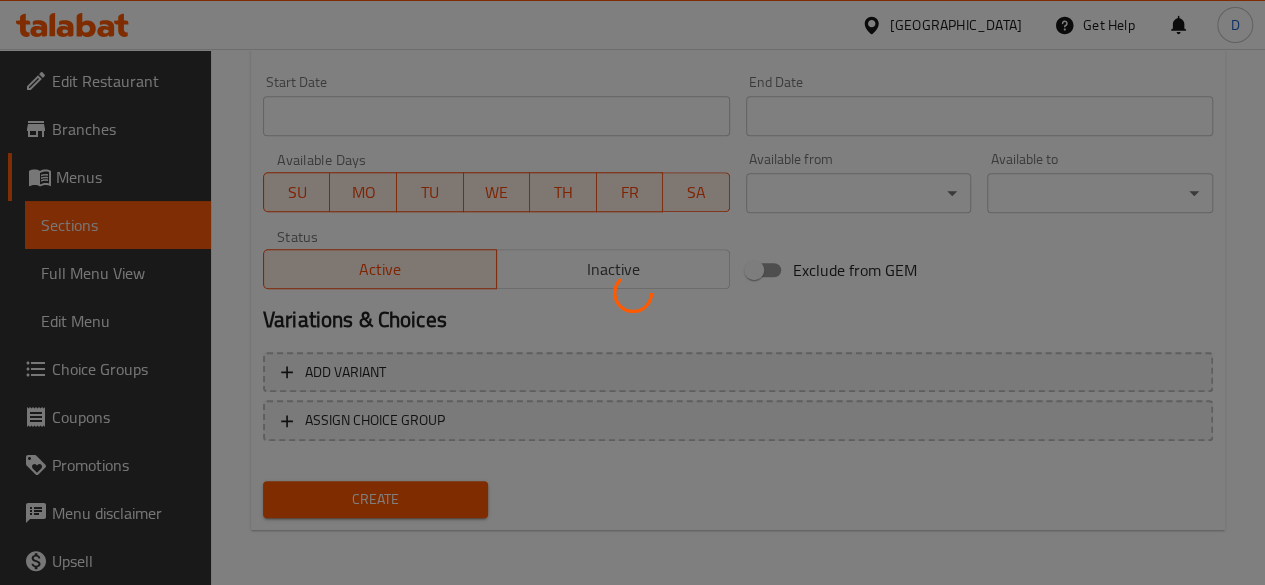 type 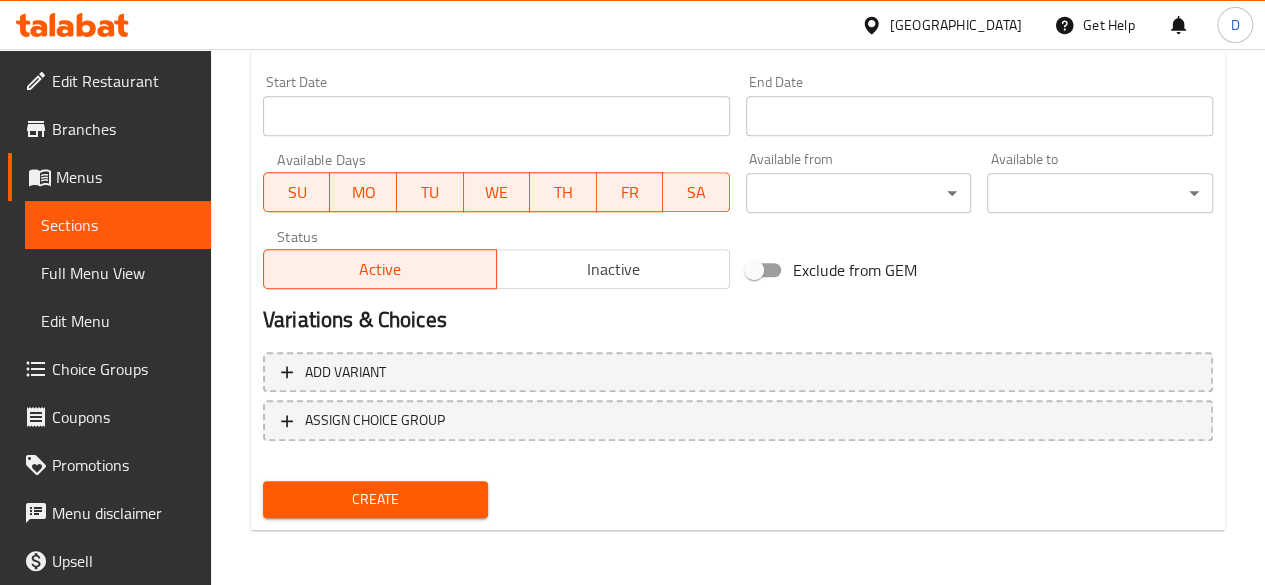 scroll, scrollTop: 0, scrollLeft: 0, axis: both 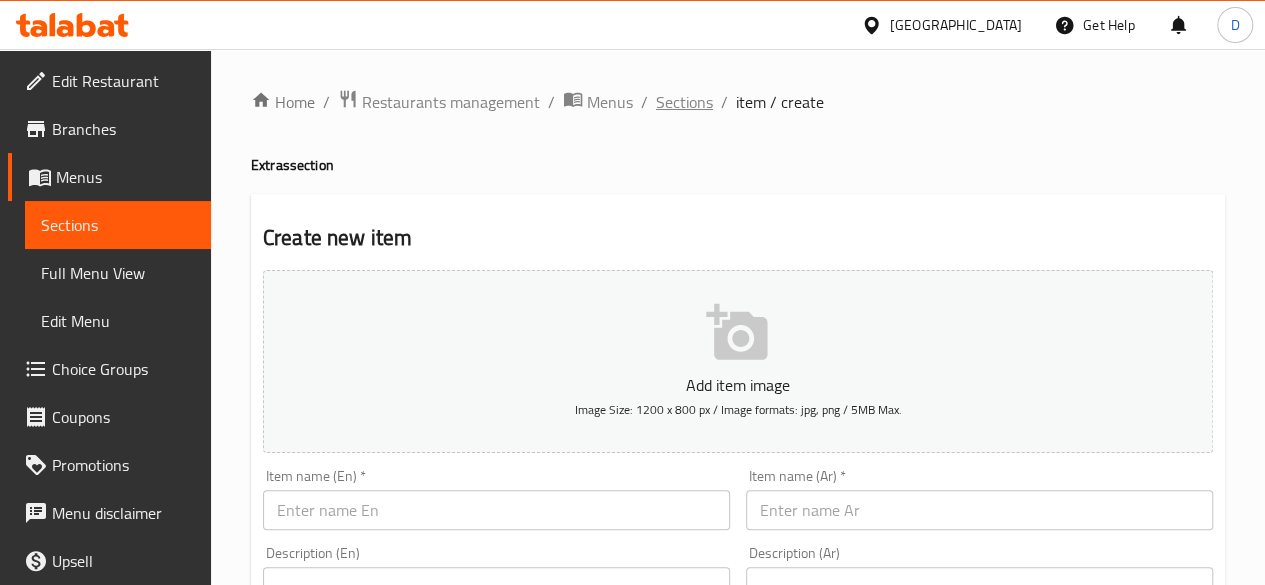 click on "Sections" at bounding box center (684, 102) 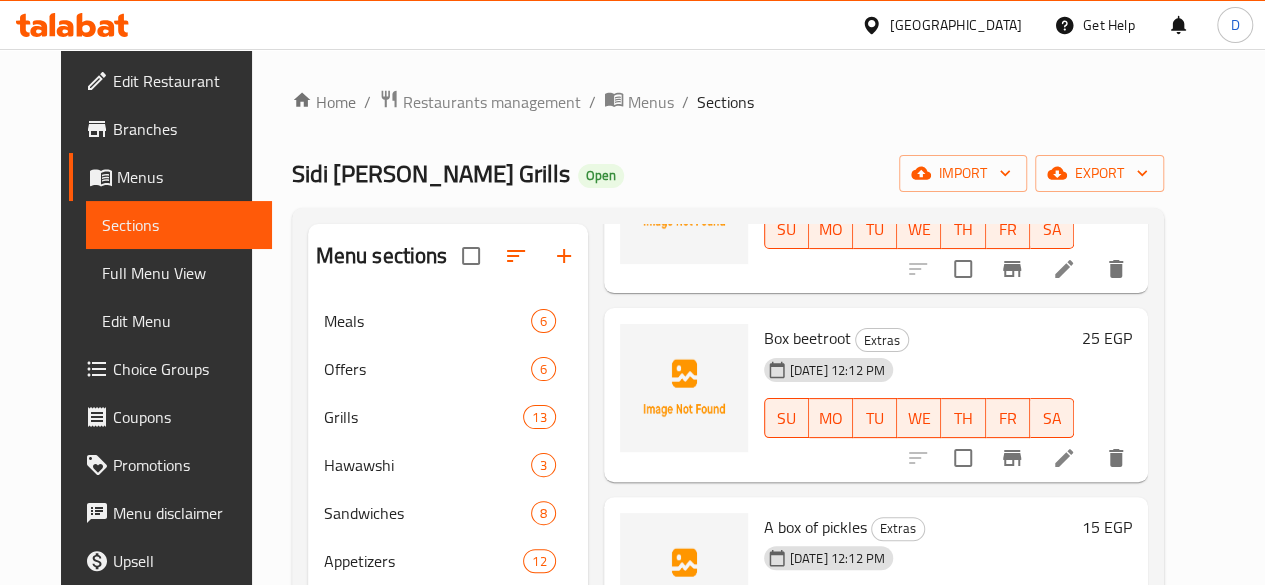 scroll, scrollTop: 766, scrollLeft: 0, axis: vertical 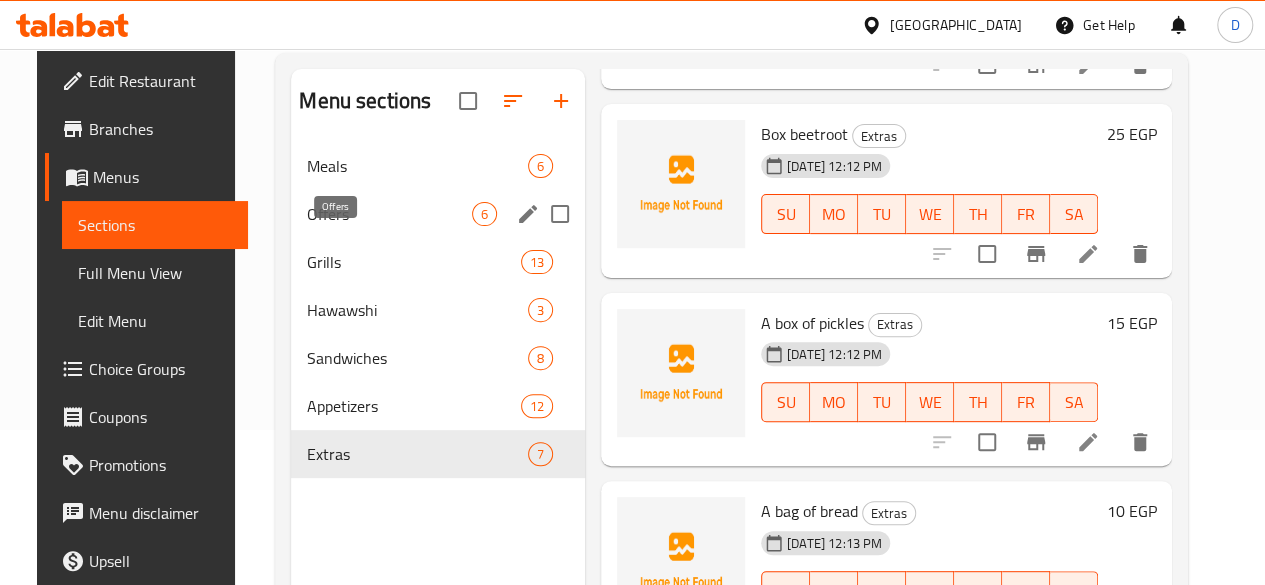 click on "Offers" at bounding box center [389, 214] 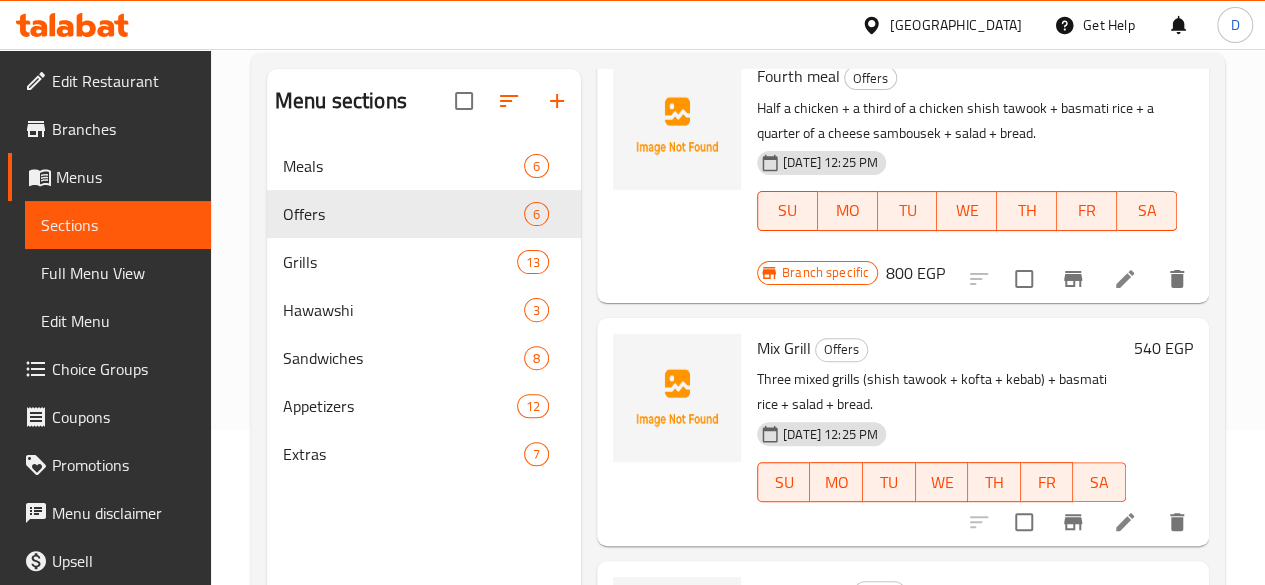 scroll, scrollTop: 0, scrollLeft: 0, axis: both 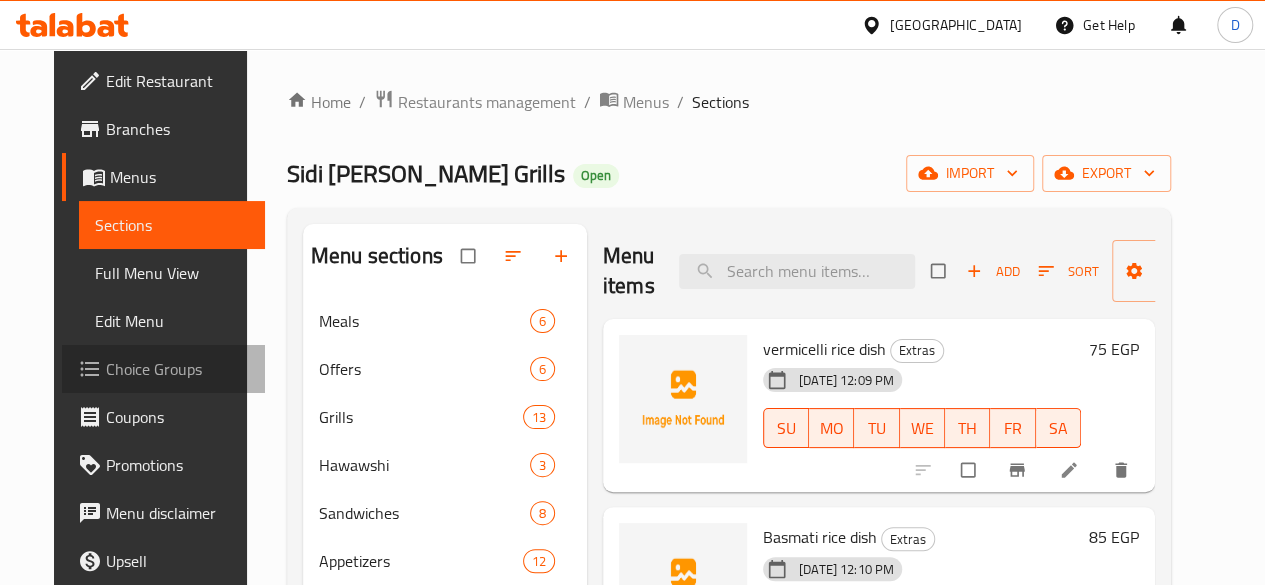 click on "Choice Groups" at bounding box center (177, 369) 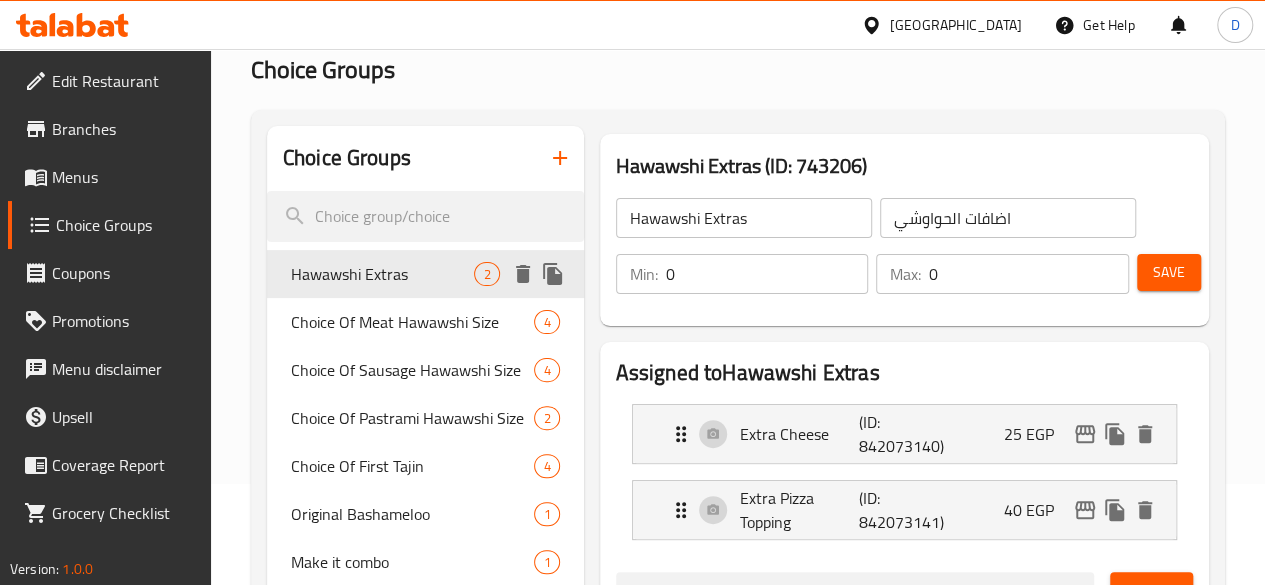 scroll, scrollTop: 0, scrollLeft: 0, axis: both 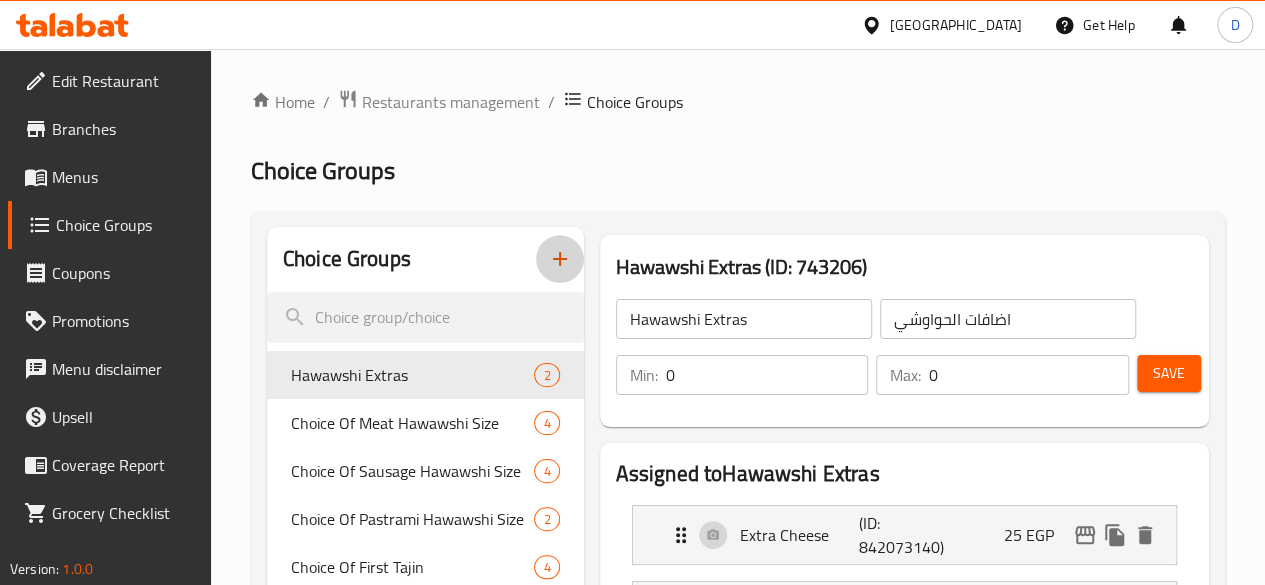 click 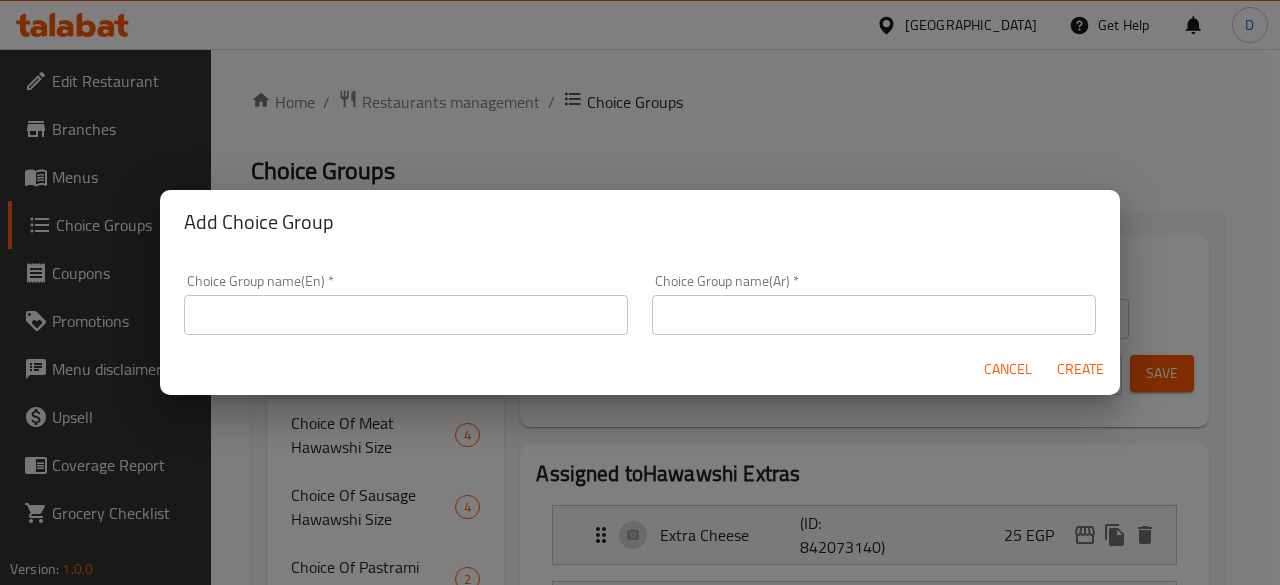 click at bounding box center [406, 315] 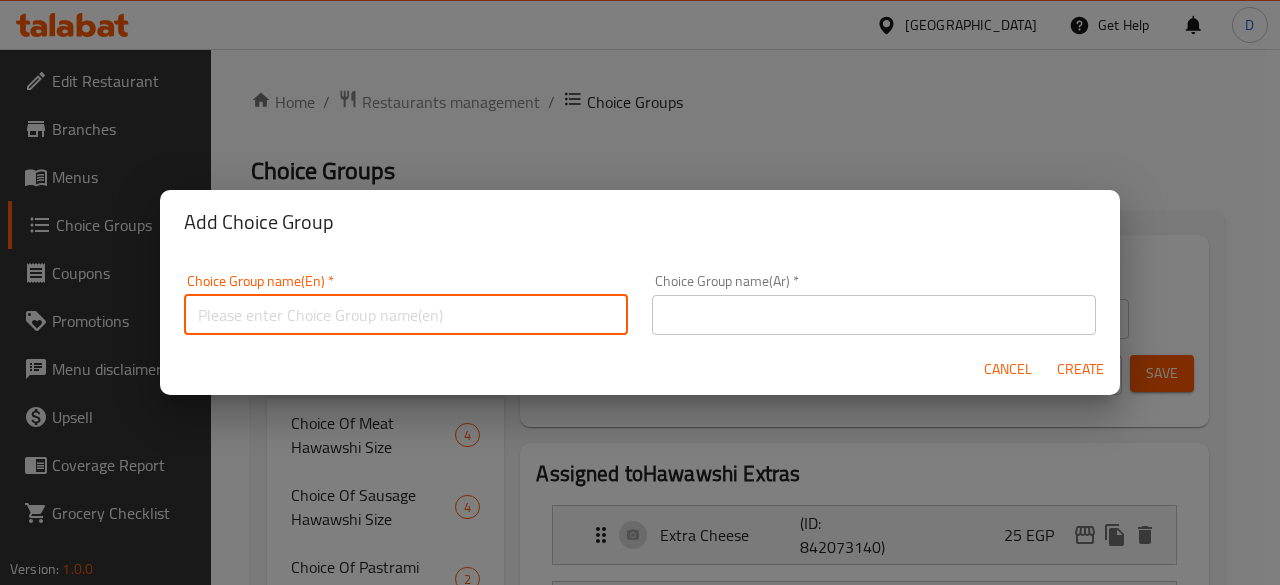 type on "Extras" 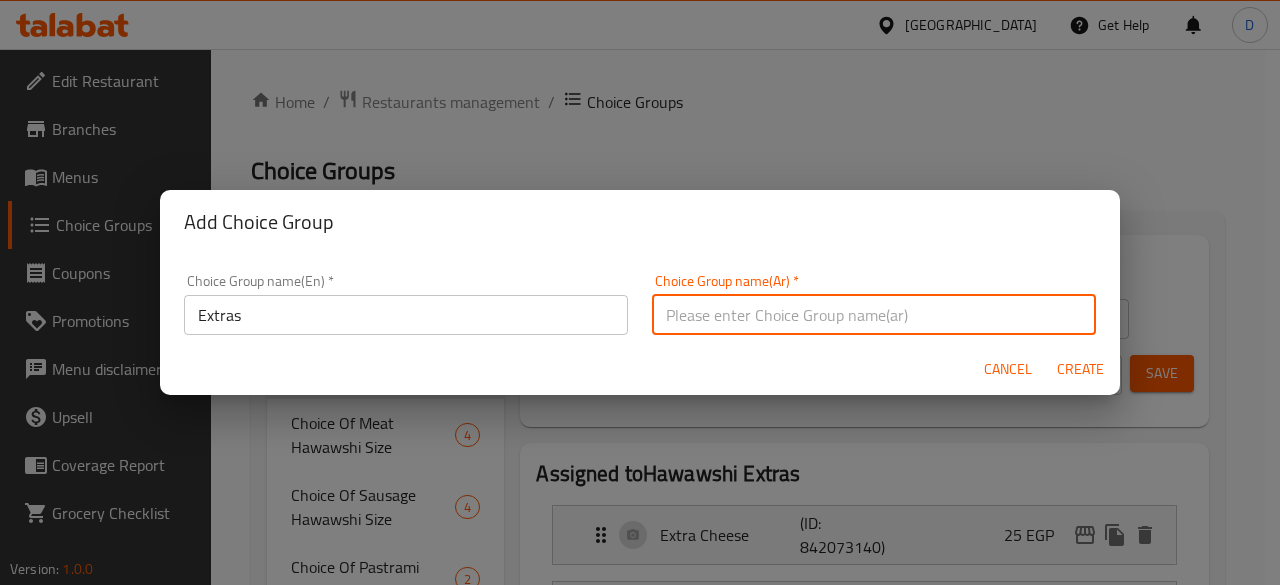 click at bounding box center (874, 315) 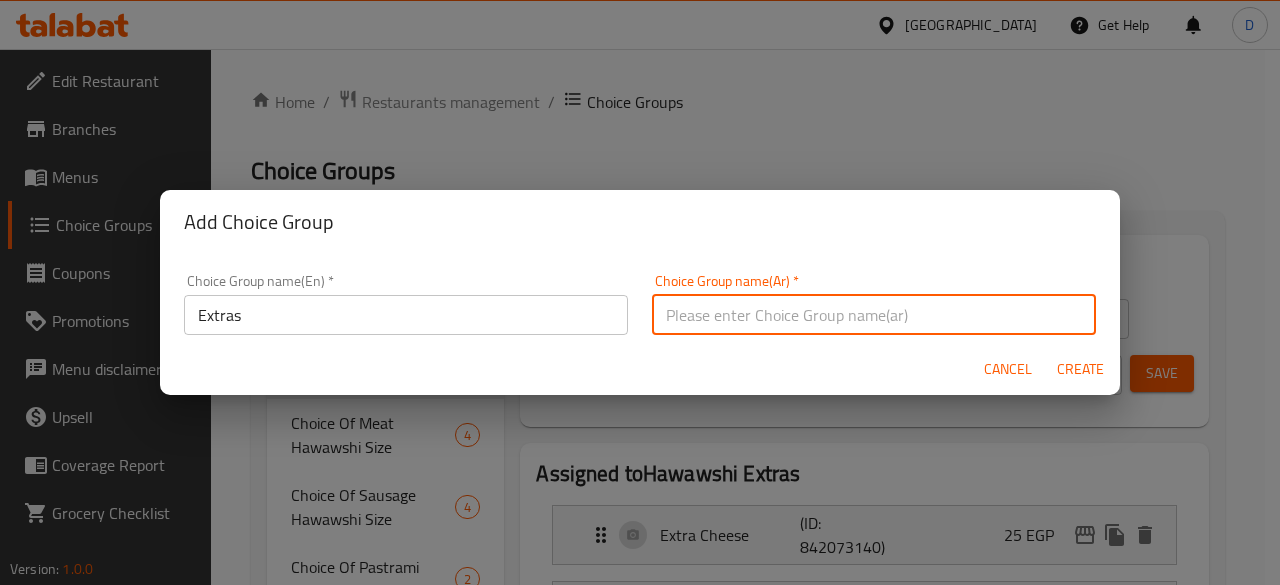 type on "اضافات" 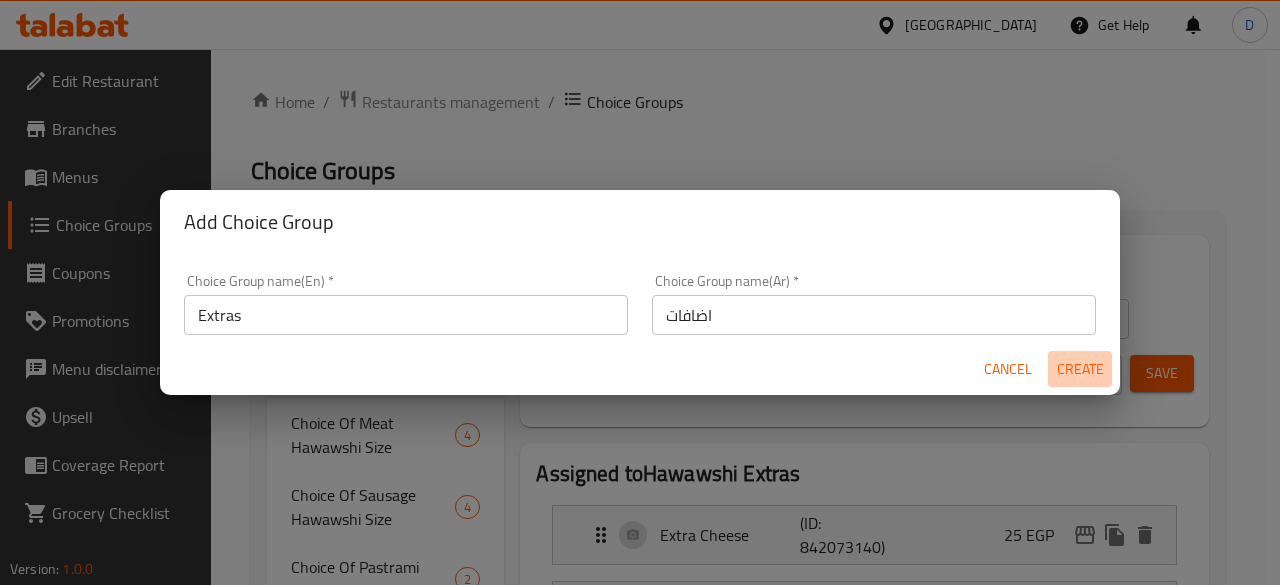 click on "Create" at bounding box center (1080, 369) 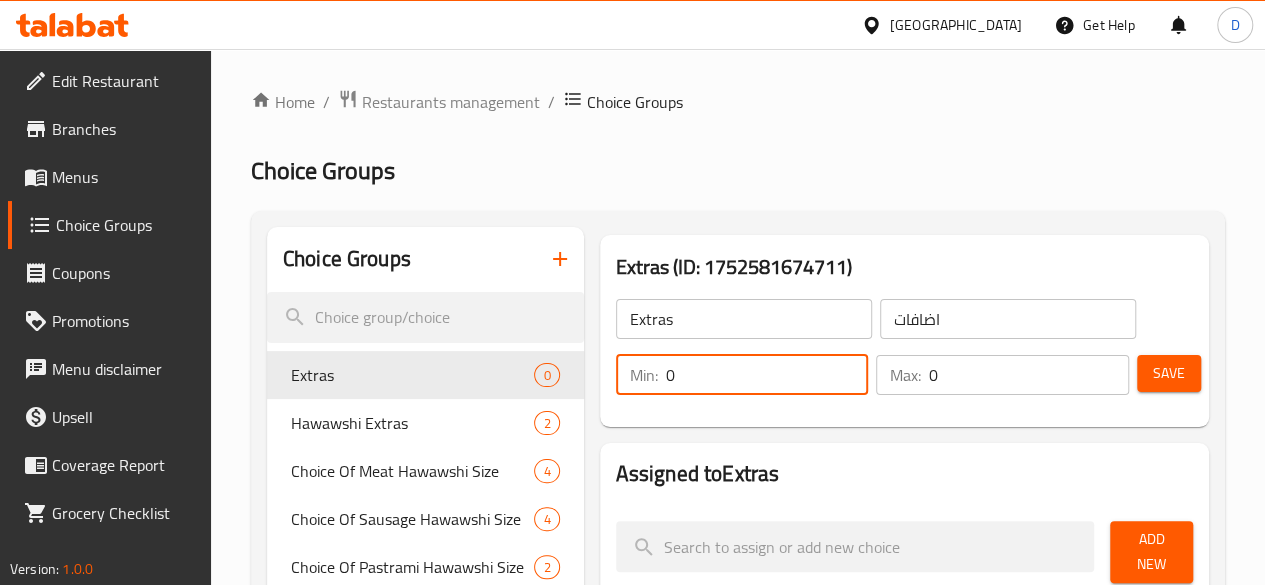 click on "0" at bounding box center (767, 375) 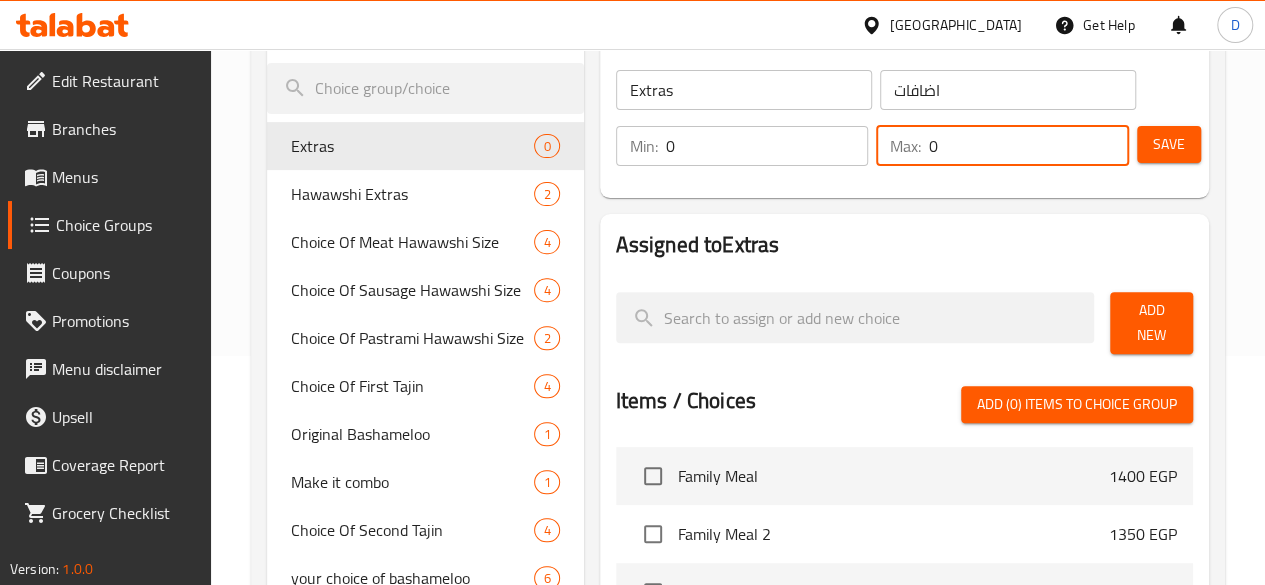 scroll, scrollTop: 264, scrollLeft: 0, axis: vertical 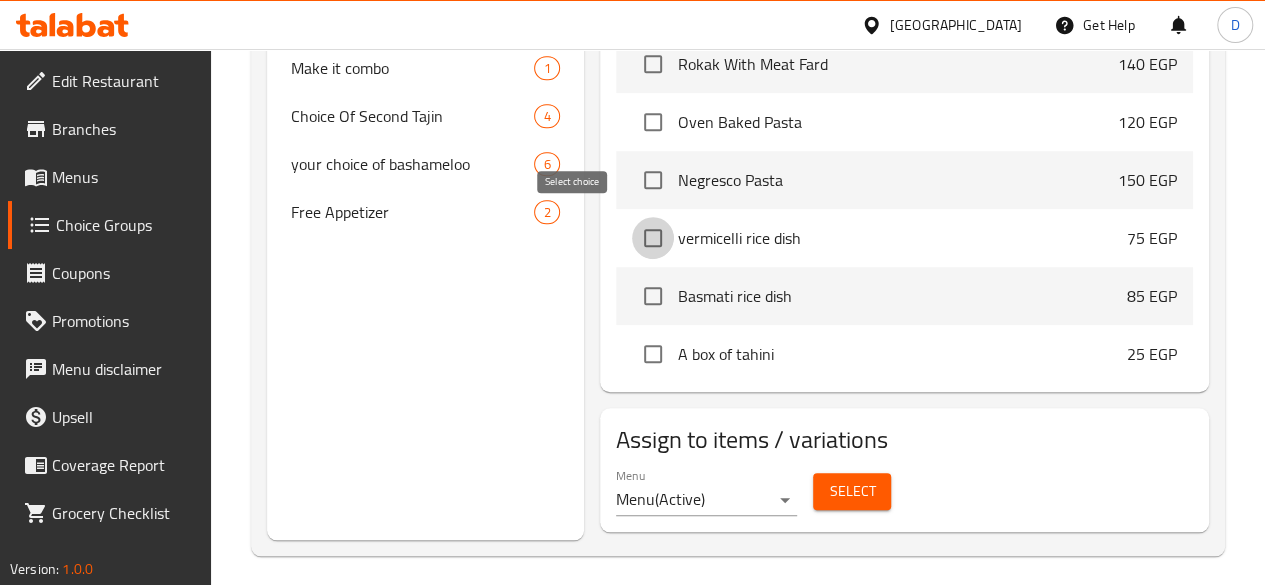 click at bounding box center (653, 238) 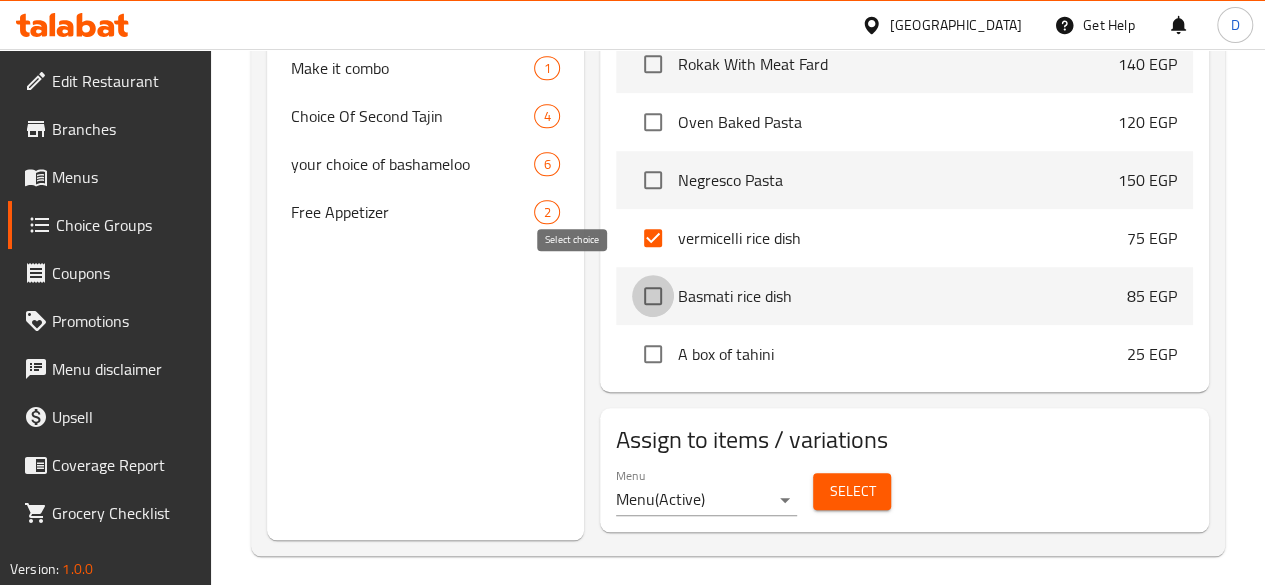click at bounding box center (653, 296) 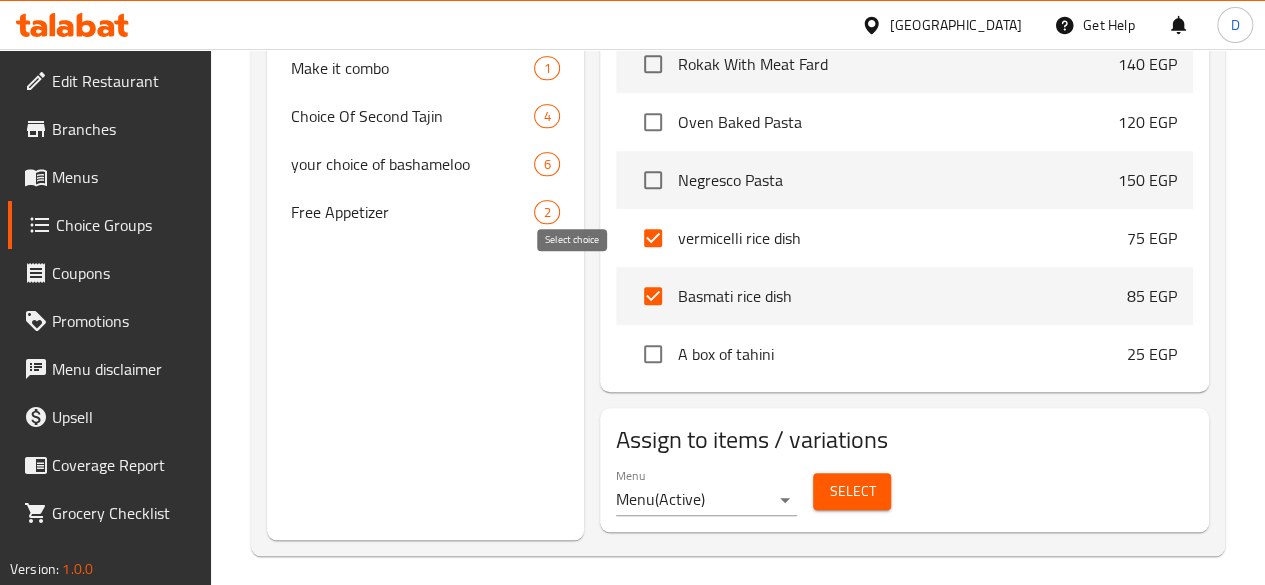 scroll, scrollTop: 5532, scrollLeft: 0, axis: vertical 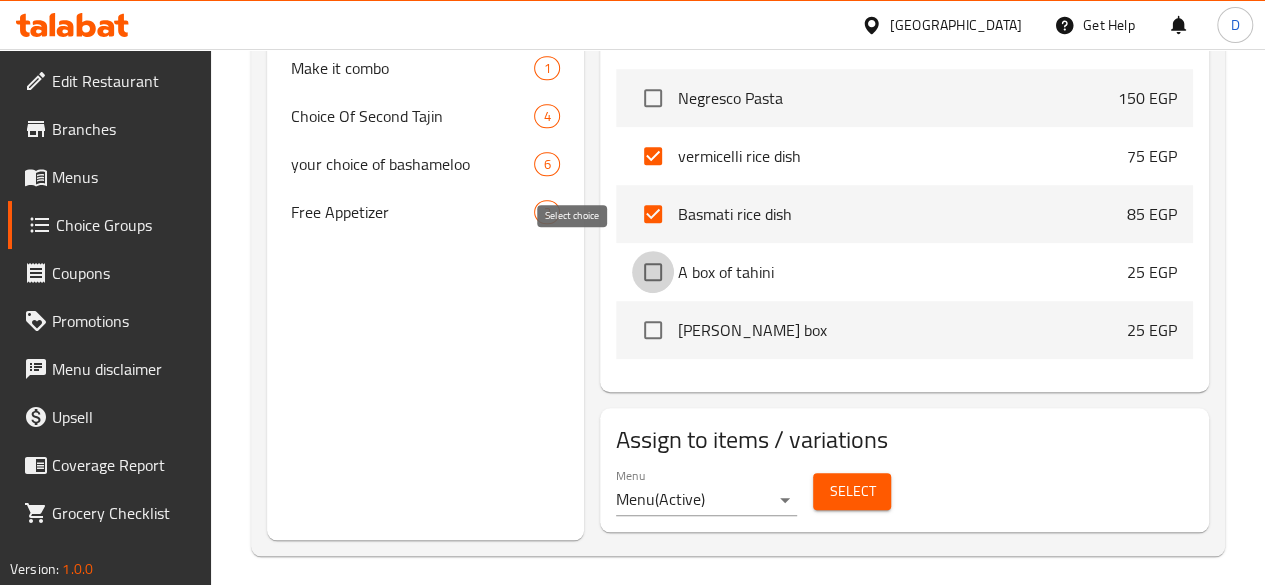 click at bounding box center (653, 272) 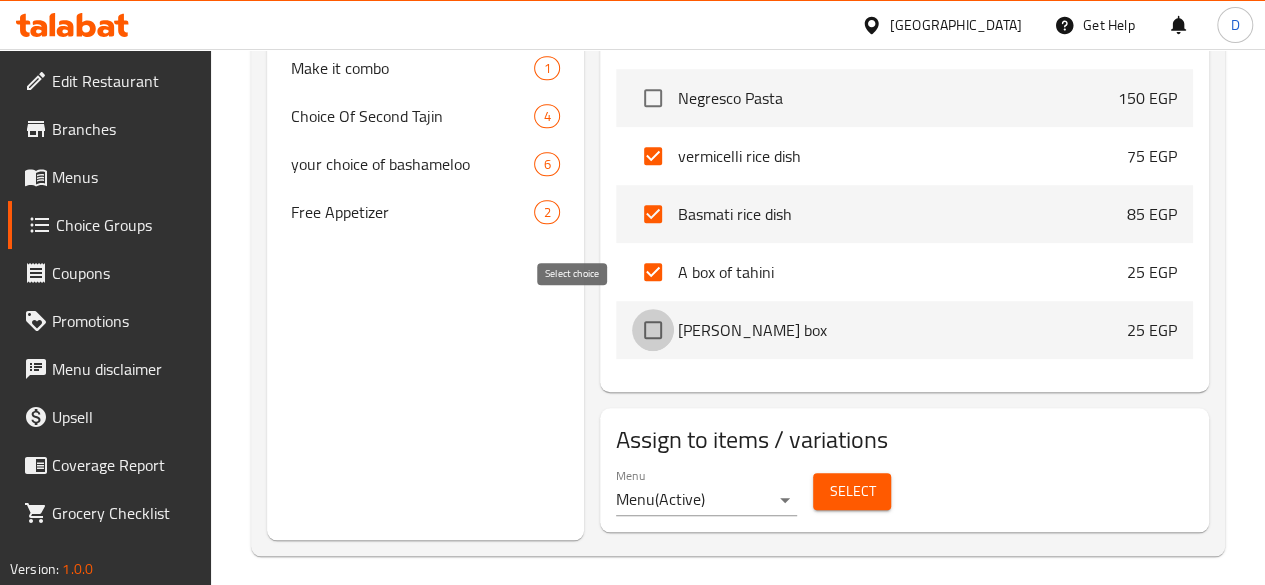 click at bounding box center (653, 330) 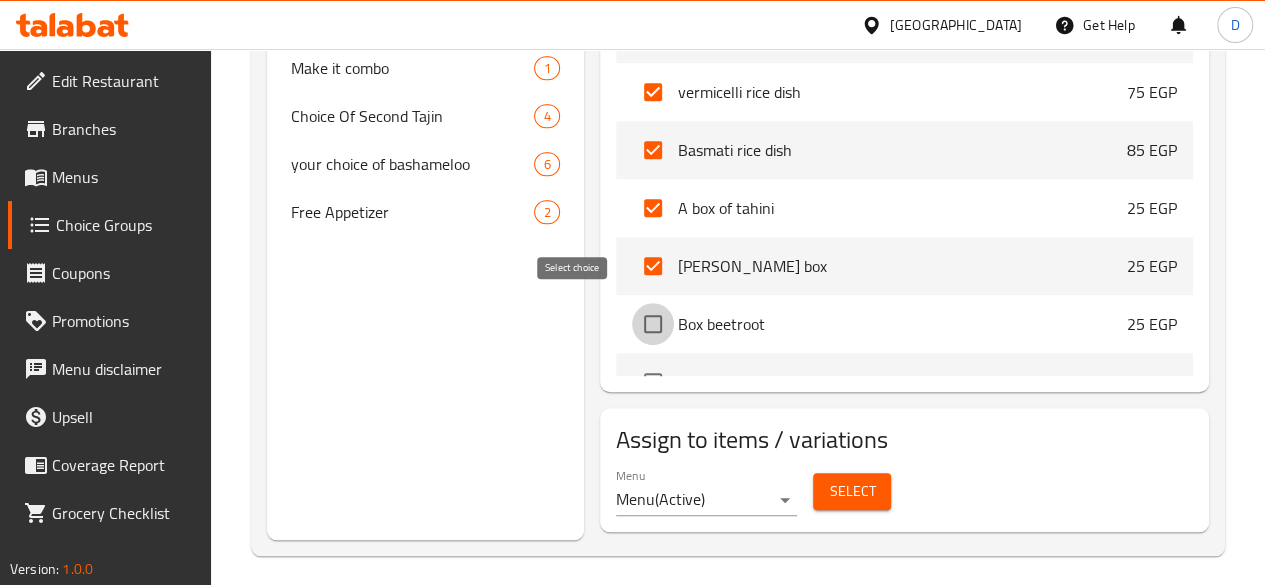 click at bounding box center (653, 324) 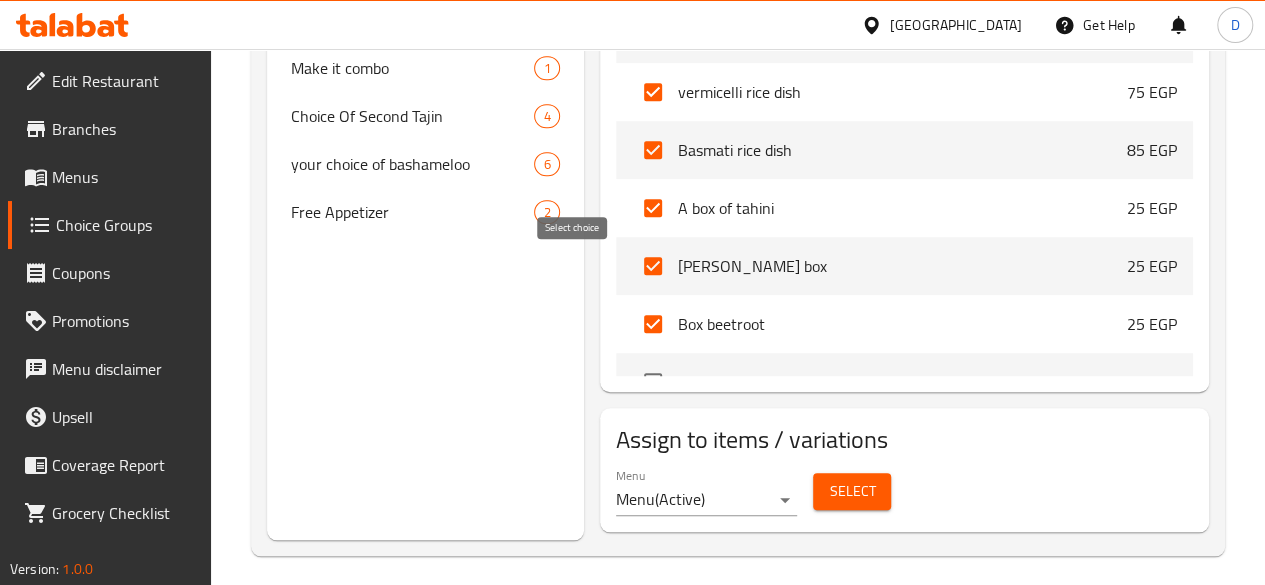 scroll, scrollTop: 5696, scrollLeft: 0, axis: vertical 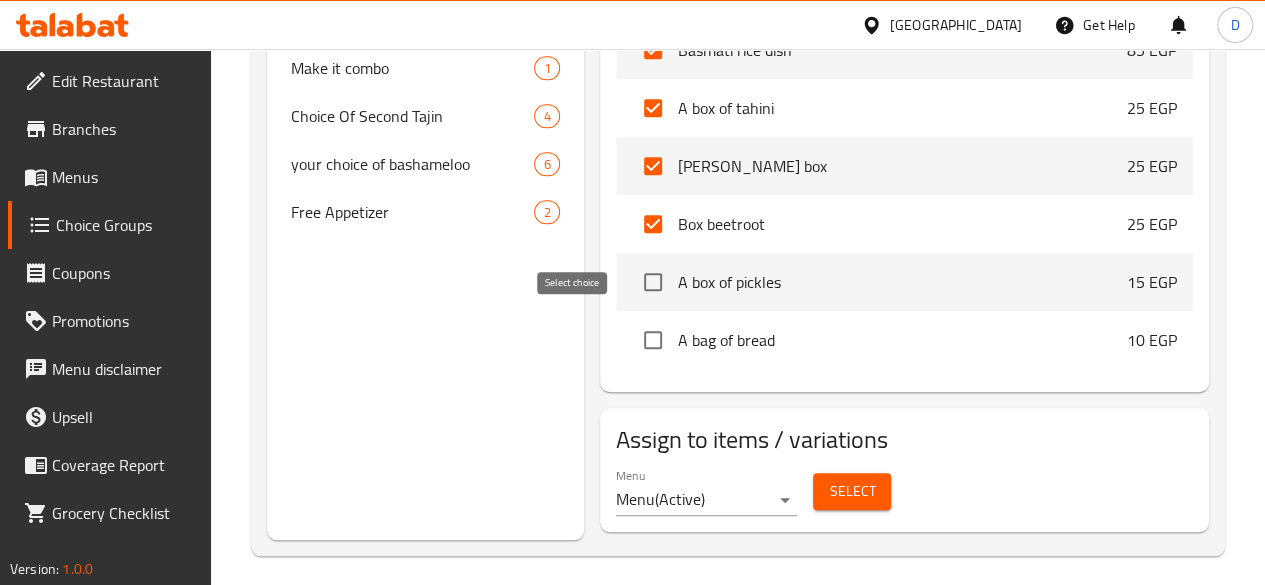 drag, startPoint x: 570, startPoint y: 285, endPoint x: 573, endPoint y: 332, distance: 47.095646 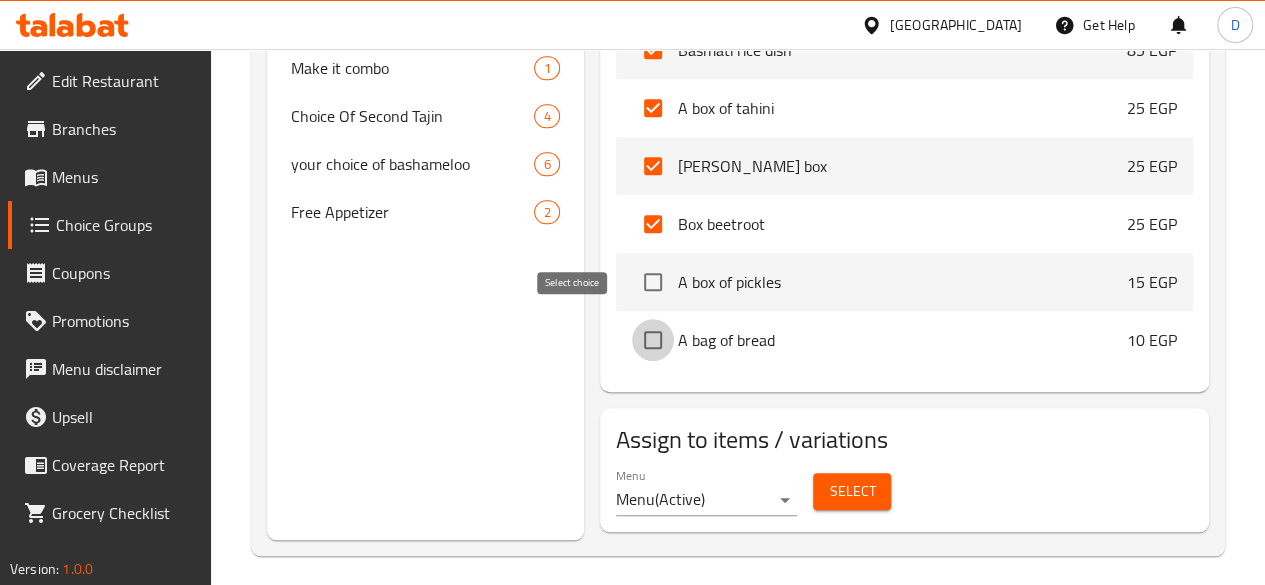 click at bounding box center [653, 340] 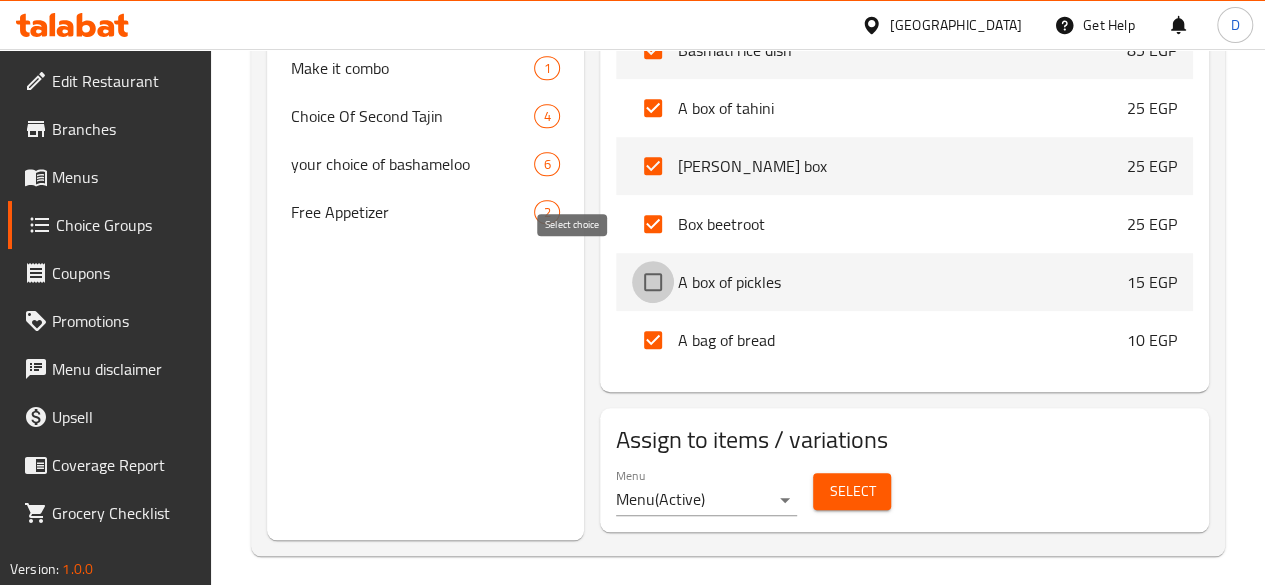 click at bounding box center [653, 282] 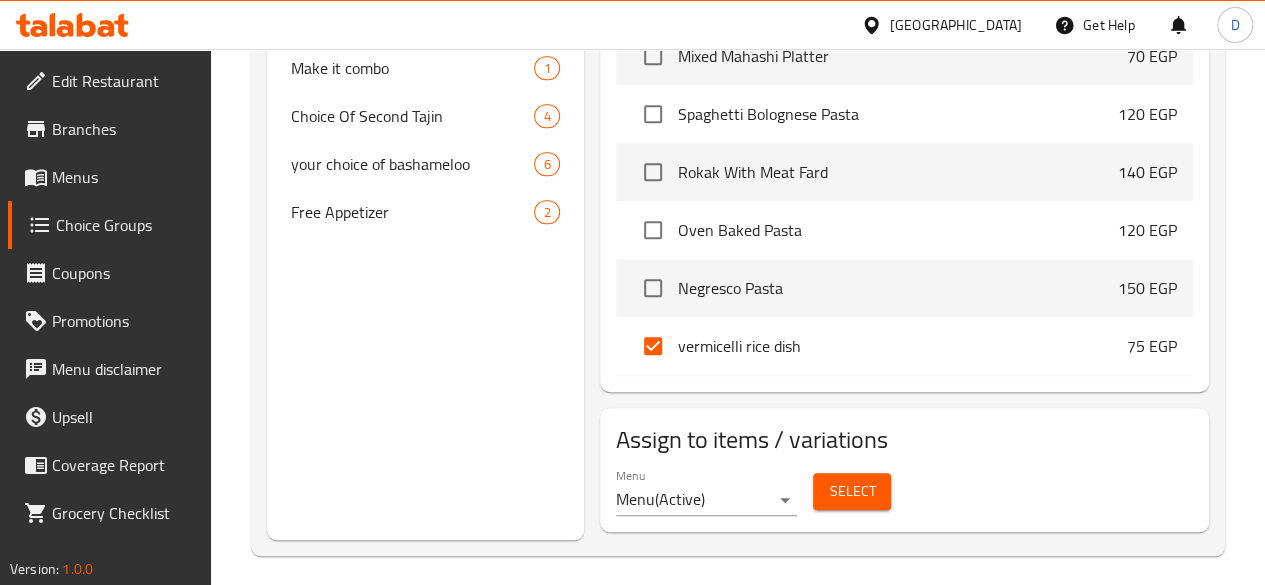 scroll, scrollTop: 5284, scrollLeft: 0, axis: vertical 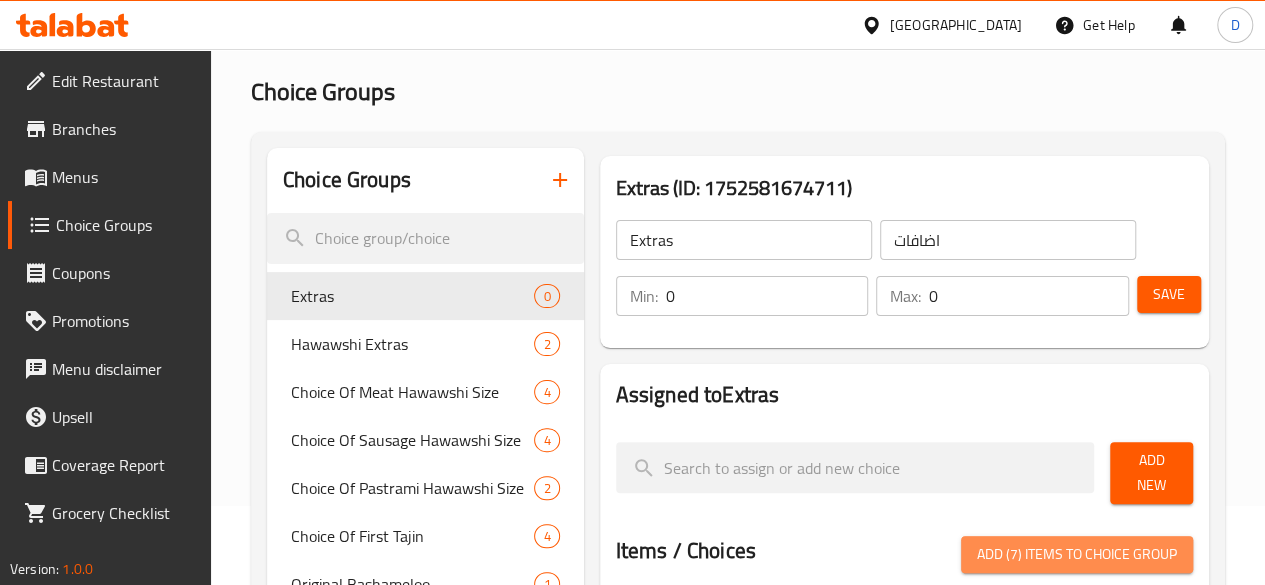 click on "Add (7) items to choice group" at bounding box center [1077, 554] 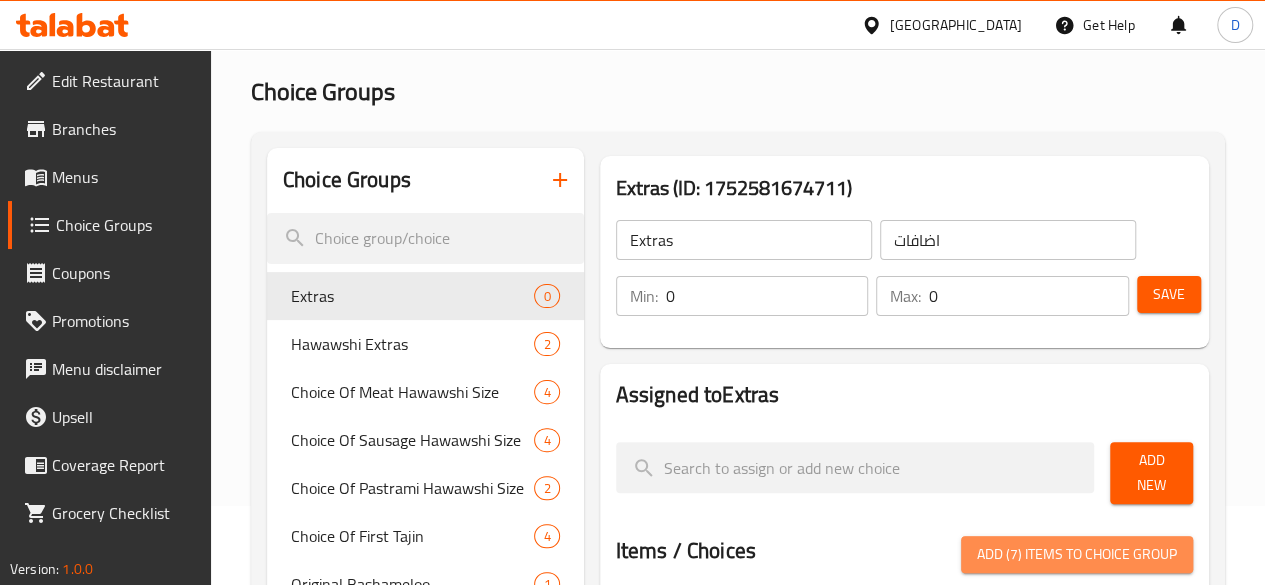 checkbox on "false" 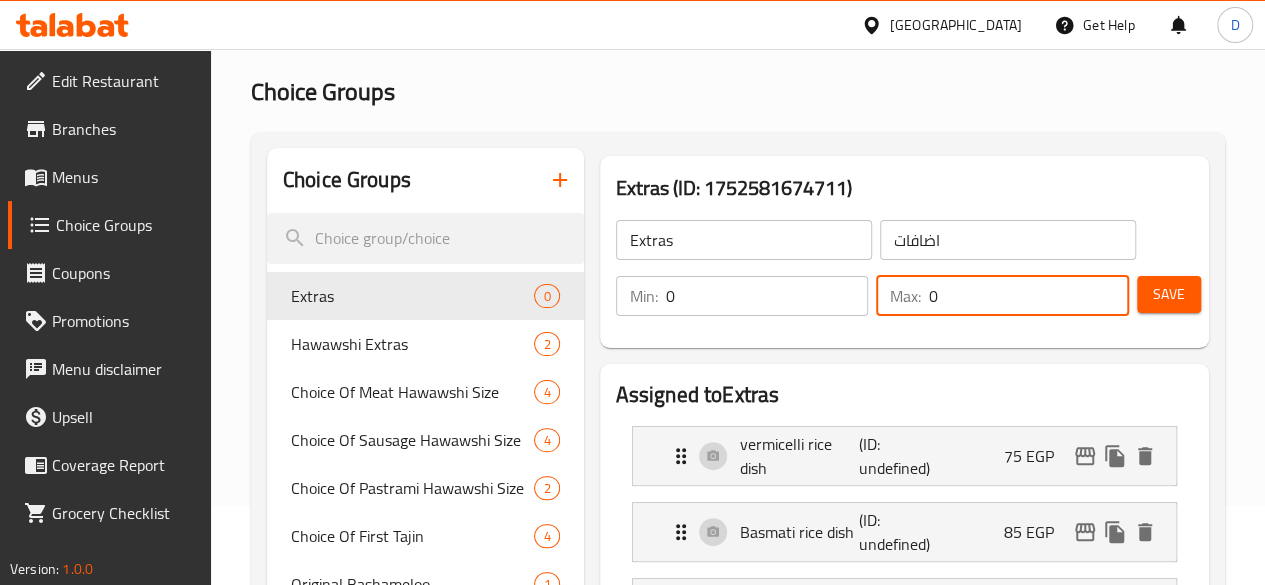click on "0" at bounding box center (1029, 296) 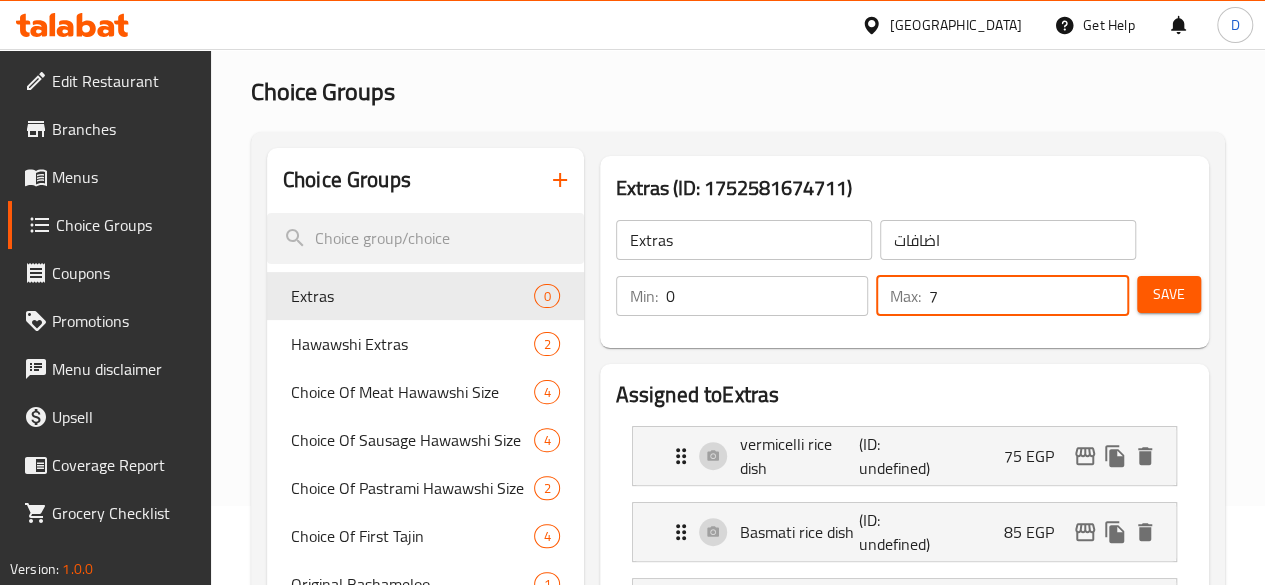 type on "7" 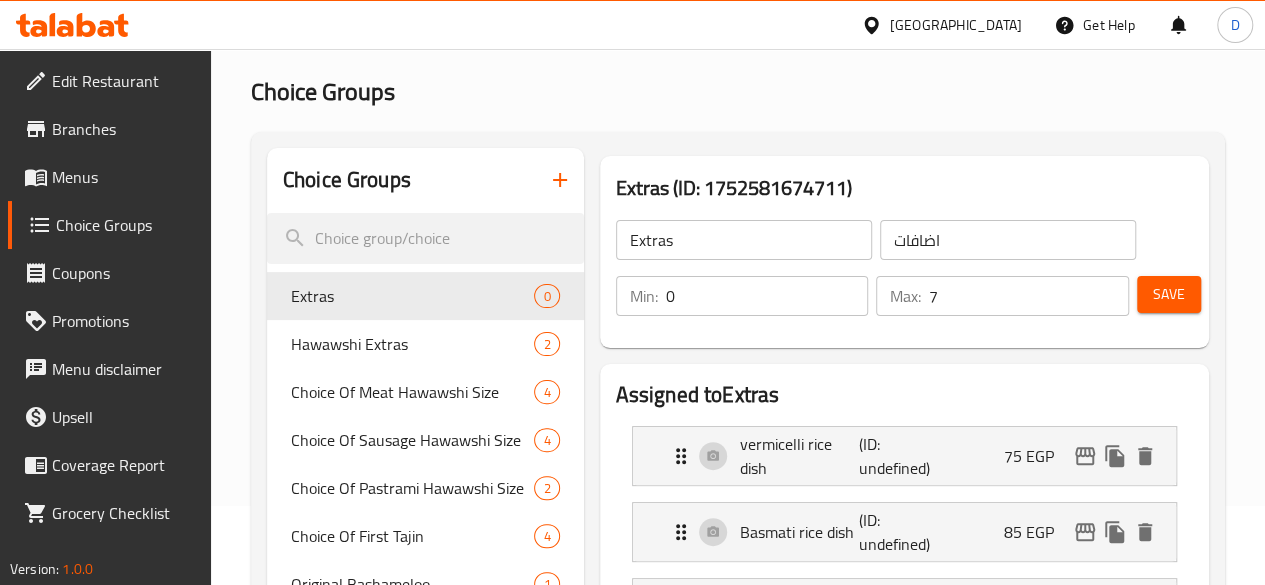 click on "Extras (ID: 1752581674711) Extras ​ اضافات ​ Min: 0 ​ Max: 7 ​ Save" at bounding box center [904, 252] 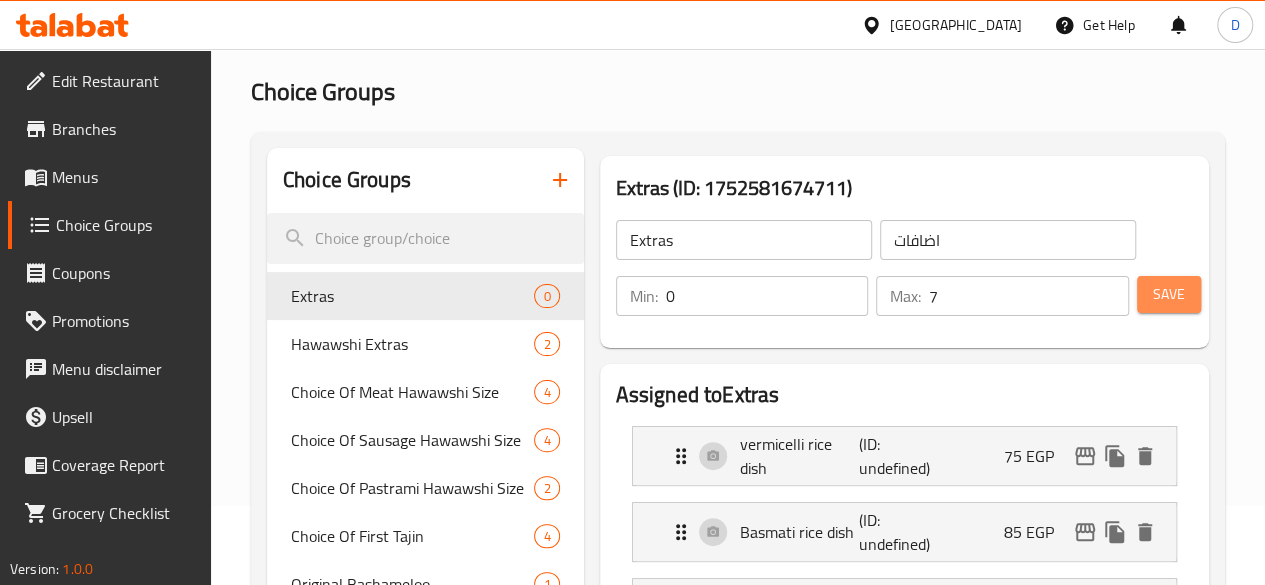 click on "Save" at bounding box center [1169, 294] 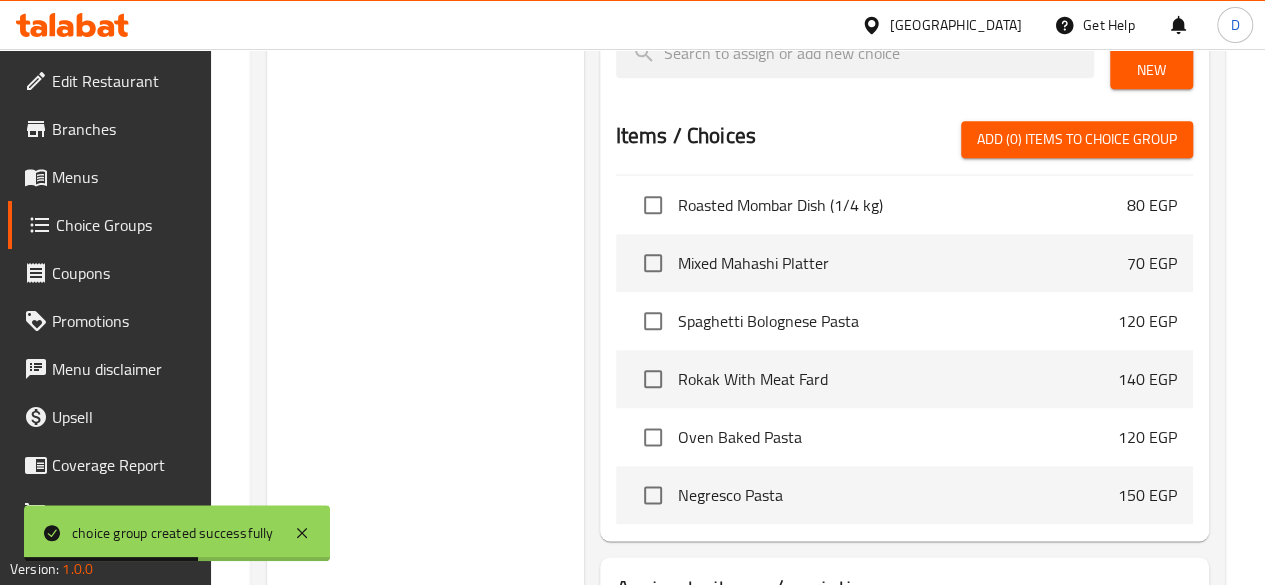 scroll, scrollTop: 1033, scrollLeft: 0, axis: vertical 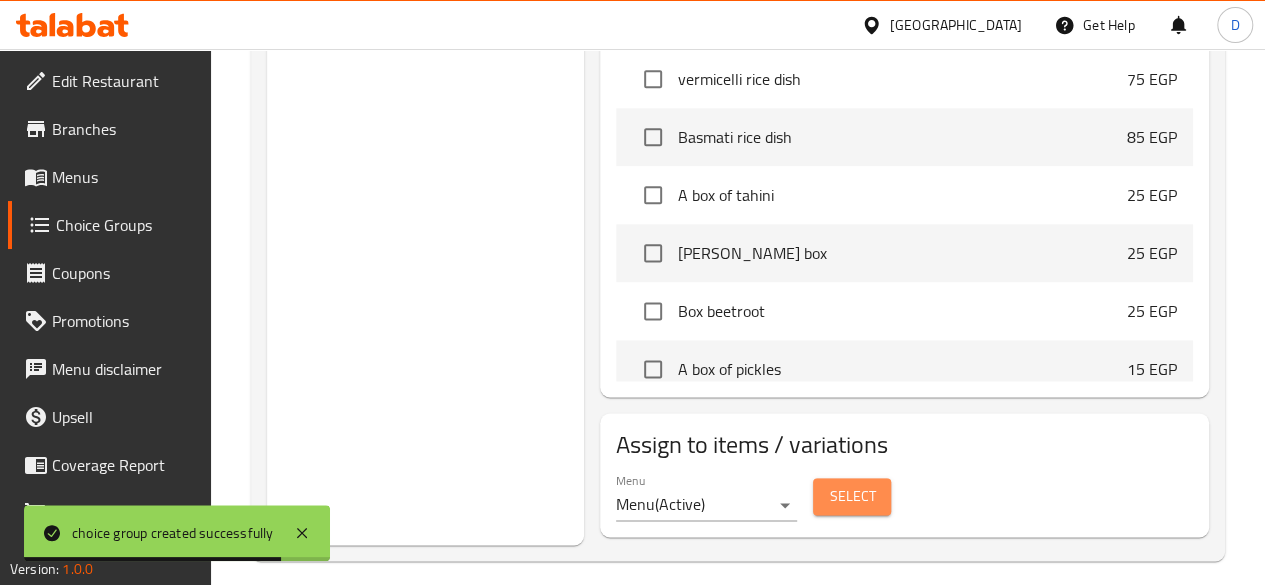 click on "Select" at bounding box center [852, 496] 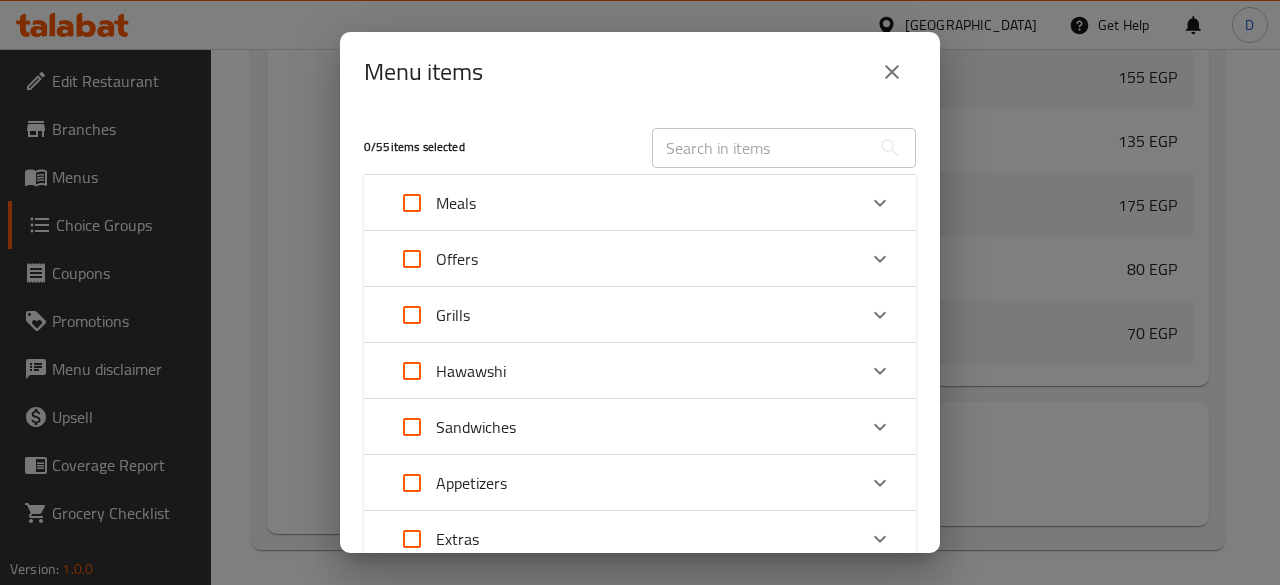 click 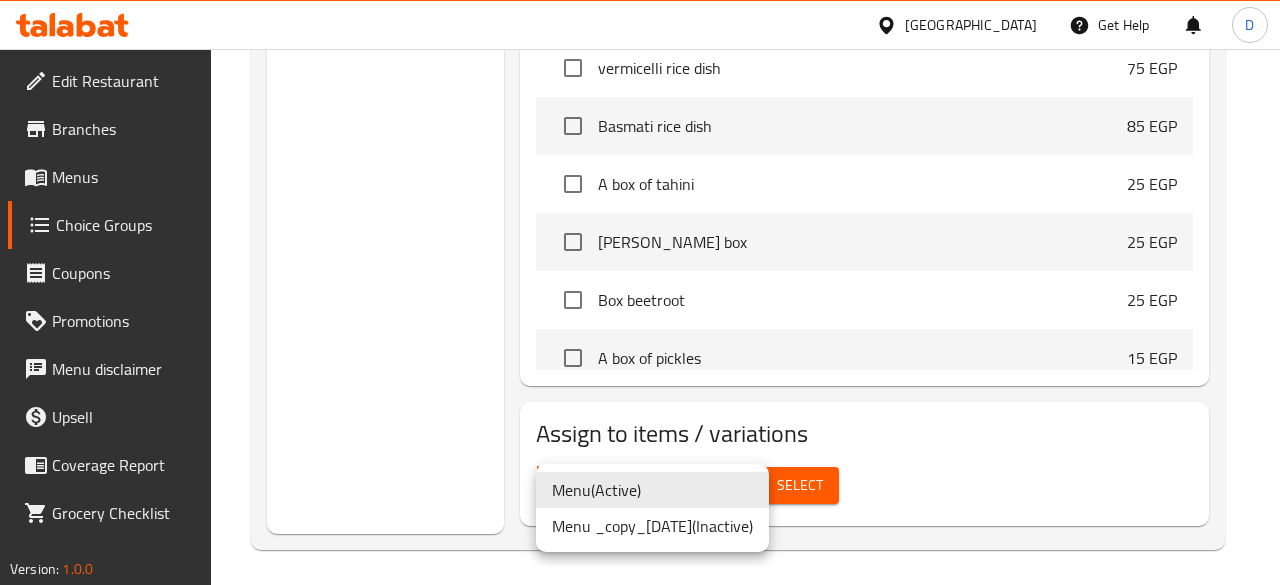 click on "​ Egypt Get Help D   Edit Restaurant   Branches   Menus   Choice Groups   Coupons   Promotions   Menu disclaimer   Upsell   Coverage Report   Grocery Checklist  Version:    1.0.0  Get support on:    Support.OpsPlatform Home / Restaurants management / Choice Groups Choice Groups Choice Groups Hawawshi Extras 2 Choice Of Meat Hawawshi Size 4 Choice Of Sausage Hawawshi Size 4 Choice Of Pastrami Hawawshi Size 2 Choice Of First Tajin 4 Original Bashameloo  1 Make it combo 1 Extras 7 Choice Of Second Tajin 4 your choice of bashameloo 6 Free Appetizer 2 Extras (ID: 952447) Extras ​ اضافات ​ Min: 0 ​ Max: 7 ​ Save Assigned to  Extras vermicelli rice dish (ID: 1808002384) 75 EGP Name (En) vermicelli rice dish Name (En) Name (Ar) طبق ارز شعرية Name (Ar) Price EGP 75 Price Status Basmati rice dish (ID: 1808002385) 85 EGP Name (En) Basmati rice dish Name (En) Name (Ar) طبق ارز بسمتي Name (Ar) Price EGP 85 Price Status A box of tahini (ID: 1808002386) 25 EGP Name (En) A box of tahini" at bounding box center [640, -853] 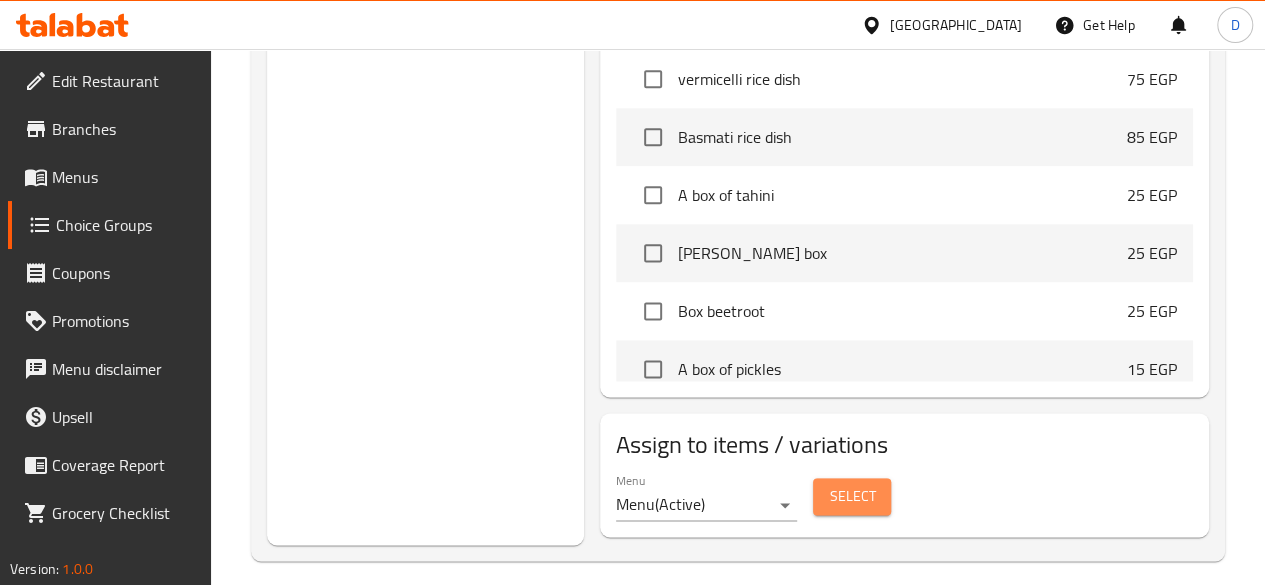 click on "Select" at bounding box center [852, 496] 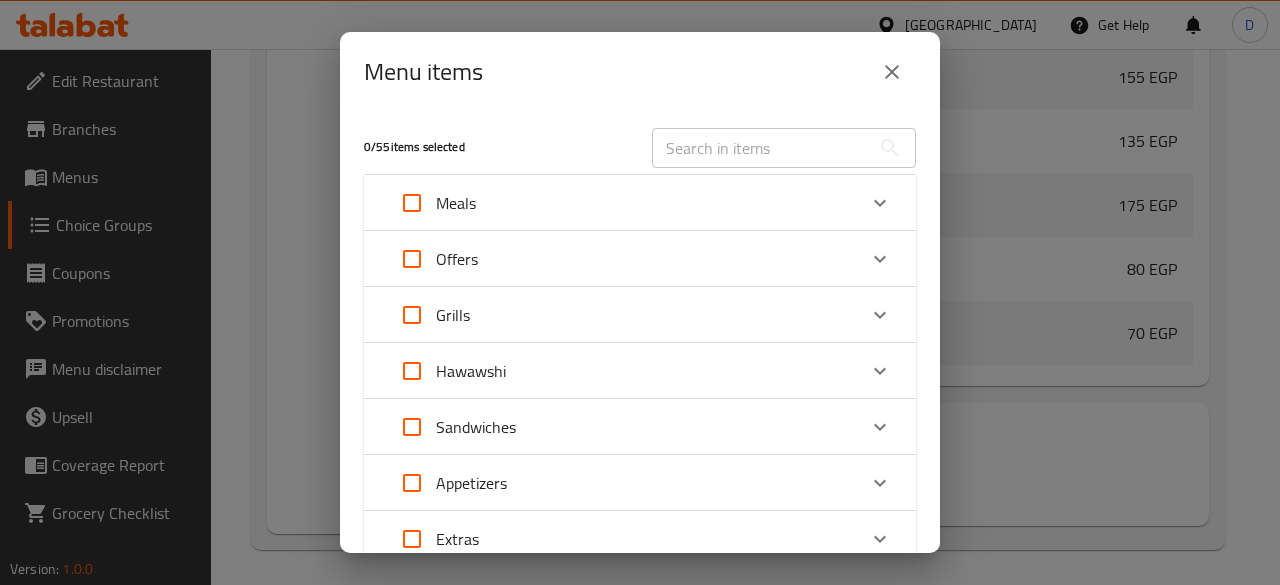 scroll, scrollTop: 9, scrollLeft: 0, axis: vertical 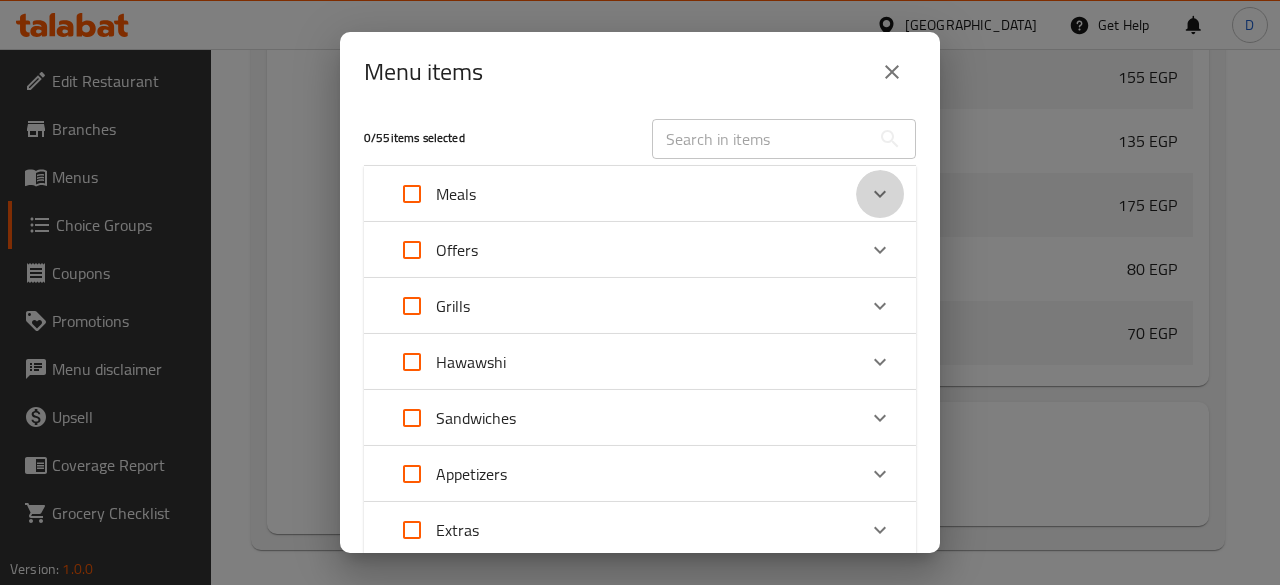 click 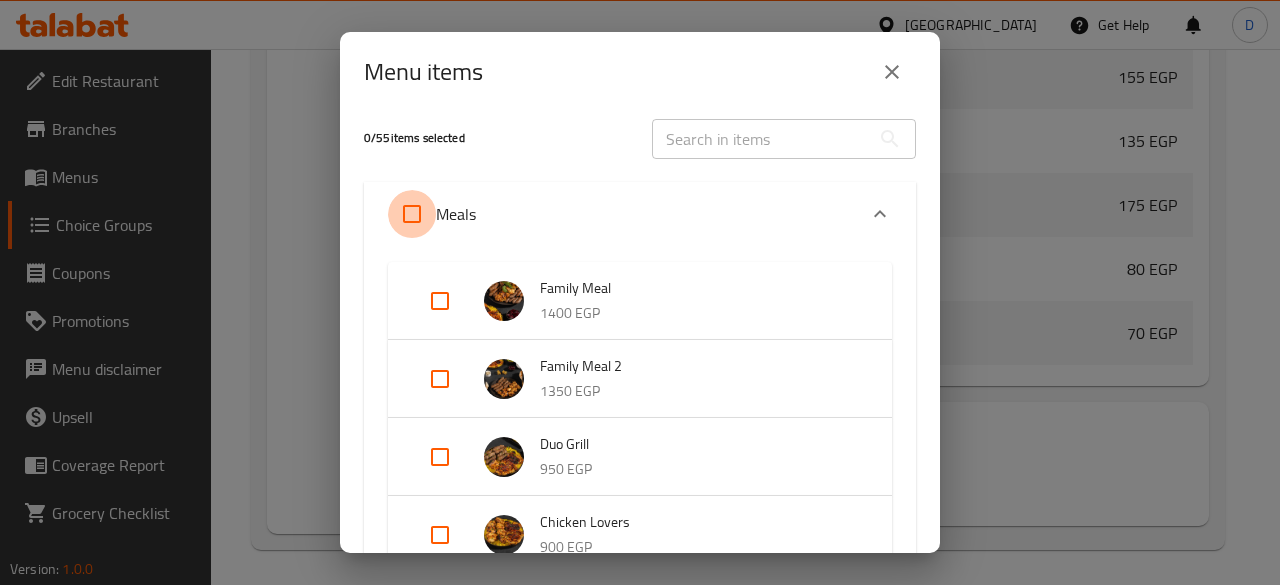 click at bounding box center (412, 214) 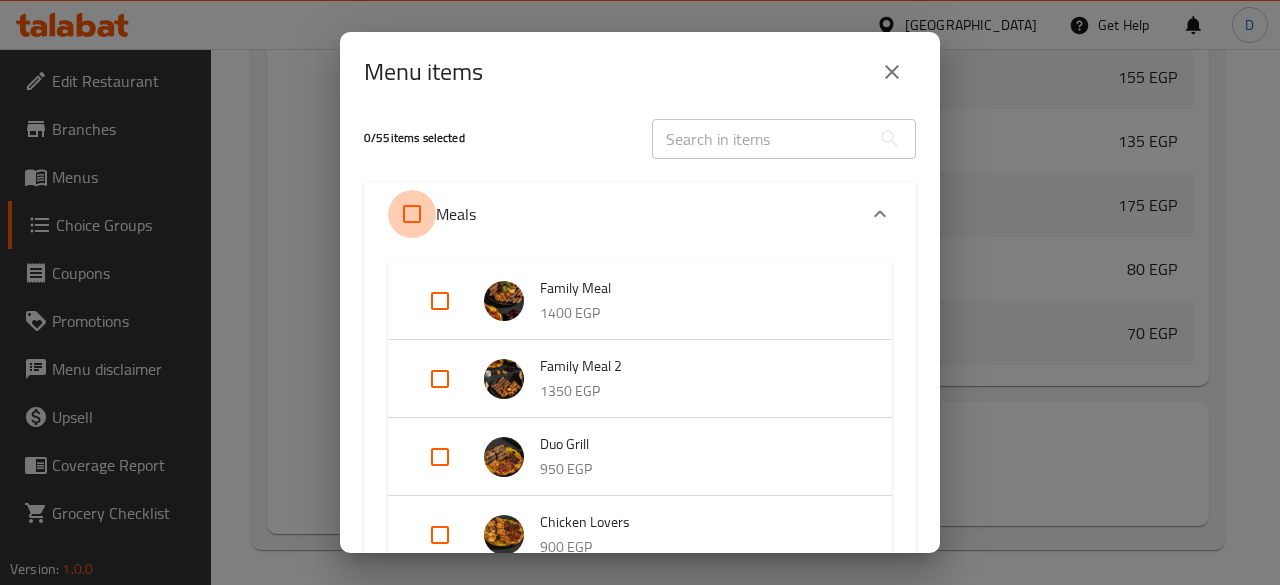 checkbox on "true" 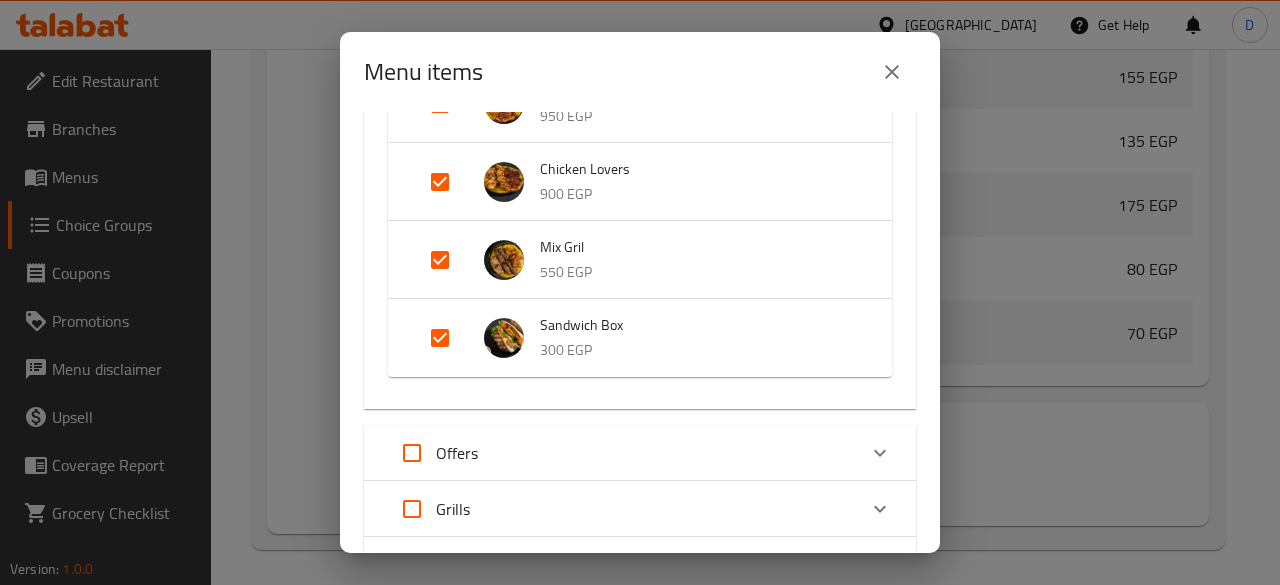 scroll, scrollTop: 456, scrollLeft: 0, axis: vertical 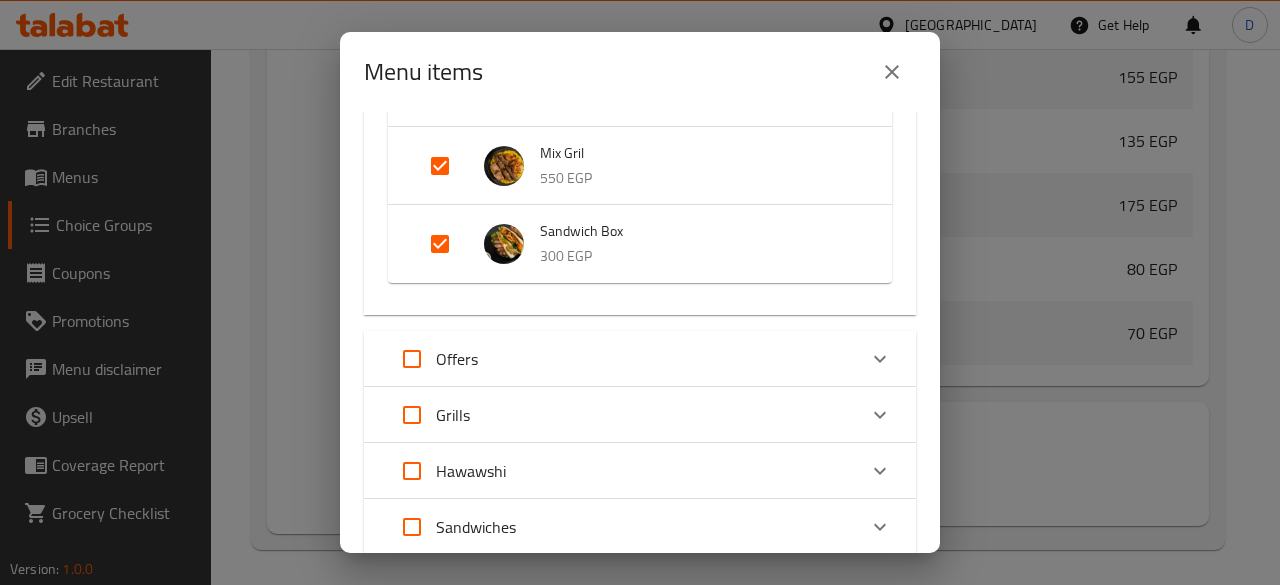 click on "Offers" at bounding box center [622, 359] 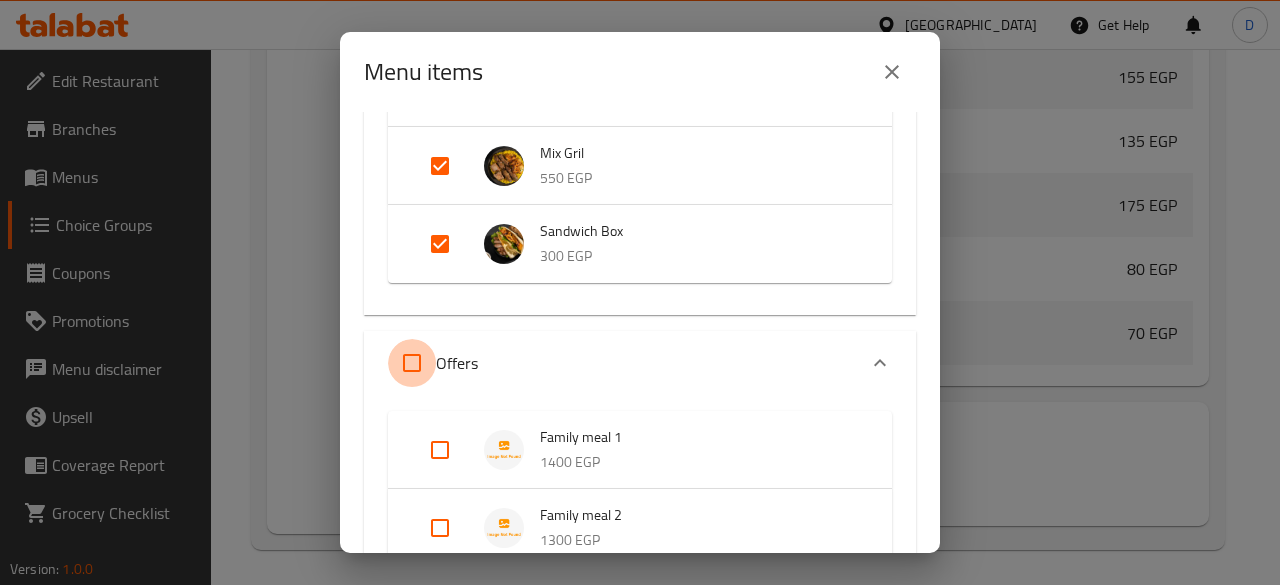 click at bounding box center (412, 363) 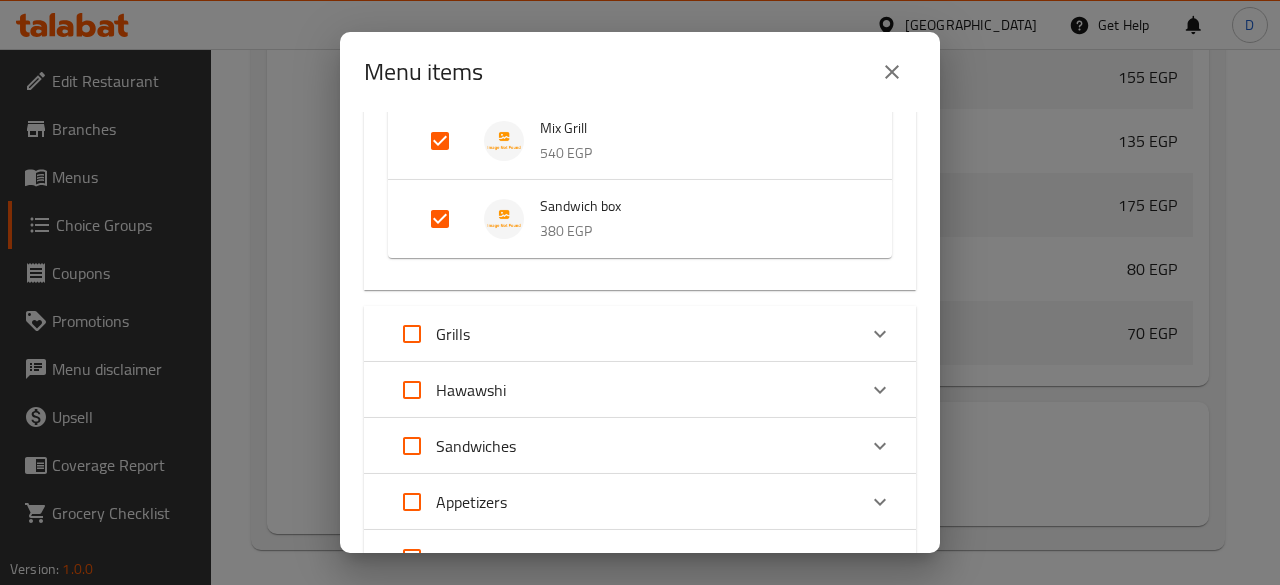 scroll, scrollTop: 1078, scrollLeft: 0, axis: vertical 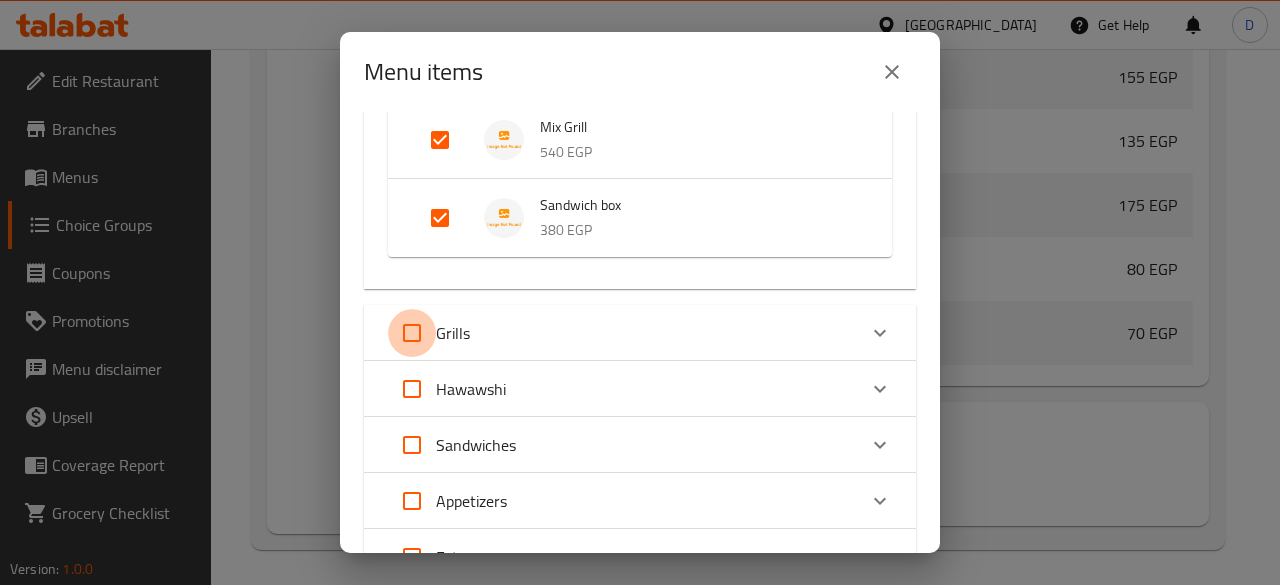 click at bounding box center [412, 333] 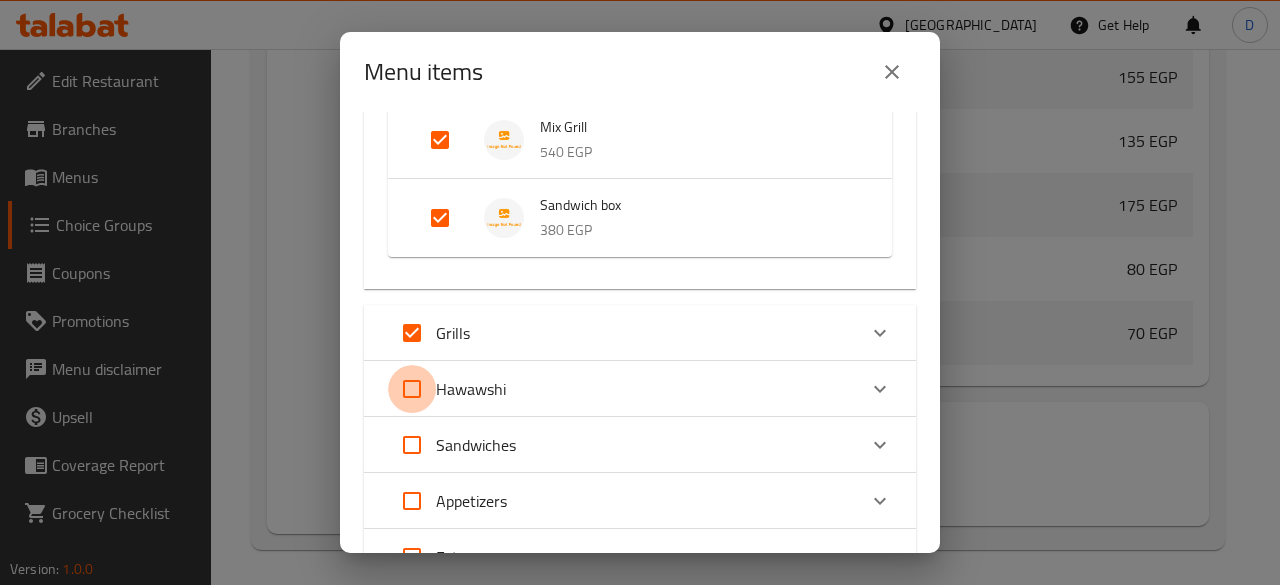 click at bounding box center (412, 389) 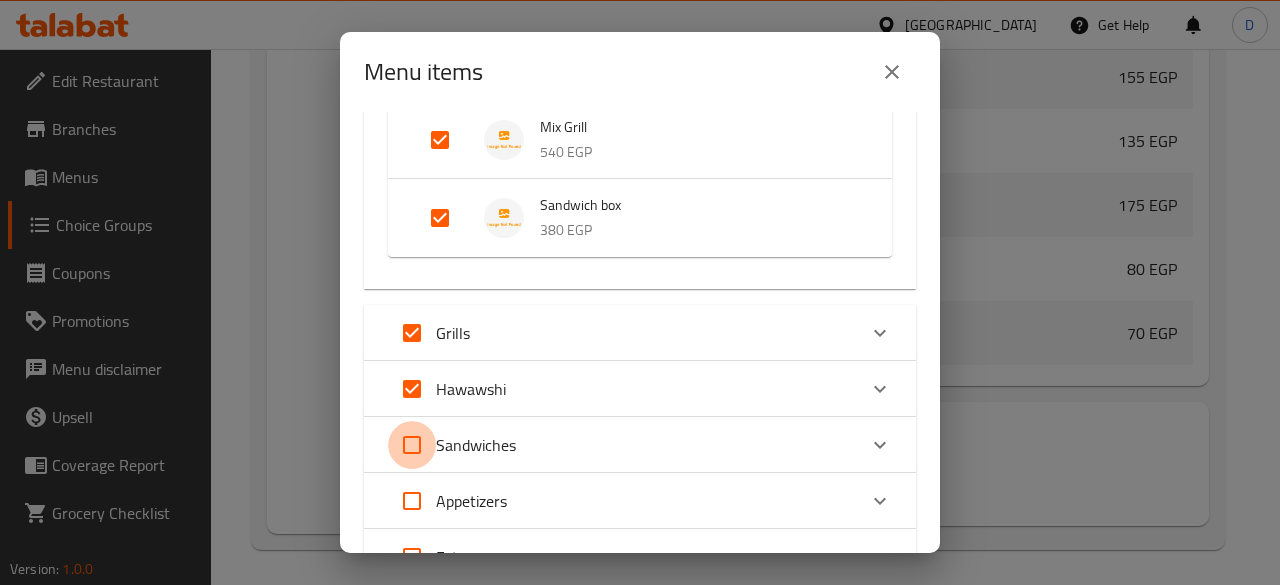 click at bounding box center [412, 445] 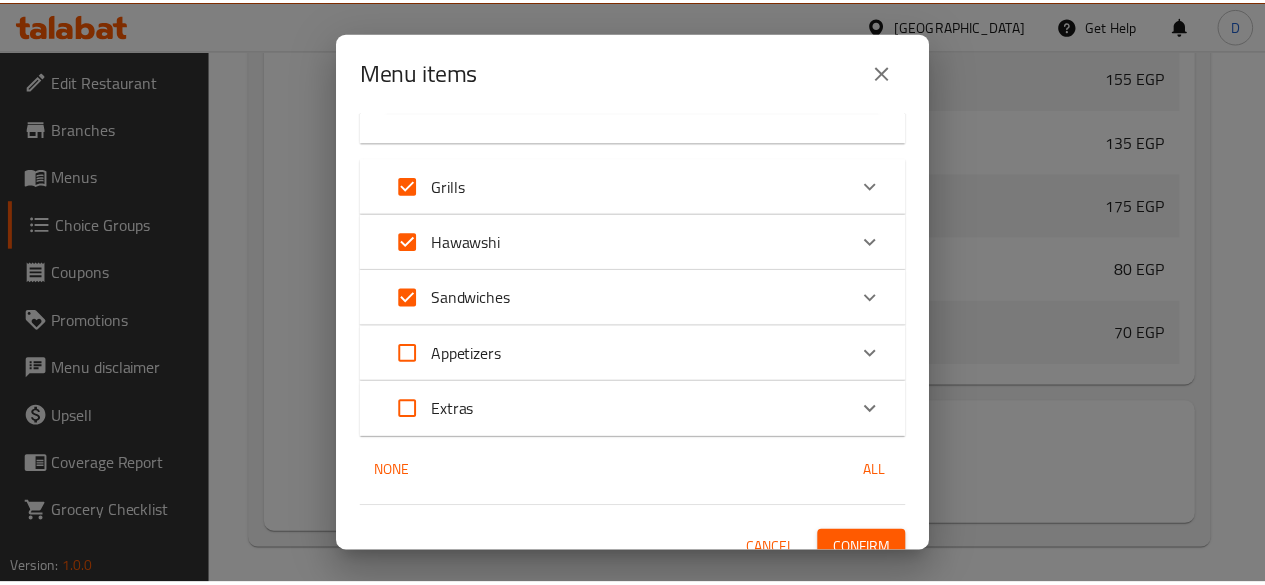 scroll, scrollTop: 1248, scrollLeft: 0, axis: vertical 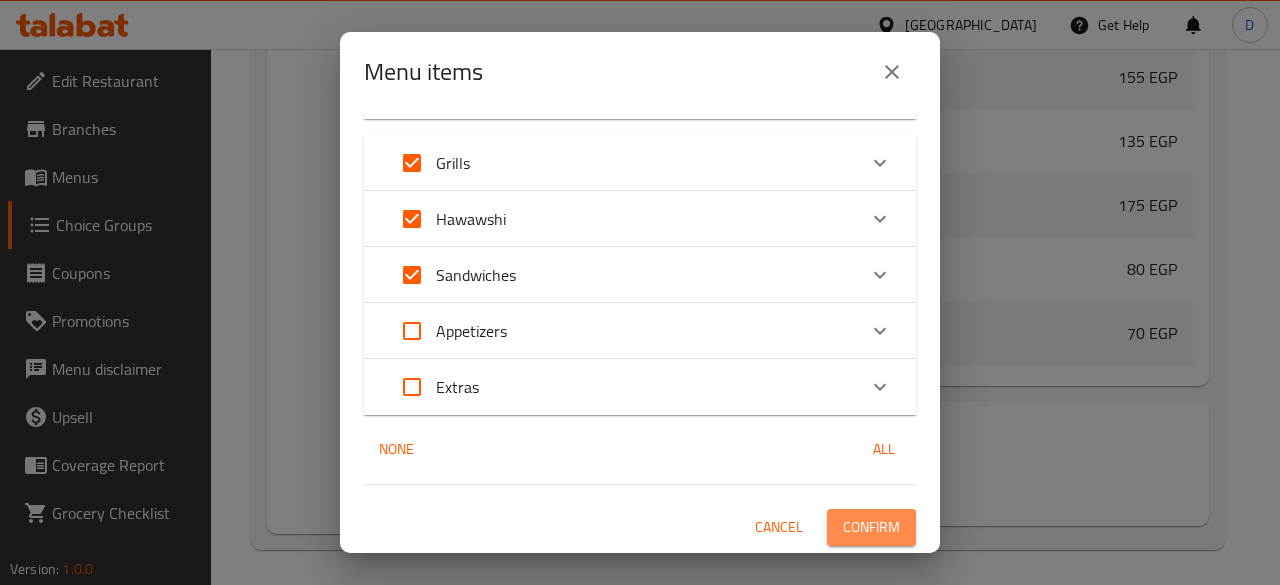 click on "Confirm" at bounding box center (871, 527) 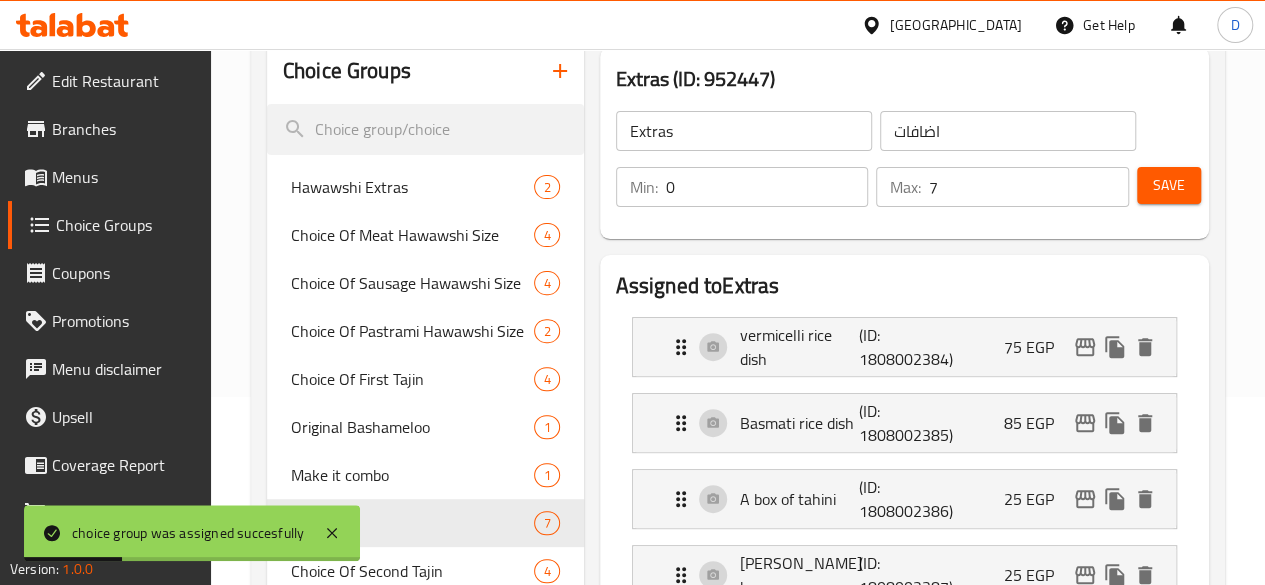 scroll, scrollTop: 0, scrollLeft: 0, axis: both 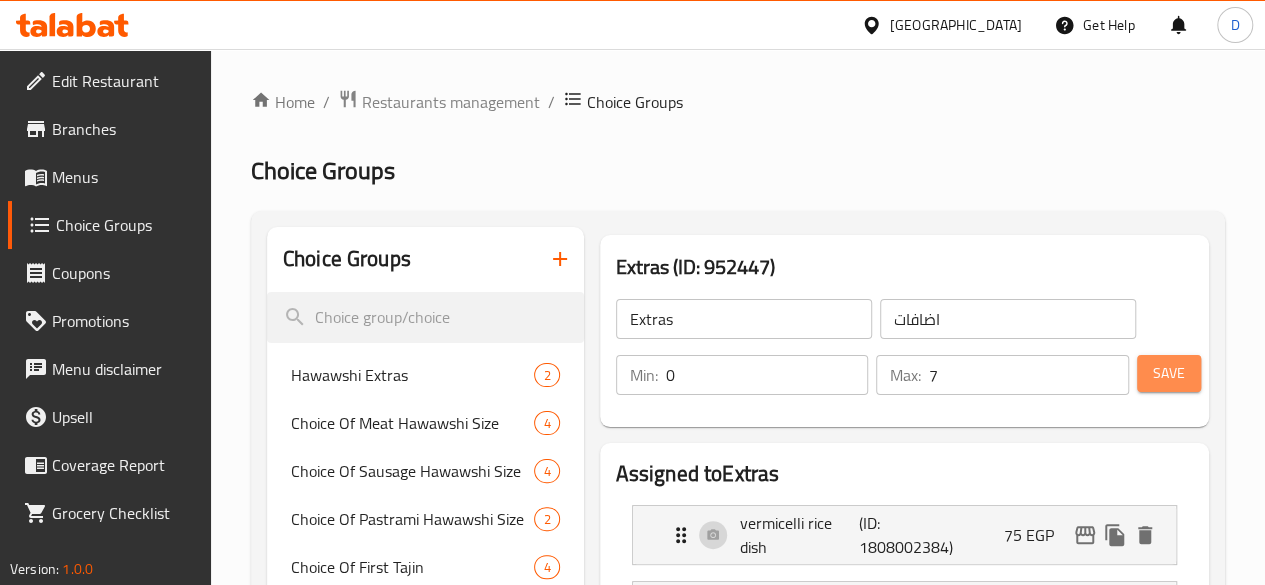 click on "Save" at bounding box center [1169, 373] 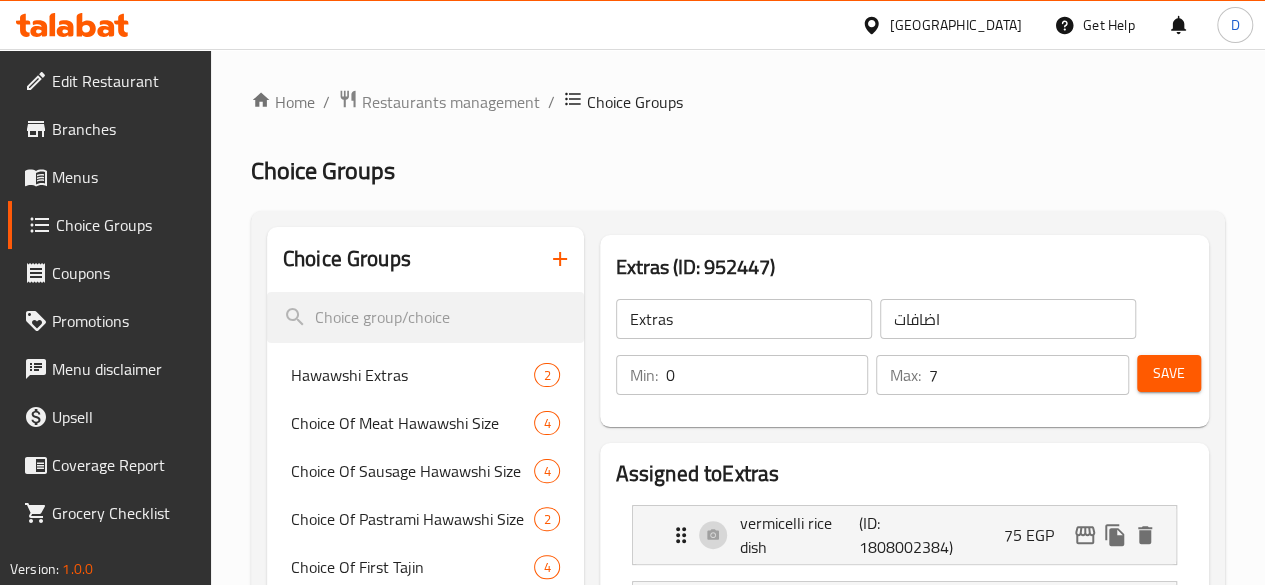 scroll, scrollTop: 0, scrollLeft: 0, axis: both 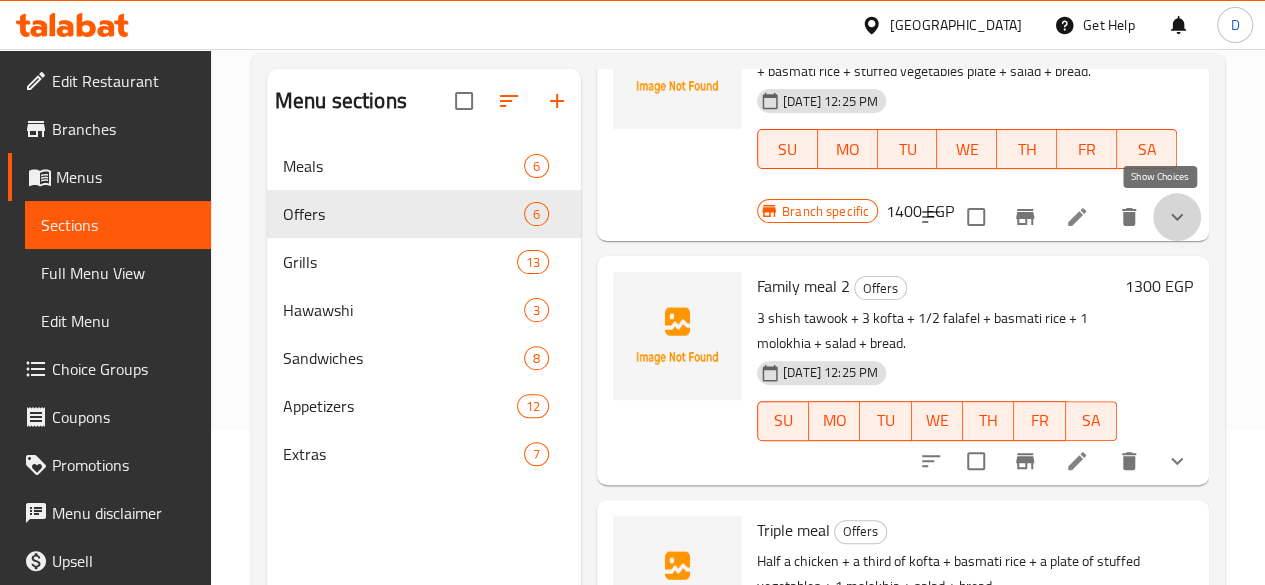 click 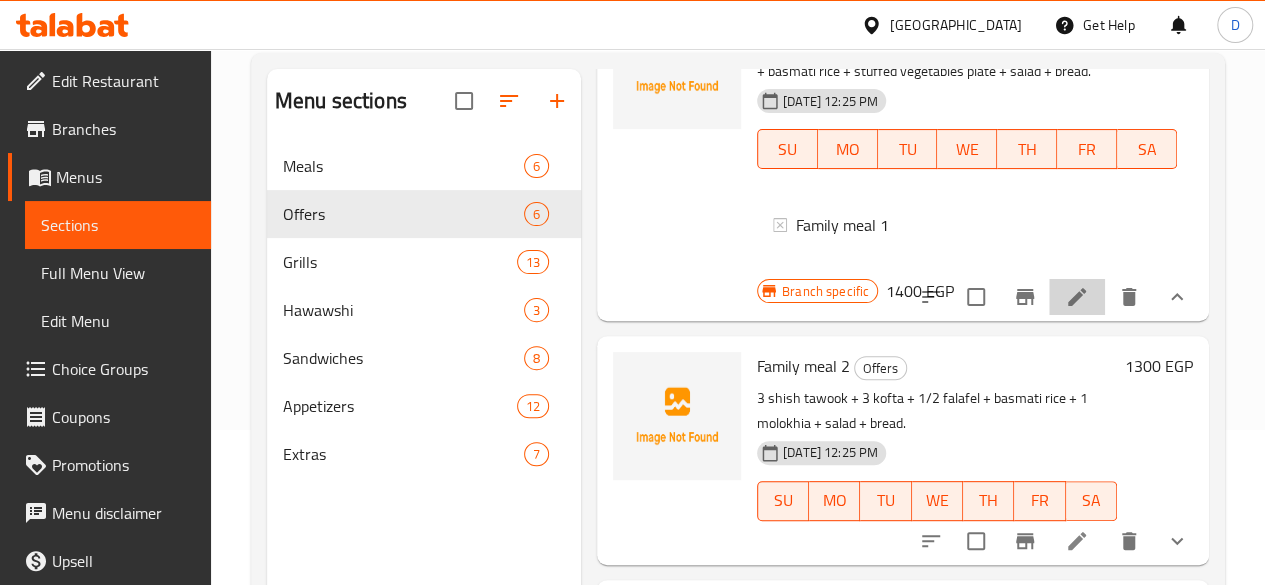 click at bounding box center [1077, 297] 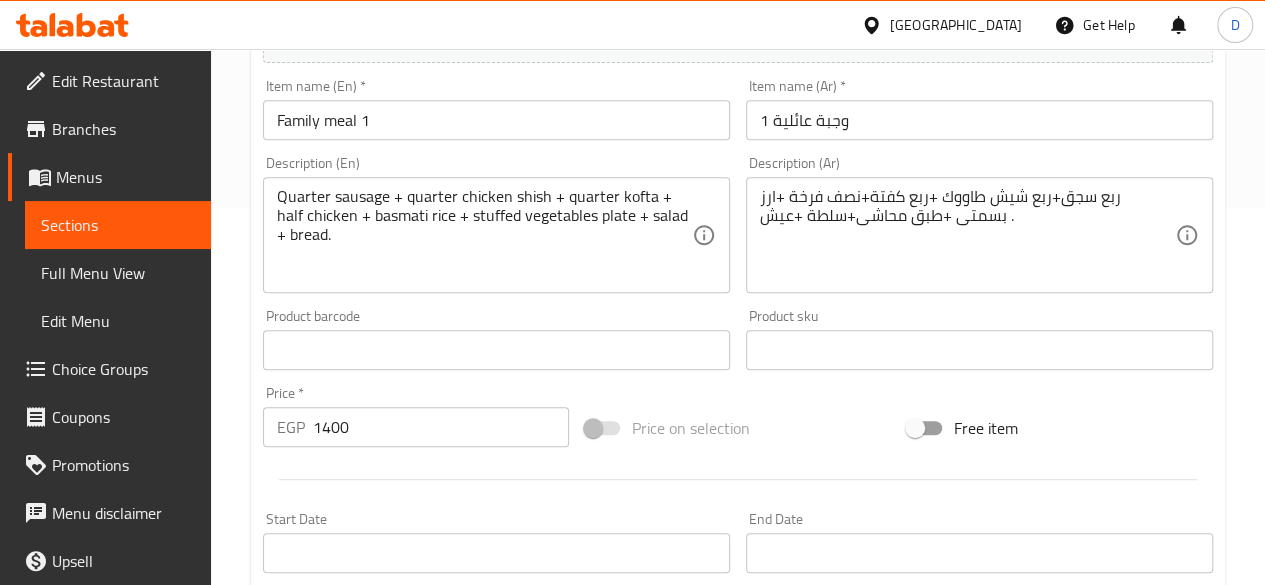 type on "اضافات" 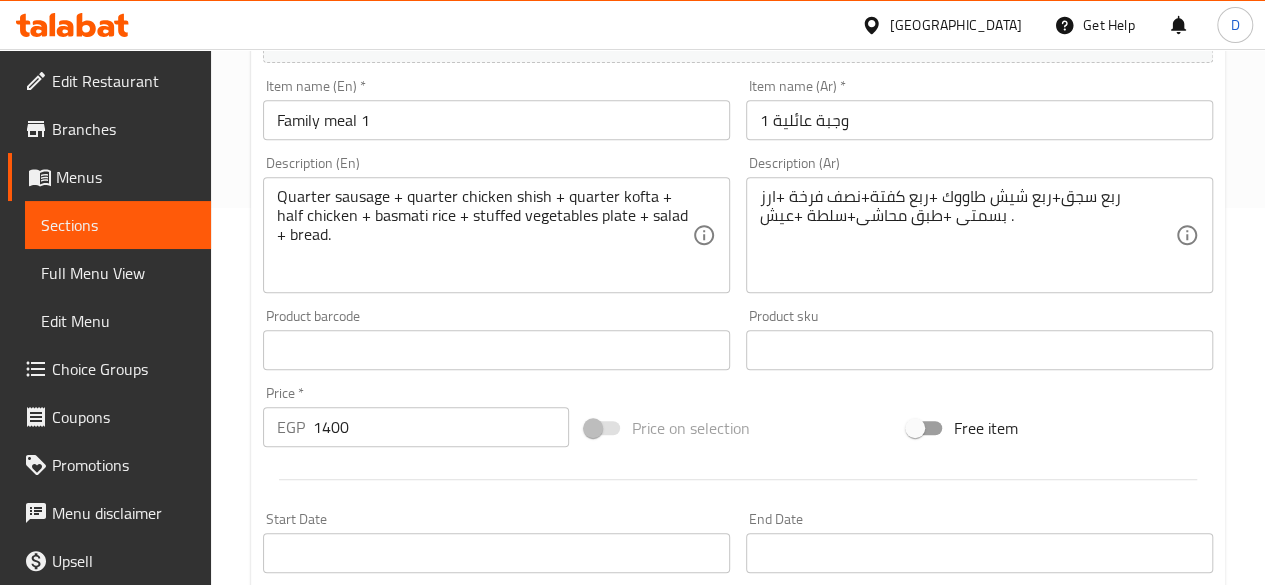 type on "0" 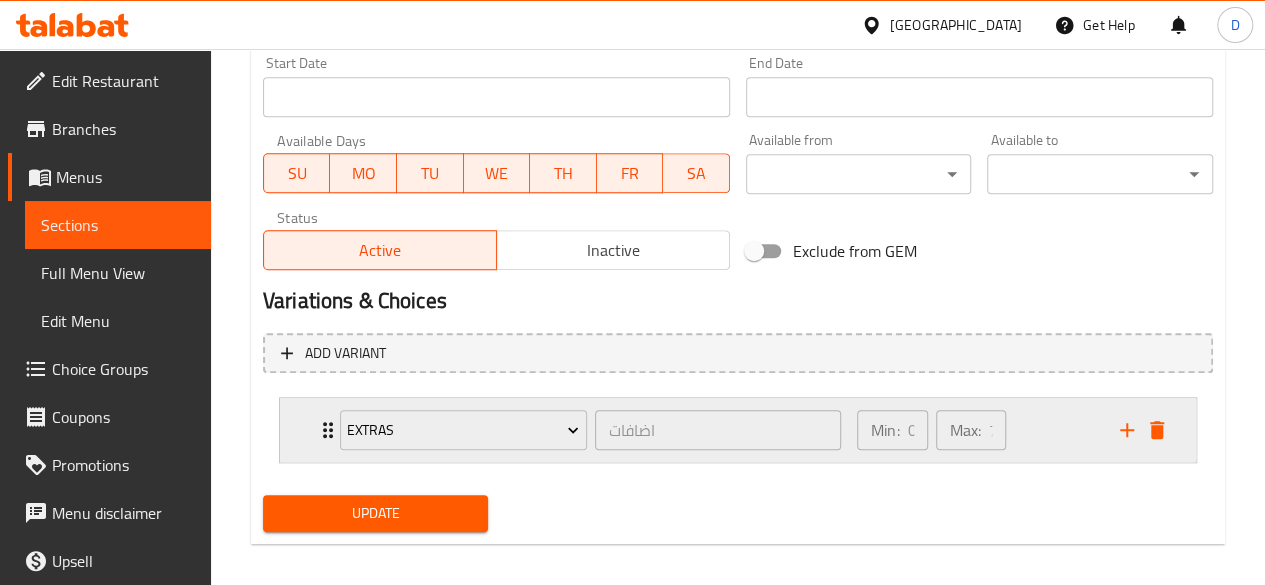 click on "Min: 0 ​ Max: 7 ​" at bounding box center (976, 430) 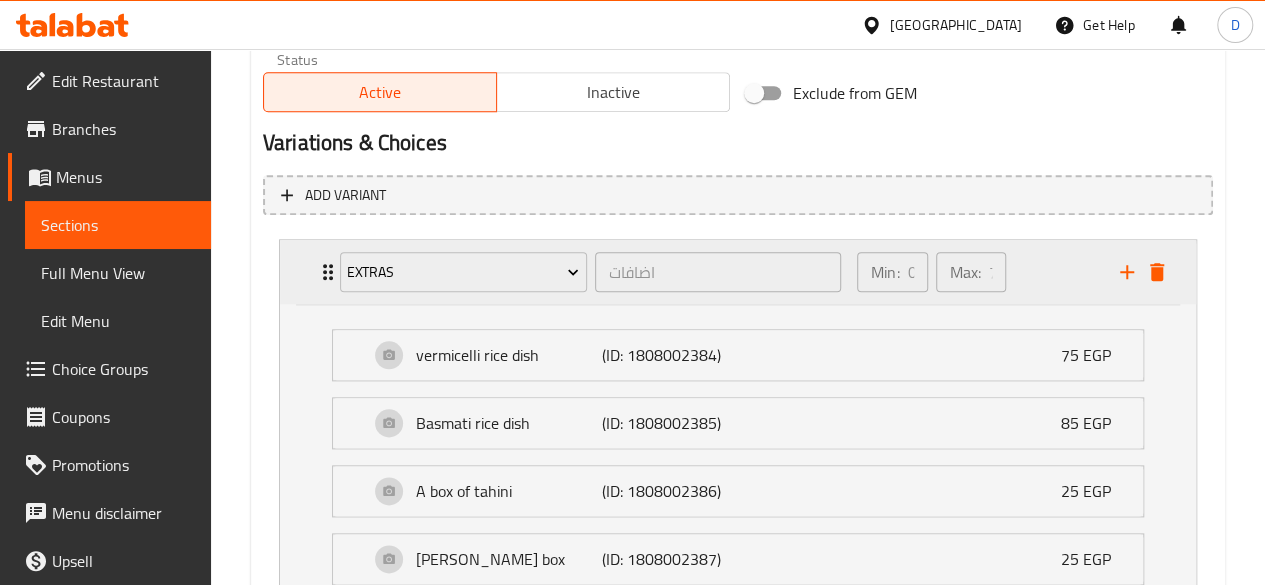 scroll, scrollTop: 998, scrollLeft: 0, axis: vertical 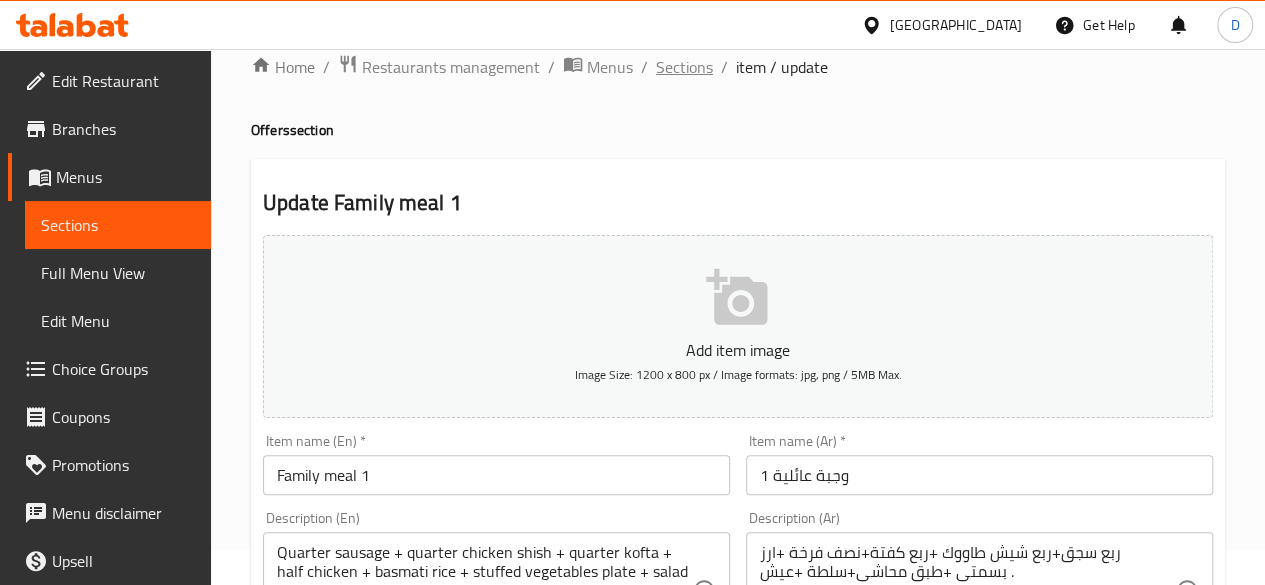 click on "Sections" at bounding box center [684, 67] 